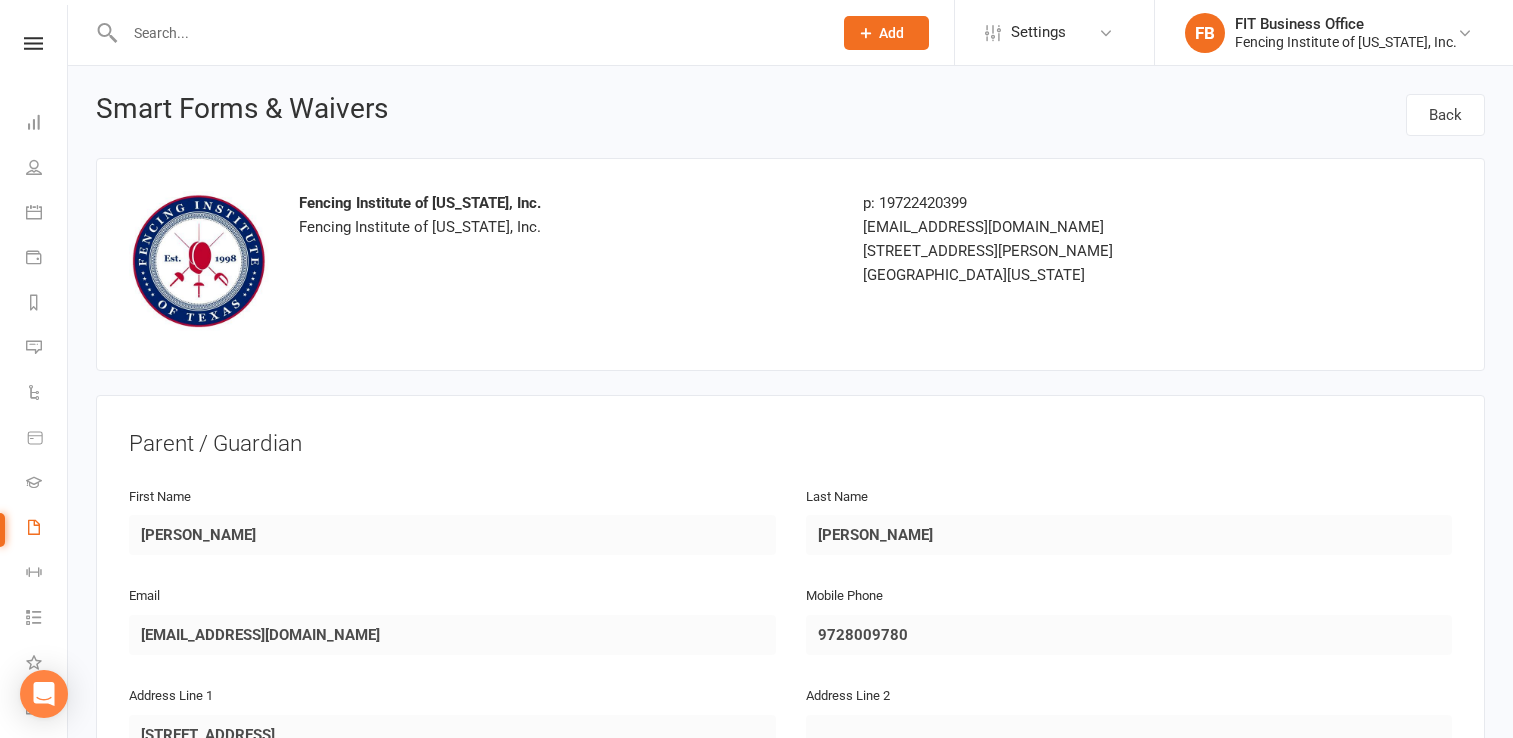 scroll, scrollTop: 1933, scrollLeft: 0, axis: vertical 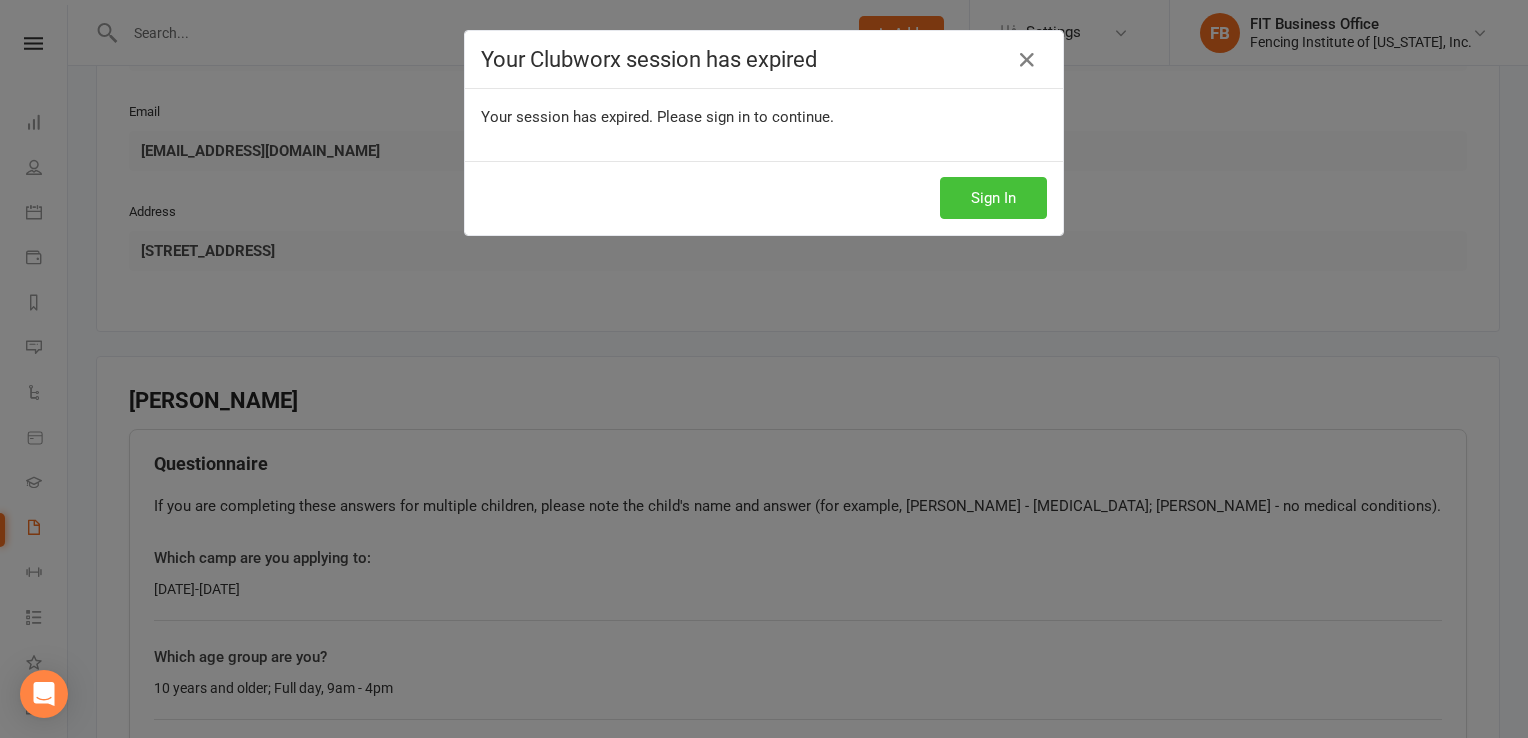 click on "Sign In" at bounding box center (993, 198) 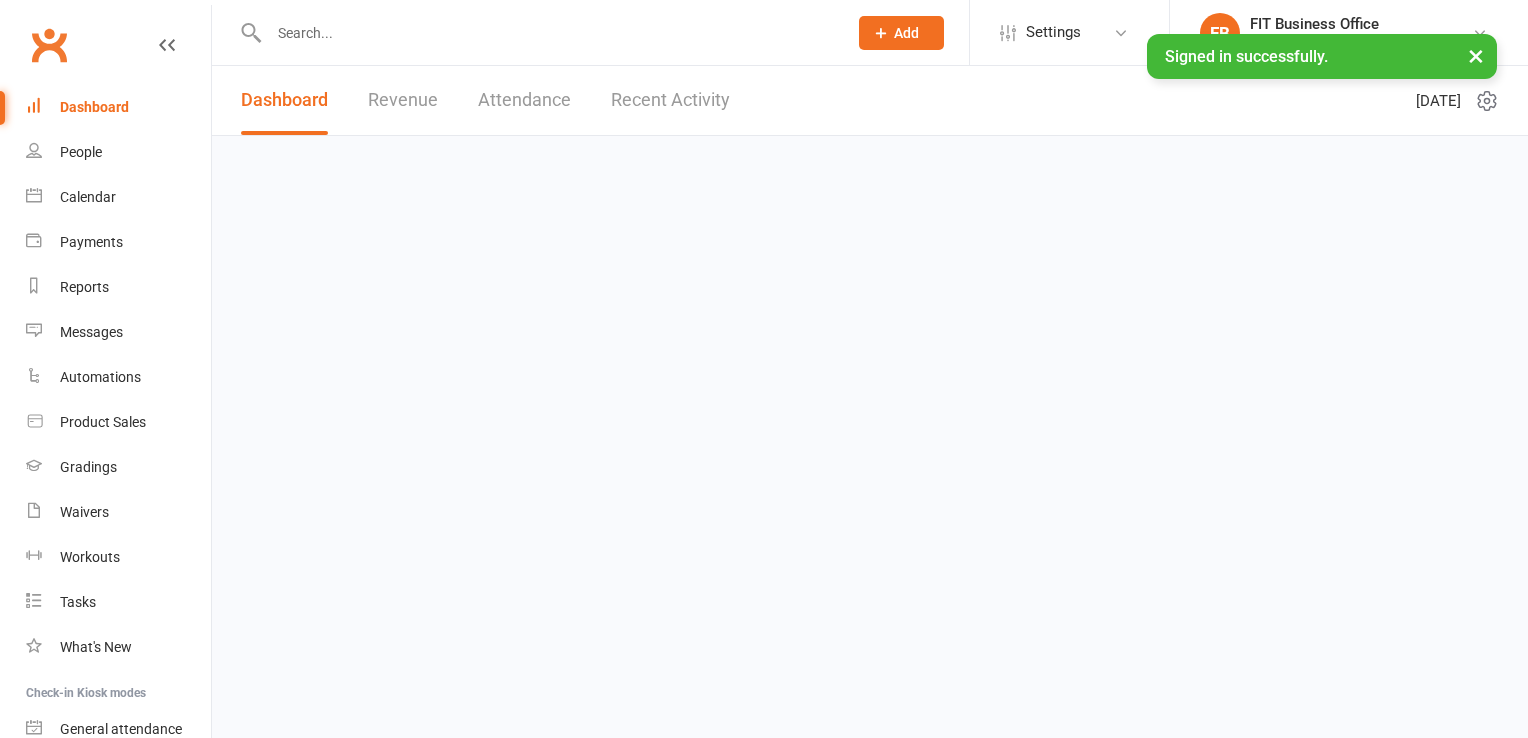 scroll, scrollTop: 0, scrollLeft: 0, axis: both 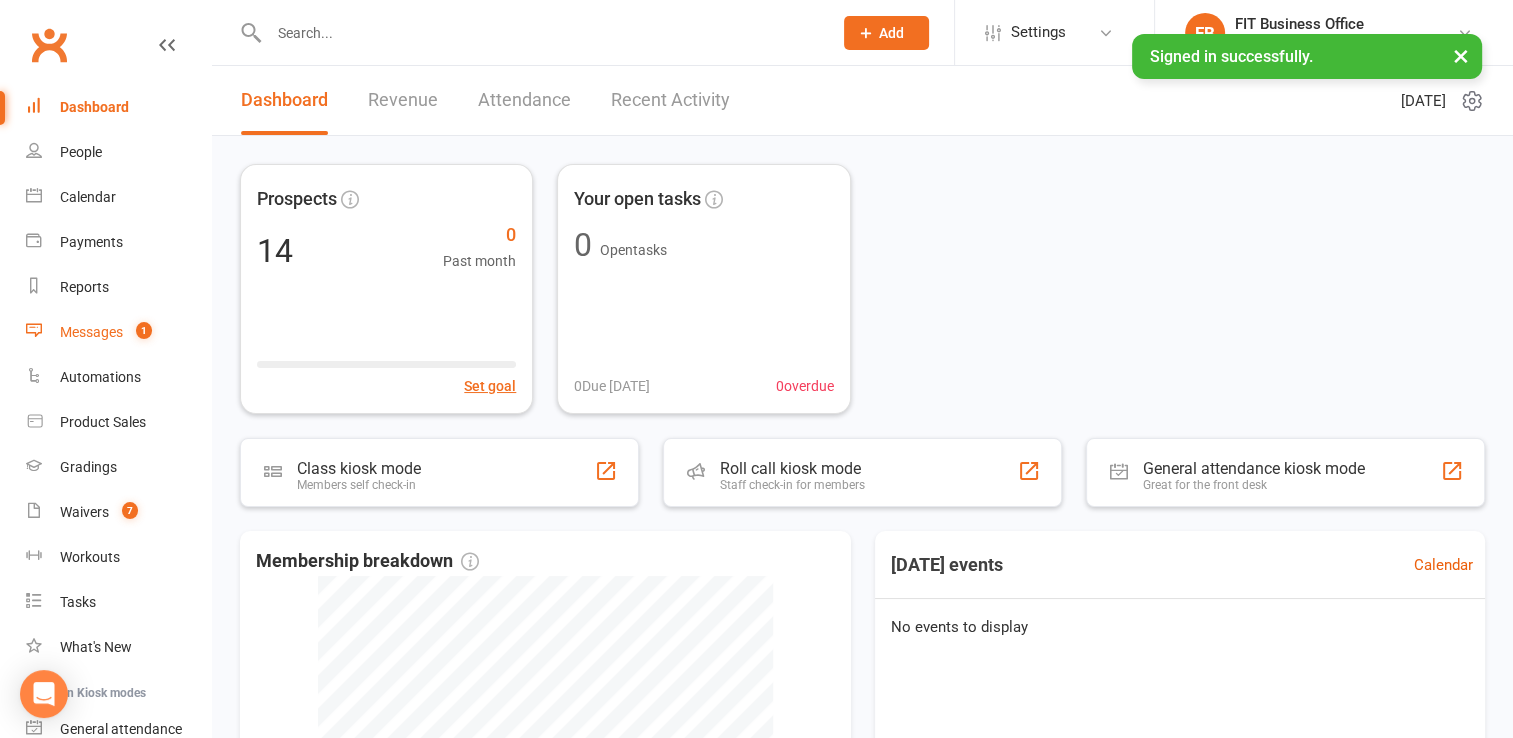 click on "Messages" at bounding box center [91, 332] 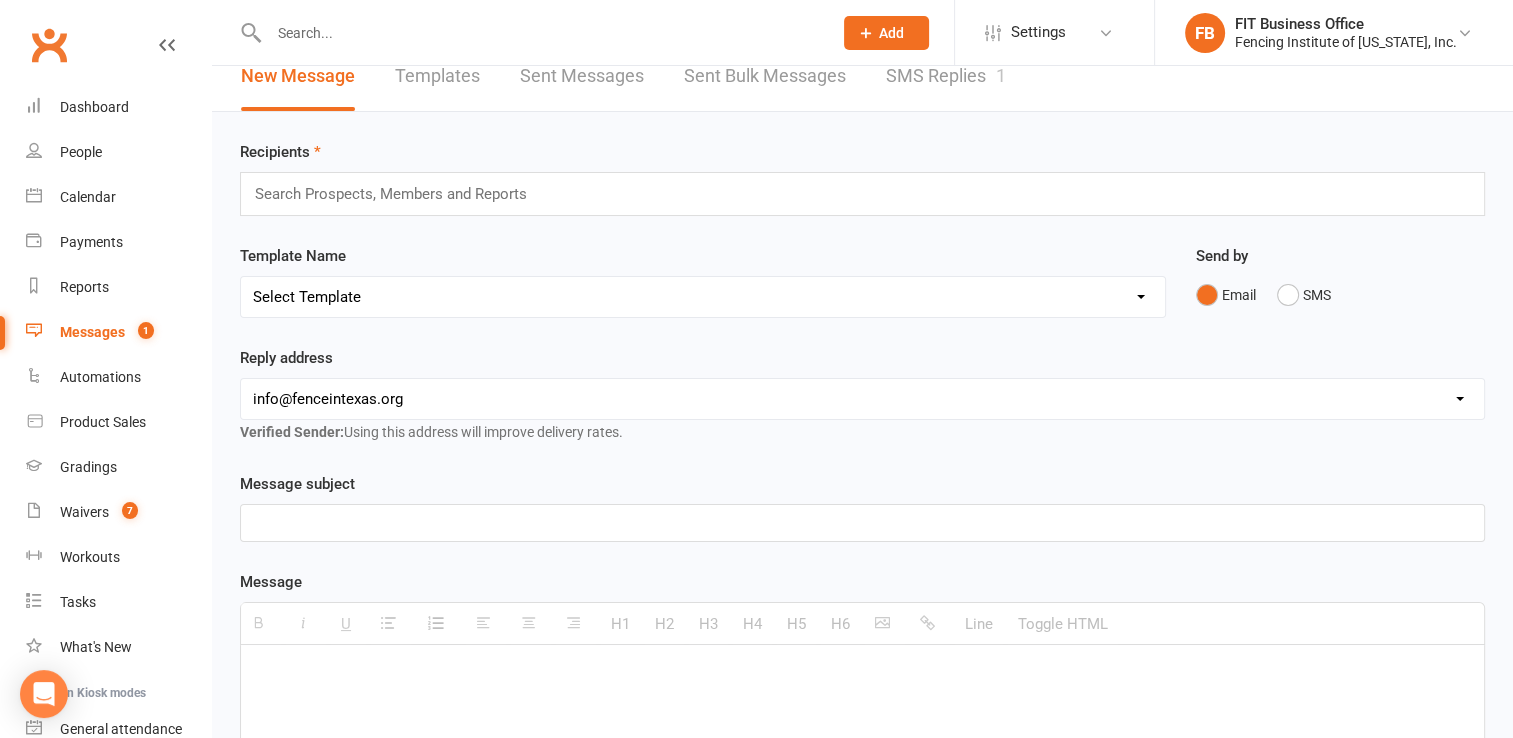 scroll, scrollTop: 0, scrollLeft: 0, axis: both 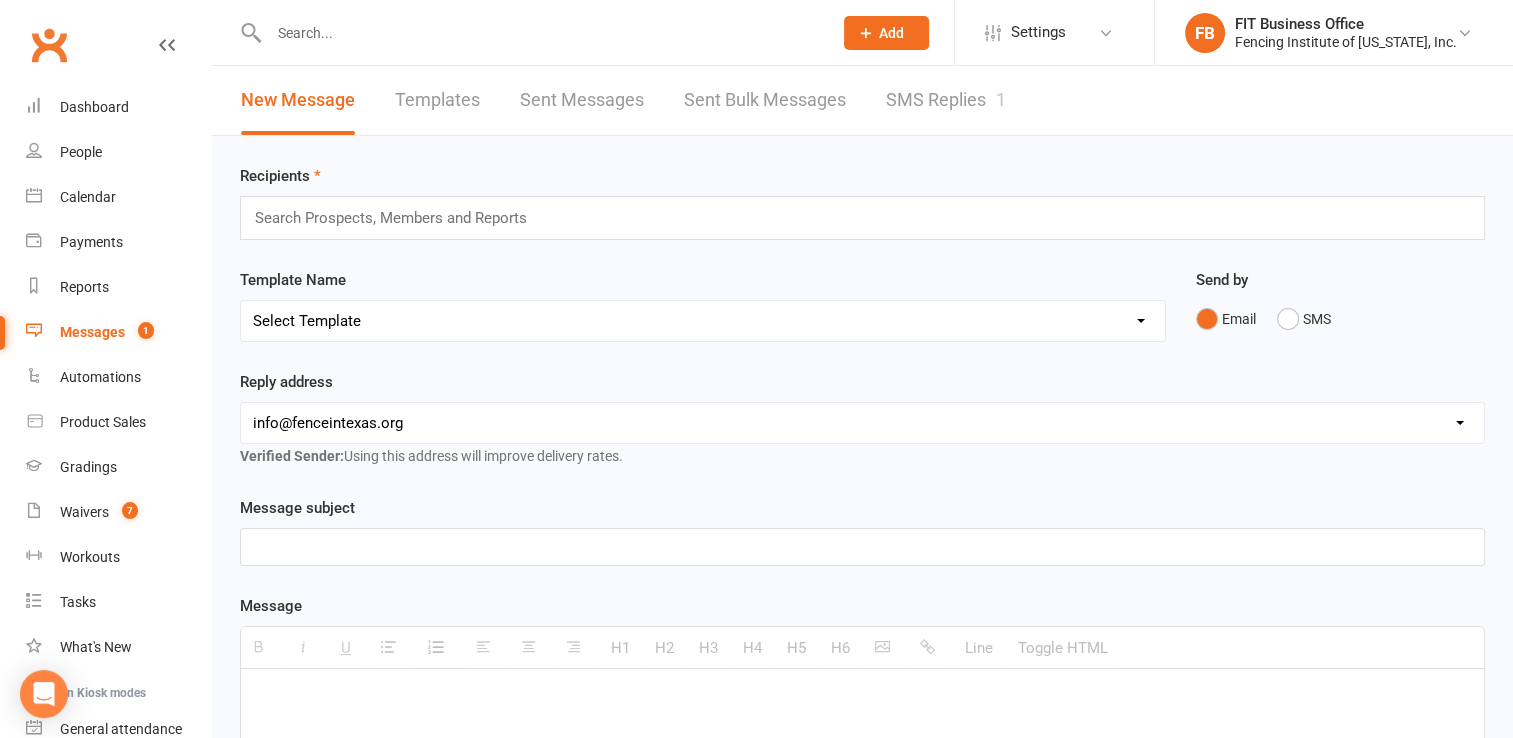 click on "SMS Replies  1" at bounding box center [946, 100] 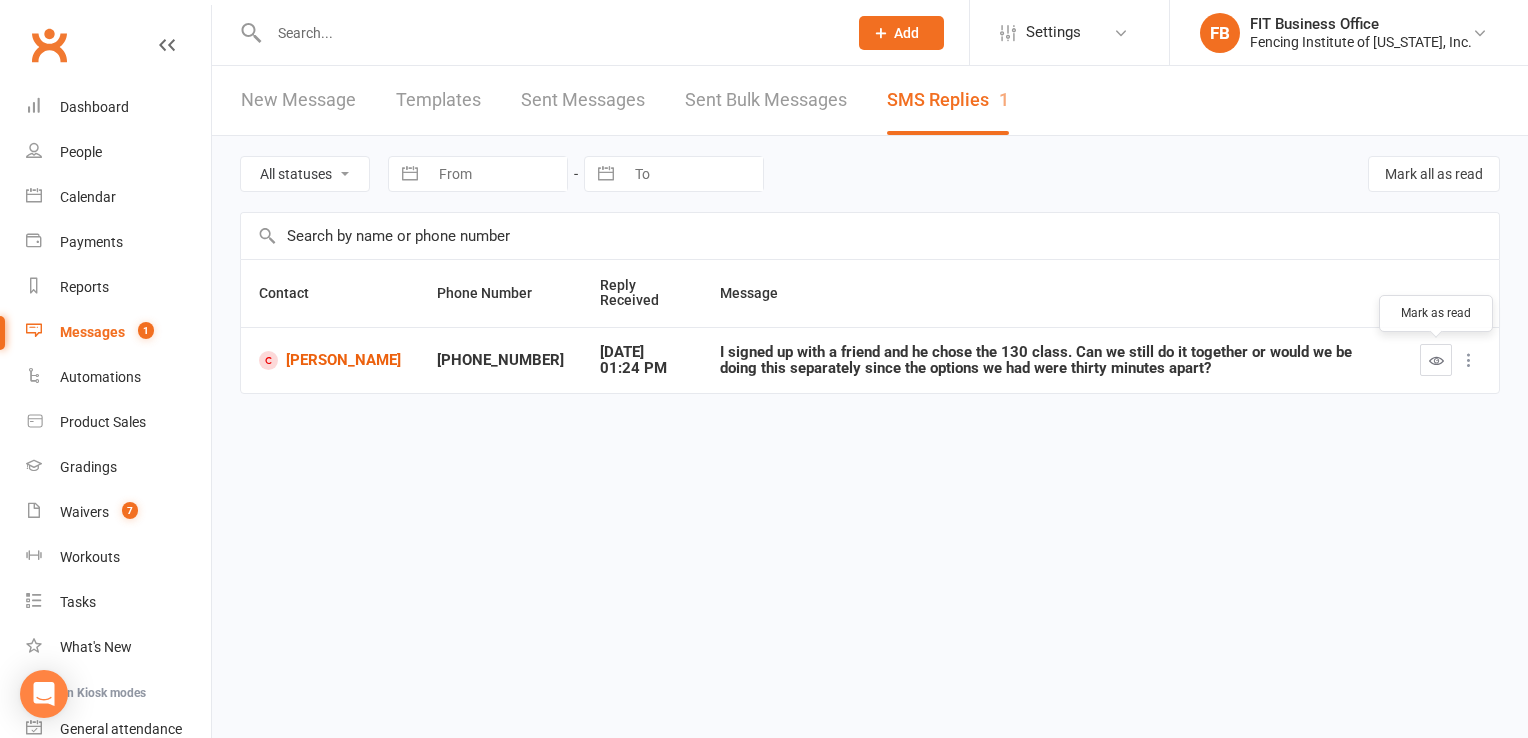 click at bounding box center [1436, 360] 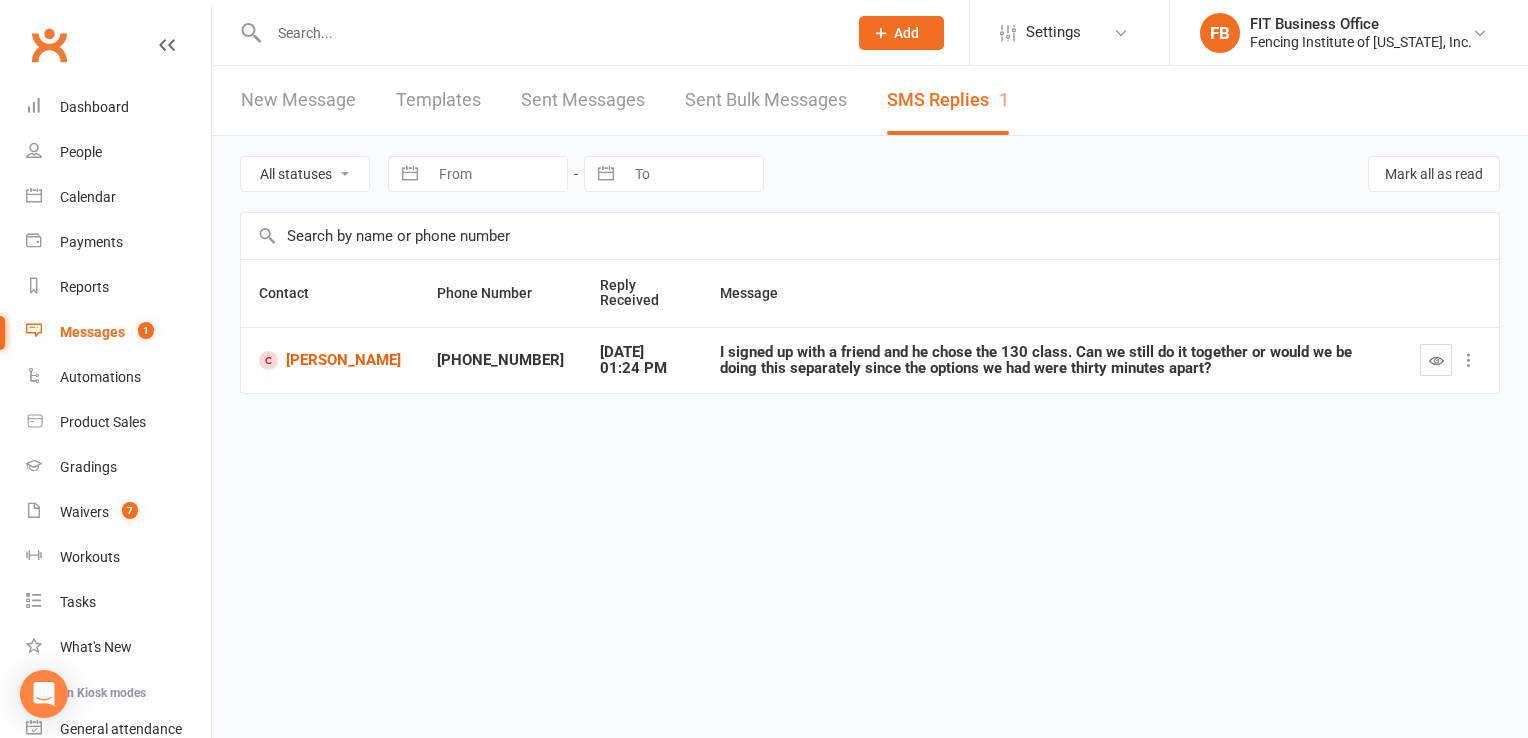 click at bounding box center (1469, 360) 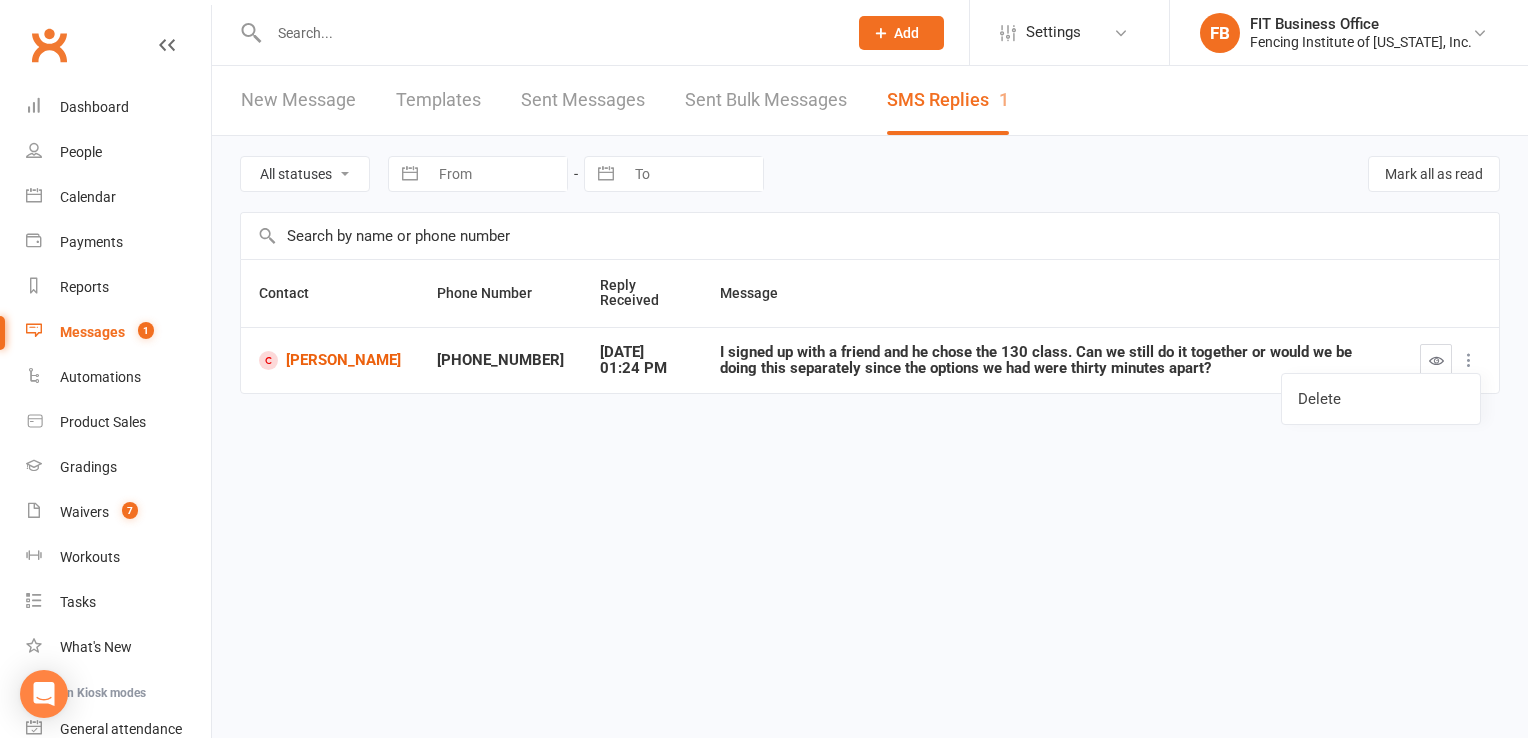 click on "Message" at bounding box center [1052, 293] 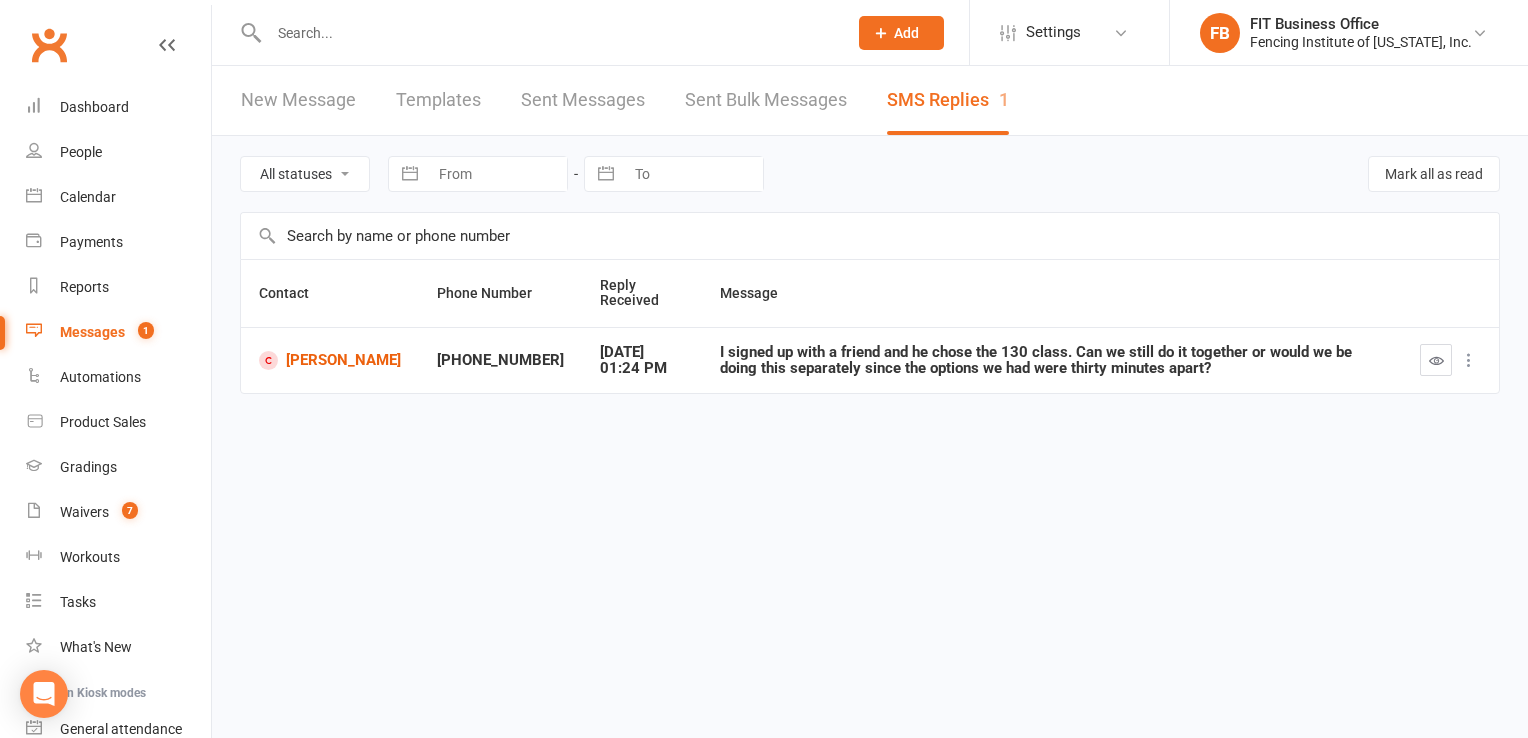 click at bounding box center [1469, 360] 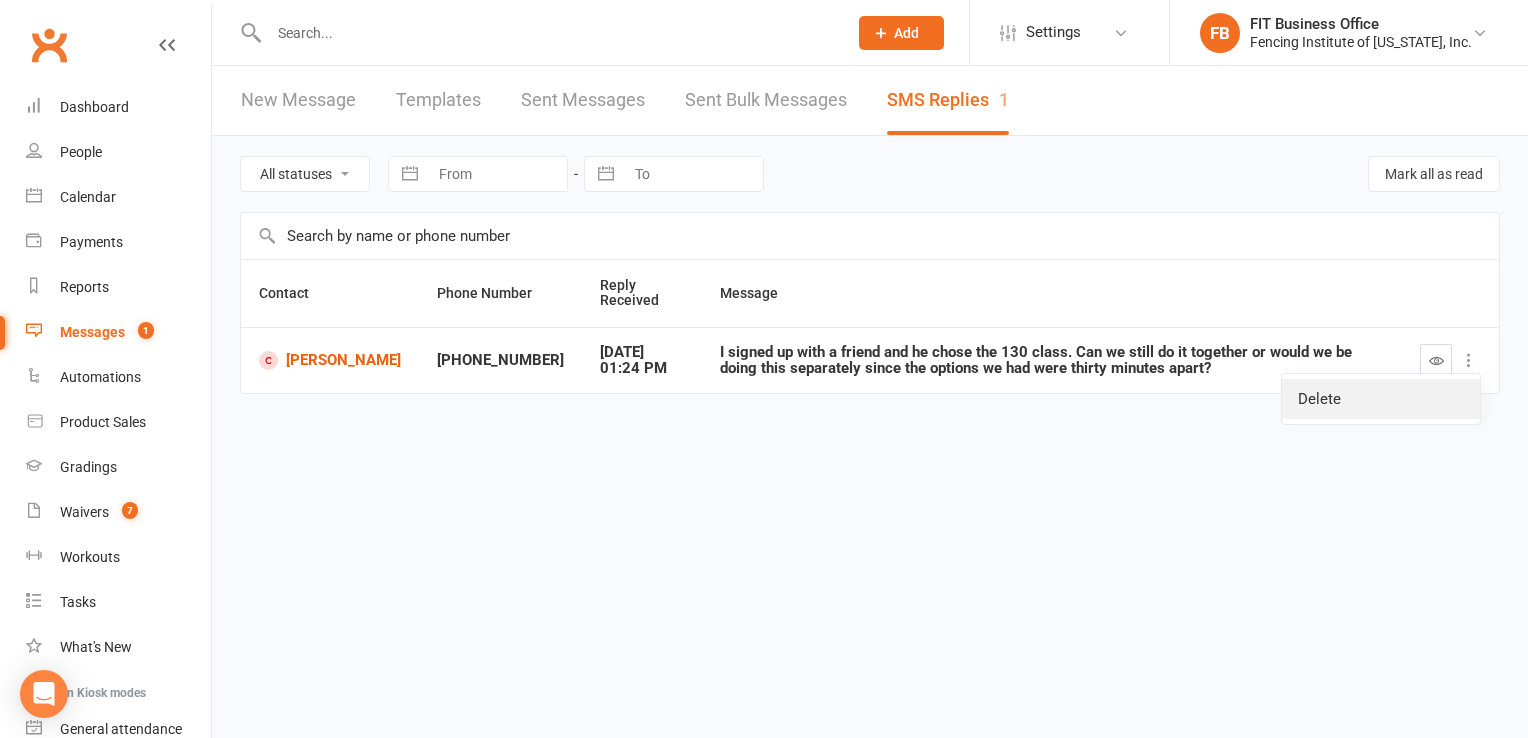 click on "Delete" at bounding box center (1381, 399) 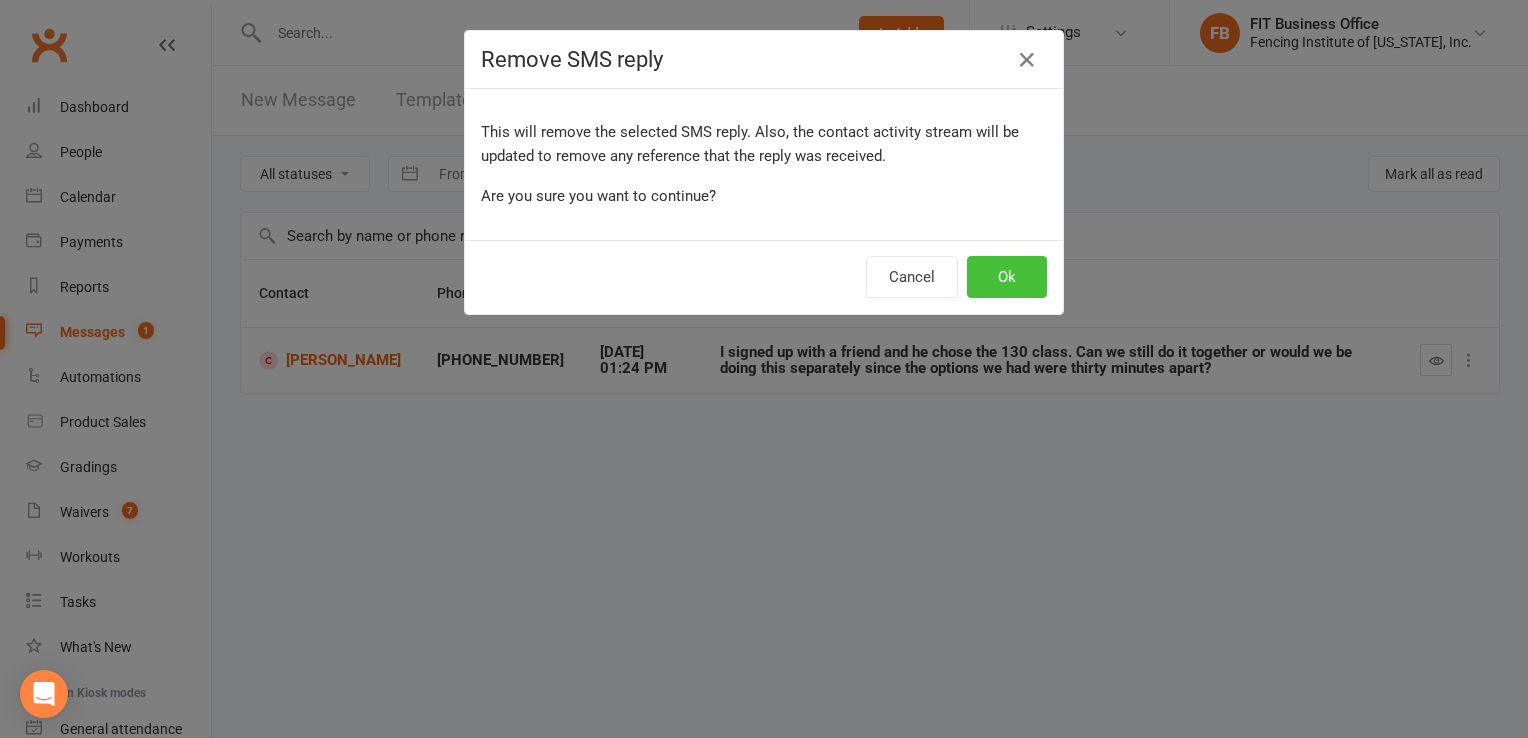 click on "Ok" at bounding box center (1007, 277) 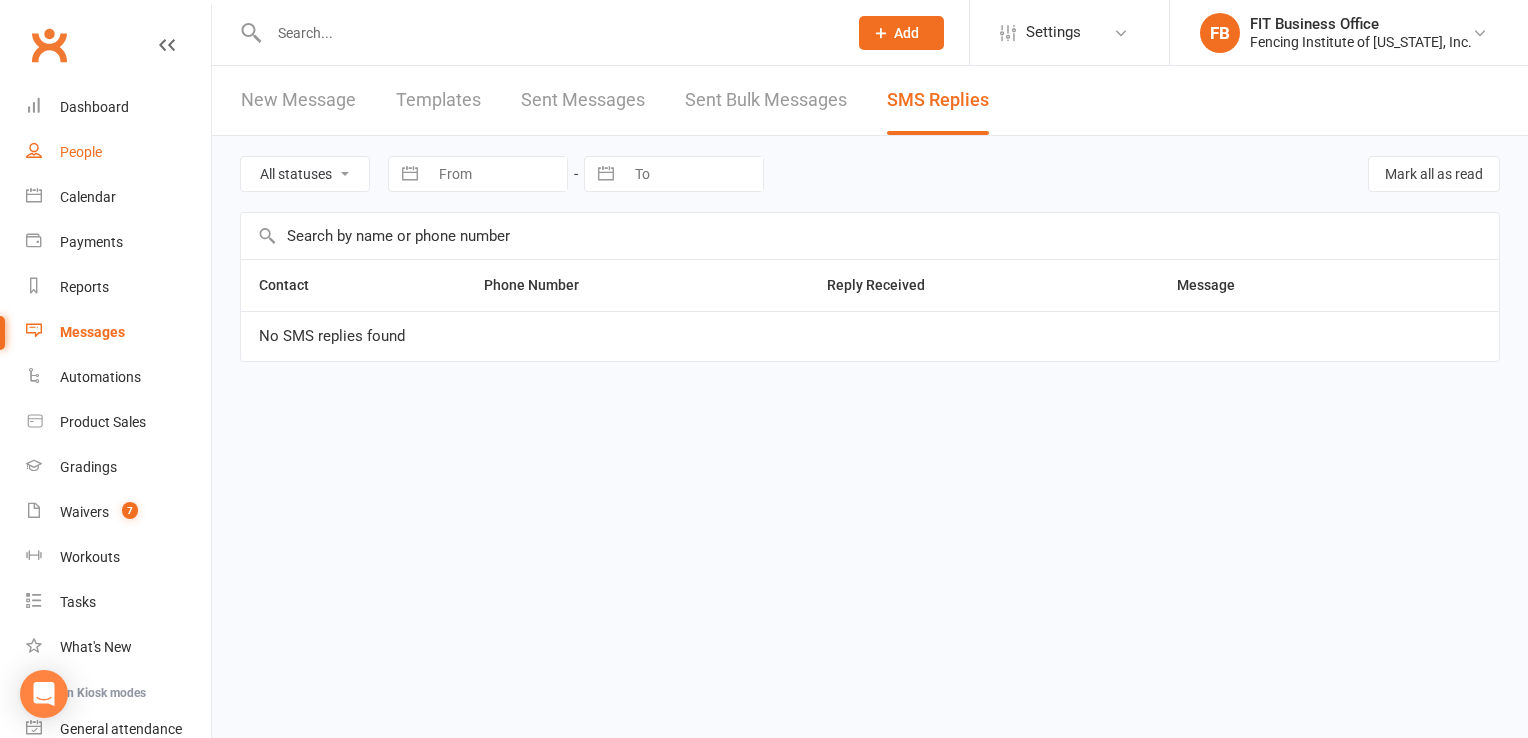 click on "People" at bounding box center (81, 152) 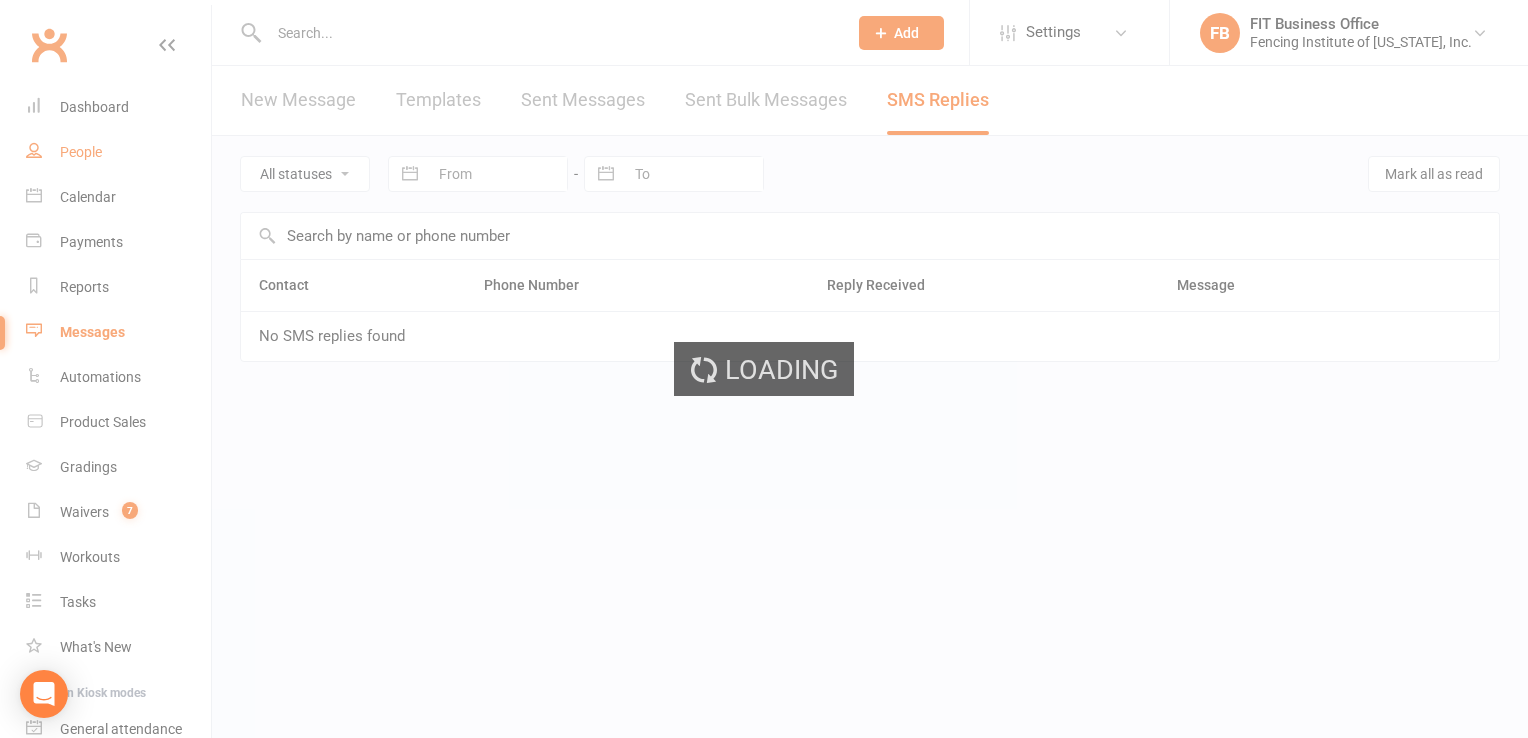 select on "100" 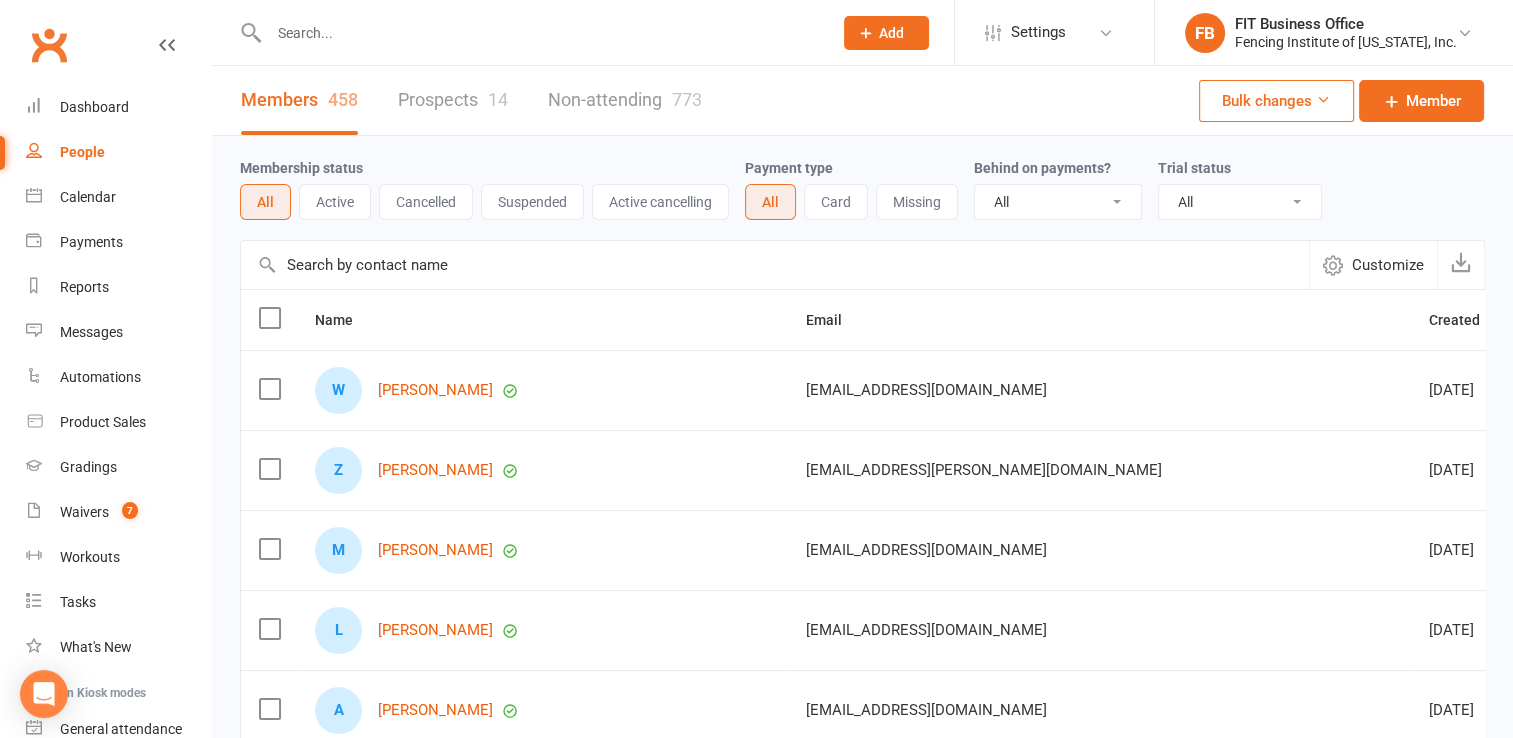 click at bounding box center [540, 33] 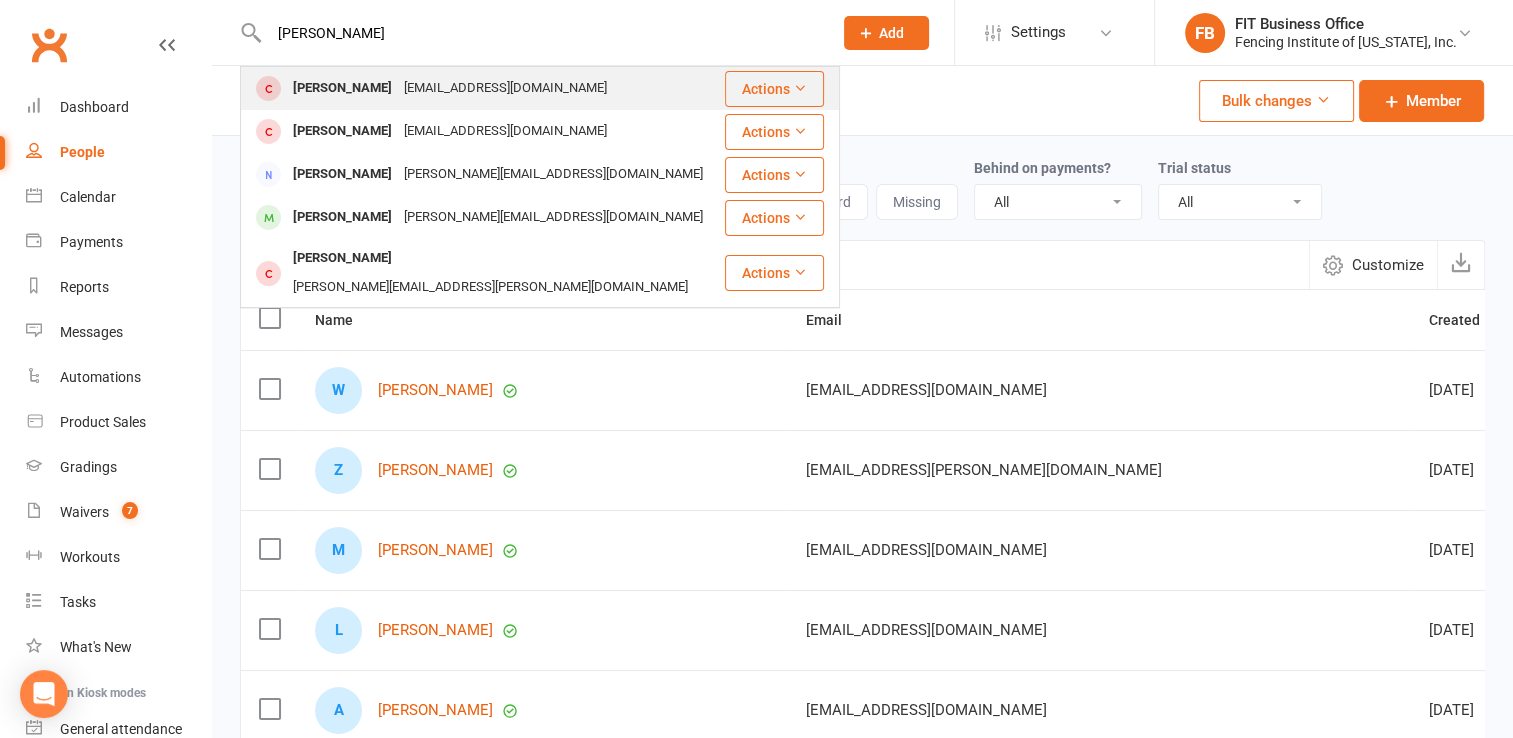 type on "[PERSON_NAME]" 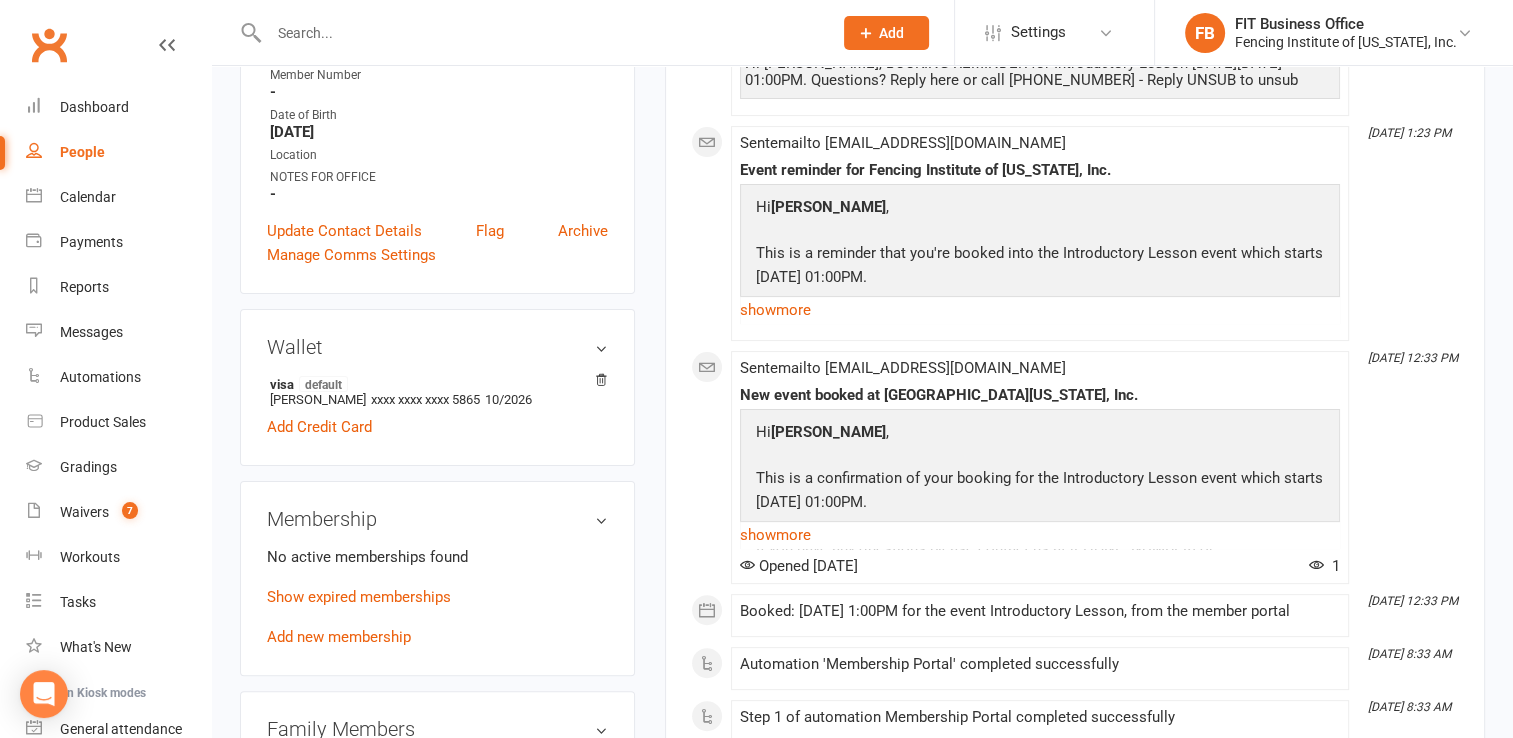 scroll, scrollTop: 433, scrollLeft: 0, axis: vertical 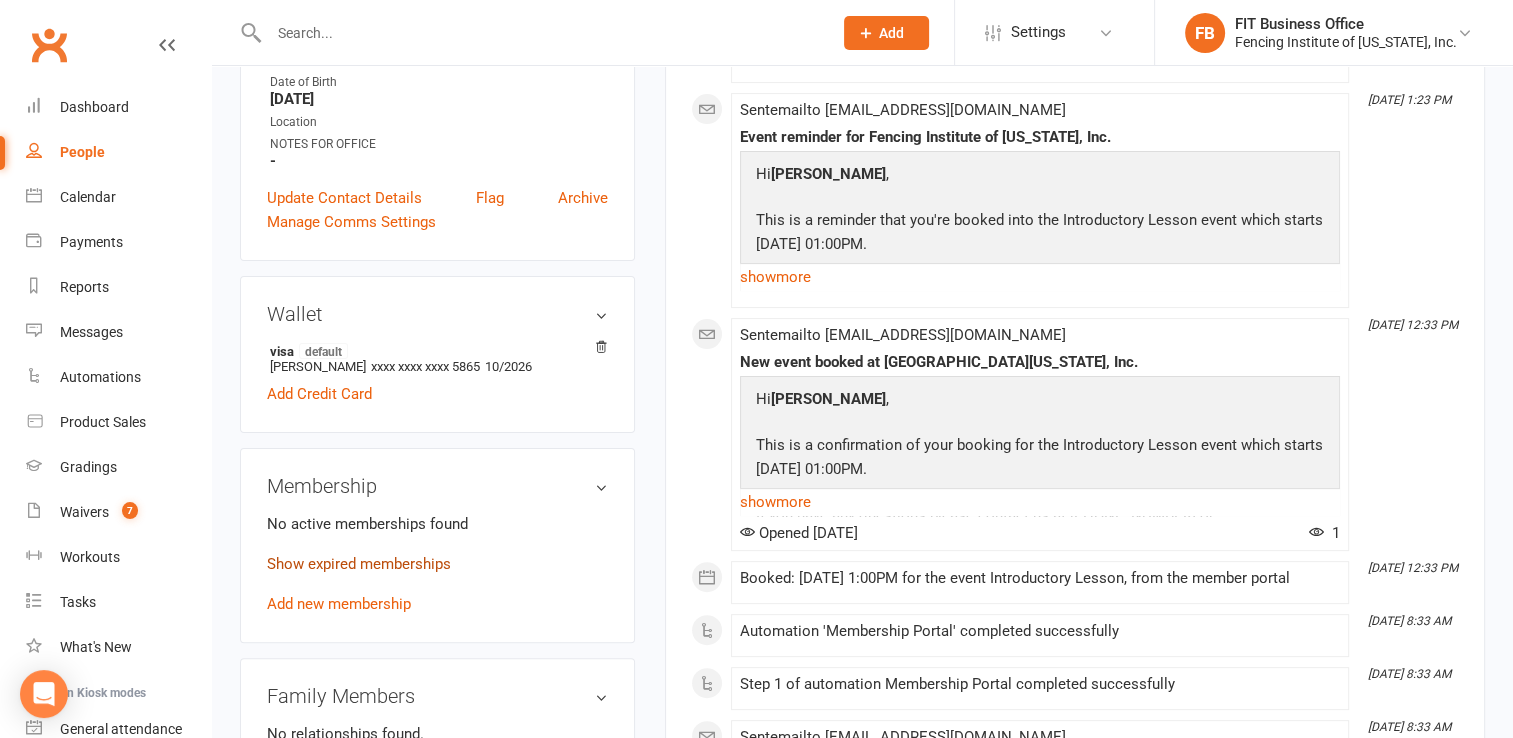 click on "Show expired memberships" at bounding box center [359, 564] 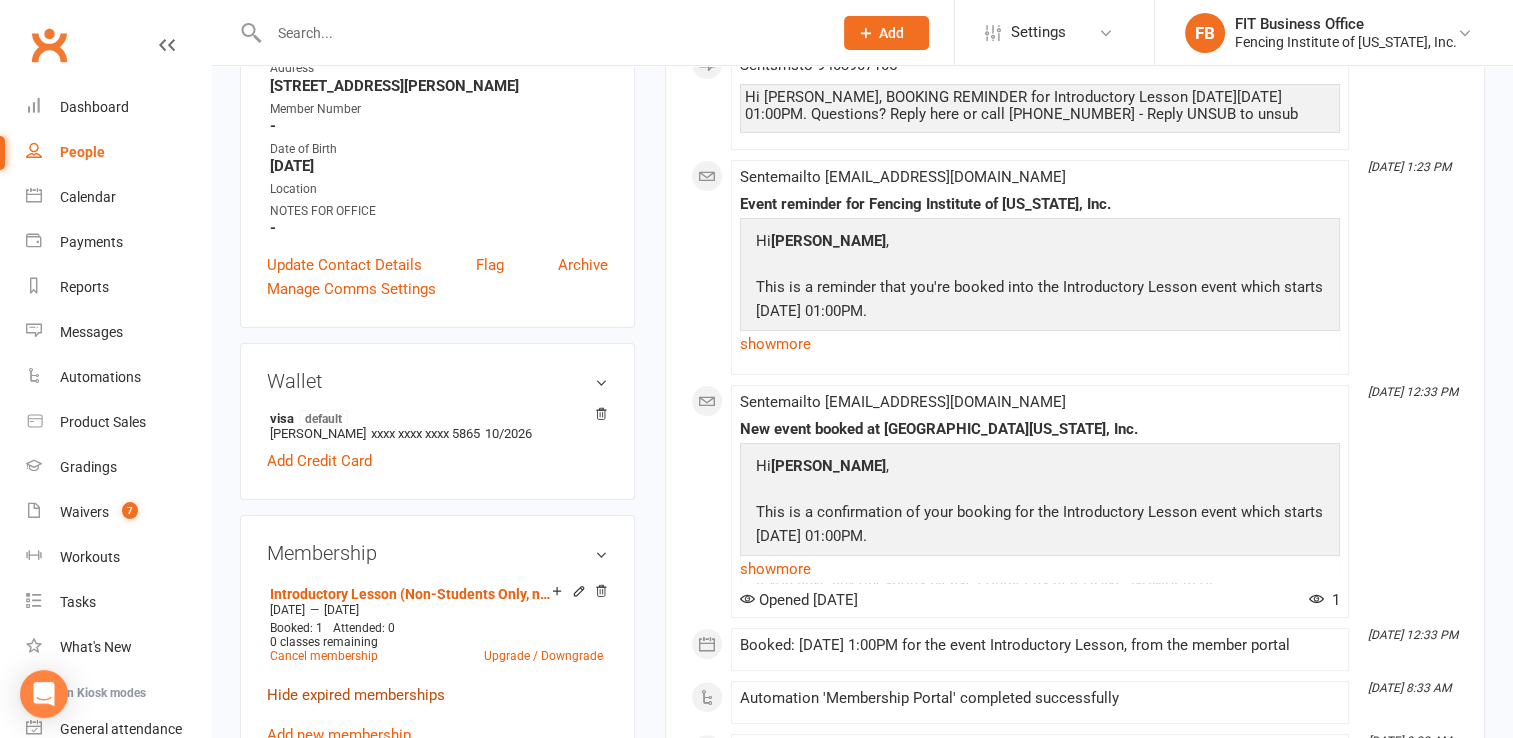 scroll, scrollTop: 300, scrollLeft: 0, axis: vertical 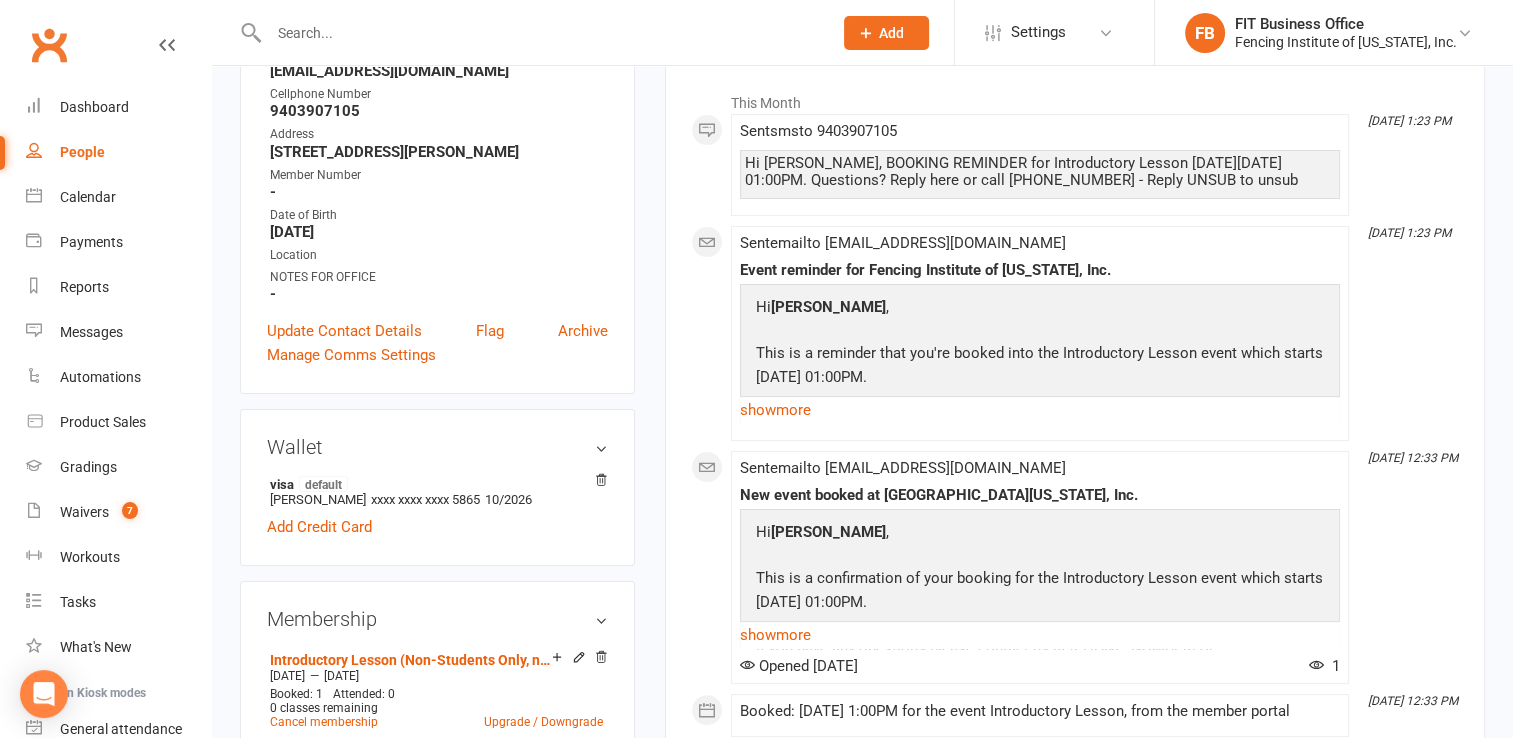 click on "✓ Memberships n/a No active memberships $ Balance $0.00 Next: n/a Last: [DATE] Last visit Never view attendance
Activity Notes Comms Attendance Payments Waivers Tasks Automations Workouts Gradings / Promotions Access Control Assessments Credit balance
All activities Bookings / Attendances Communications Notes Failed SMSes Gradings Members Memberships POS Sales Payments Credit Vouchers Prospects Reports Automations Tasks Waivers Workouts Kiosk Mode Consent Assessments Contact Flags Family Relationships Activity This Month [DATE] 1:23 PM   Sent  sms  to   [PHONE_NUMBER]   Hi [PERSON_NAME], BOOKING REMINDER for Introductory Lesson [DATE][DATE] 01:00PM. Questions? Reply here or call [PHONE_NUMBER] - Reply UNSUB to unsub [DATE] 1:23 PM   Sent  email  to   [EMAIL_ADDRESS][DOMAIN_NAME]   Event reminder for Fencing Institute of [US_STATE], Inc. Hi  [PERSON_NAME] , This is a reminder that you're booked into the Introductory Lesson event which starts [DATE] 01:00PM. Kind regards,  Add this event to Google Calendar" at bounding box center (1075, 1052) 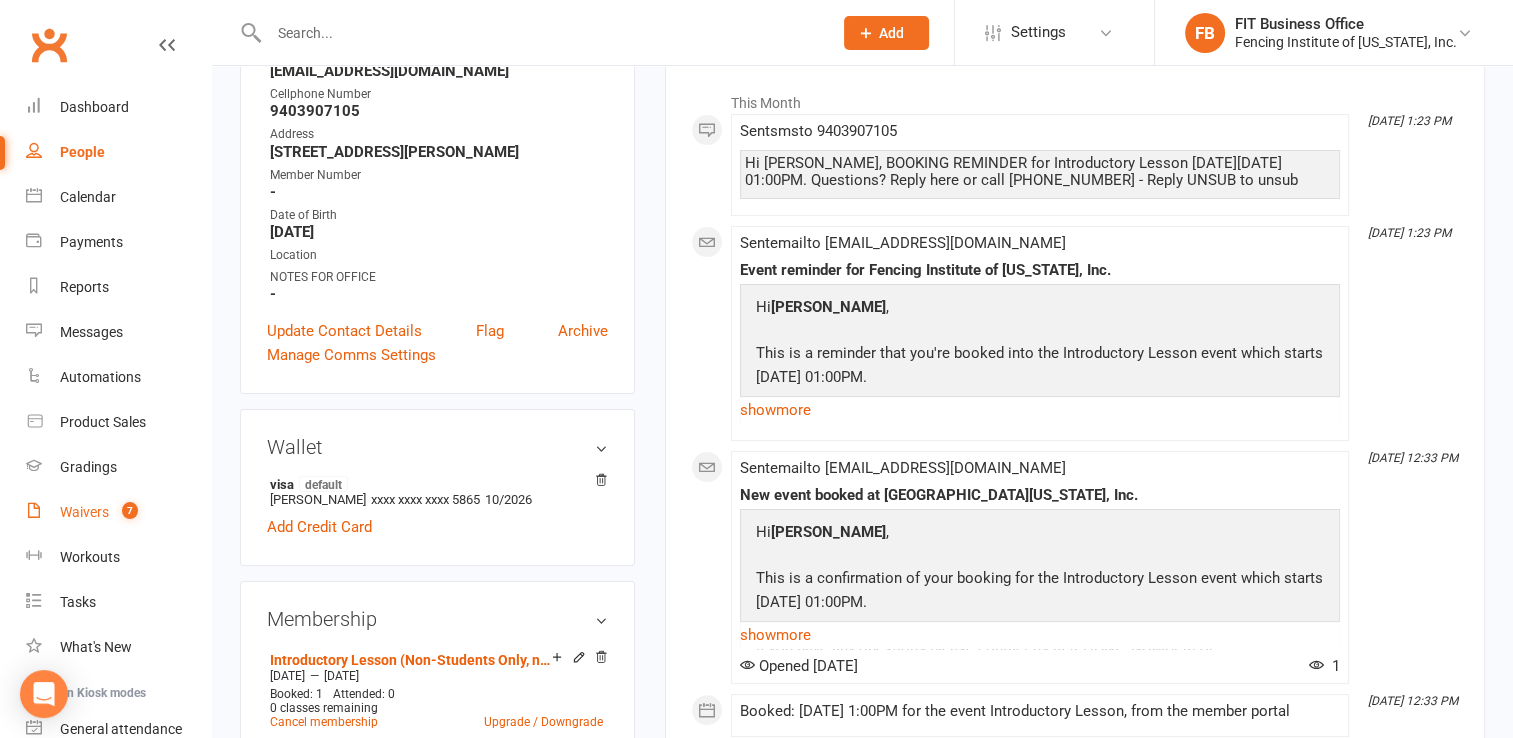 click on "Waivers" at bounding box center [84, 512] 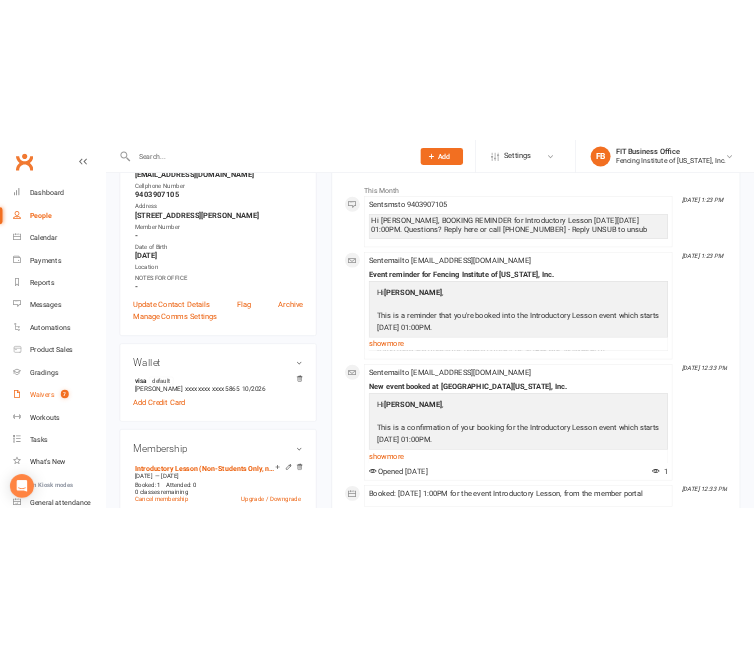 scroll, scrollTop: 0, scrollLeft: 0, axis: both 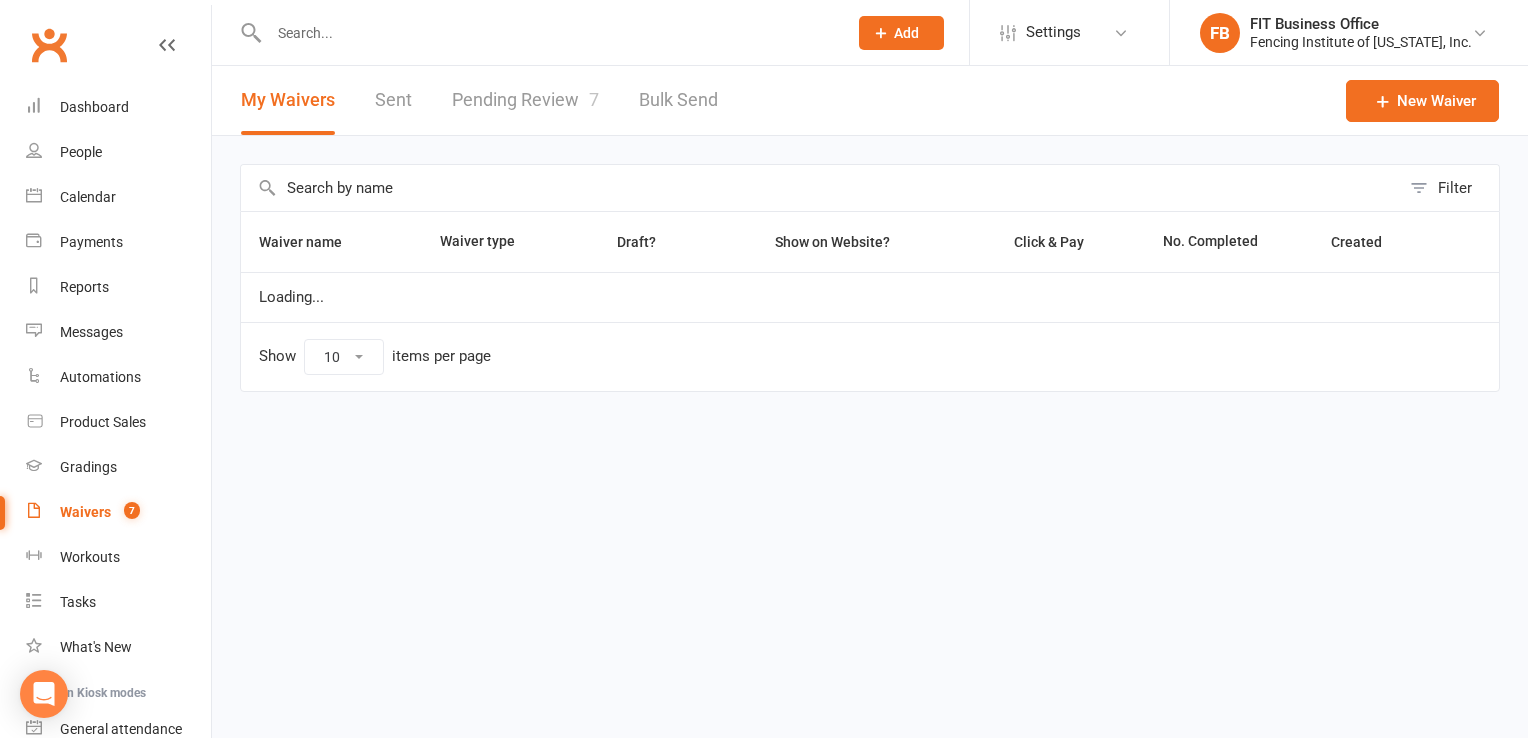 select on "100" 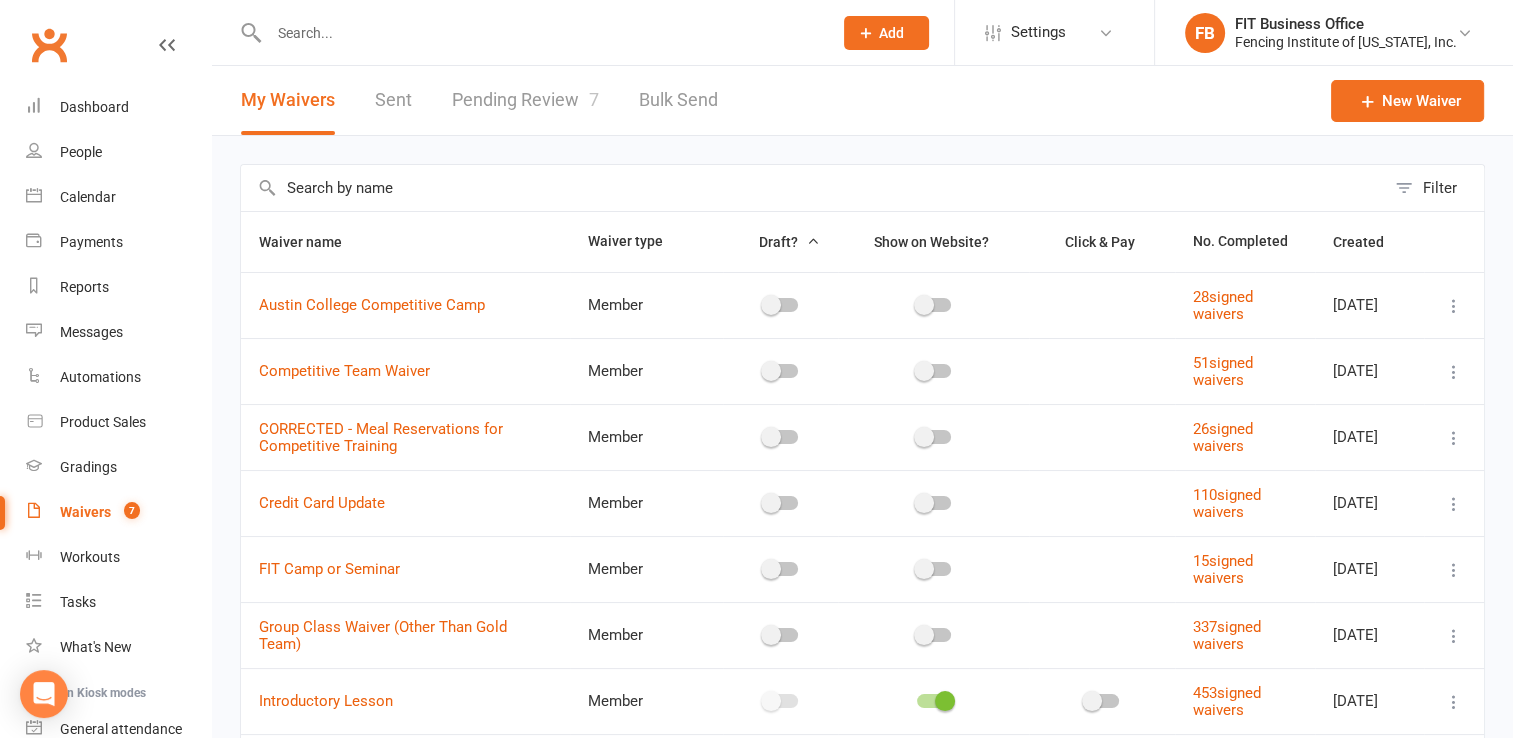 click on "Pending Review 7" at bounding box center (525, 100) 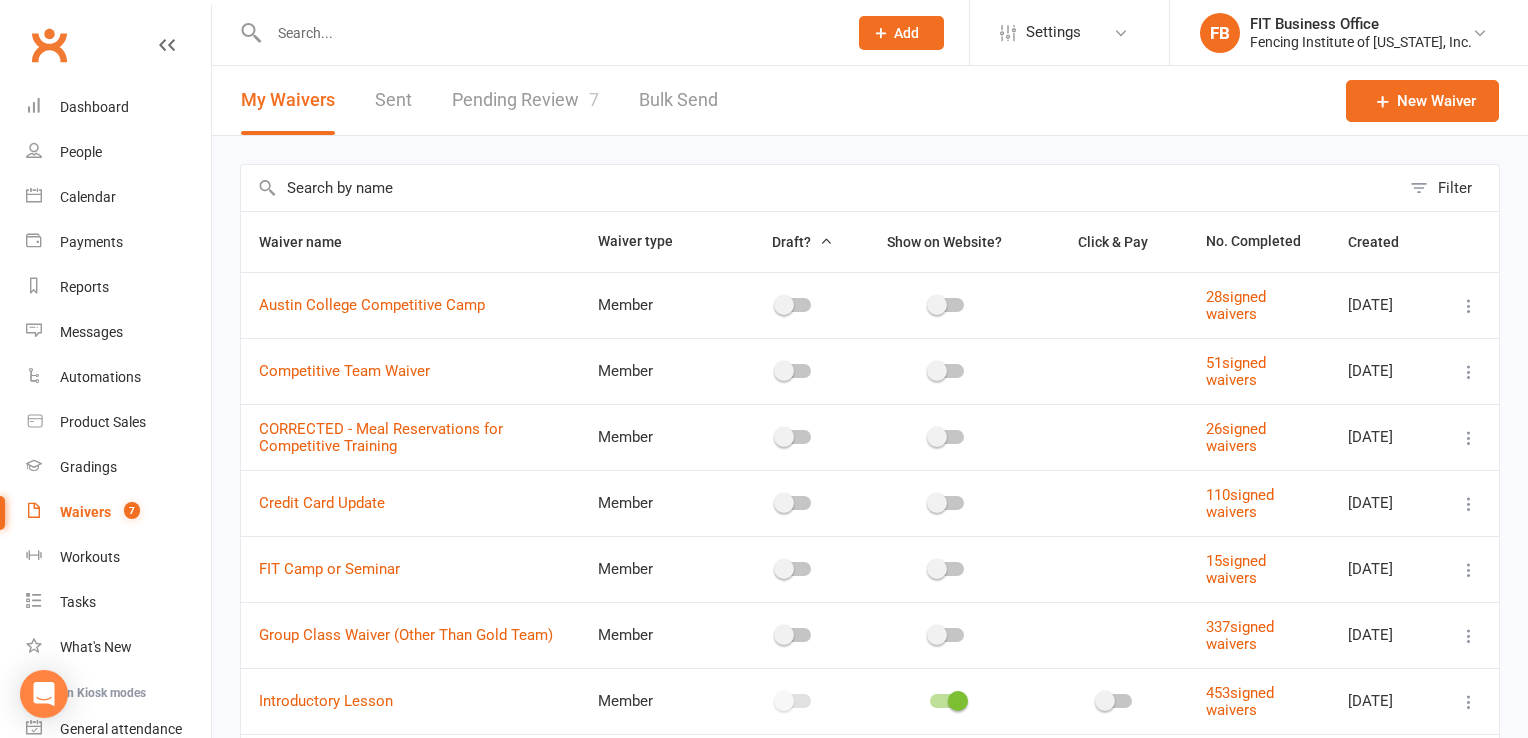 select on "100" 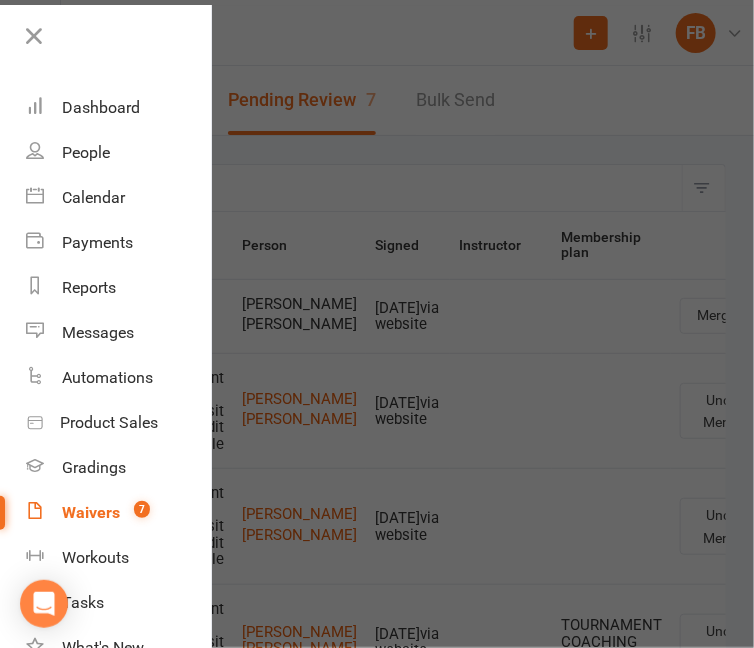 click at bounding box center [377, 324] 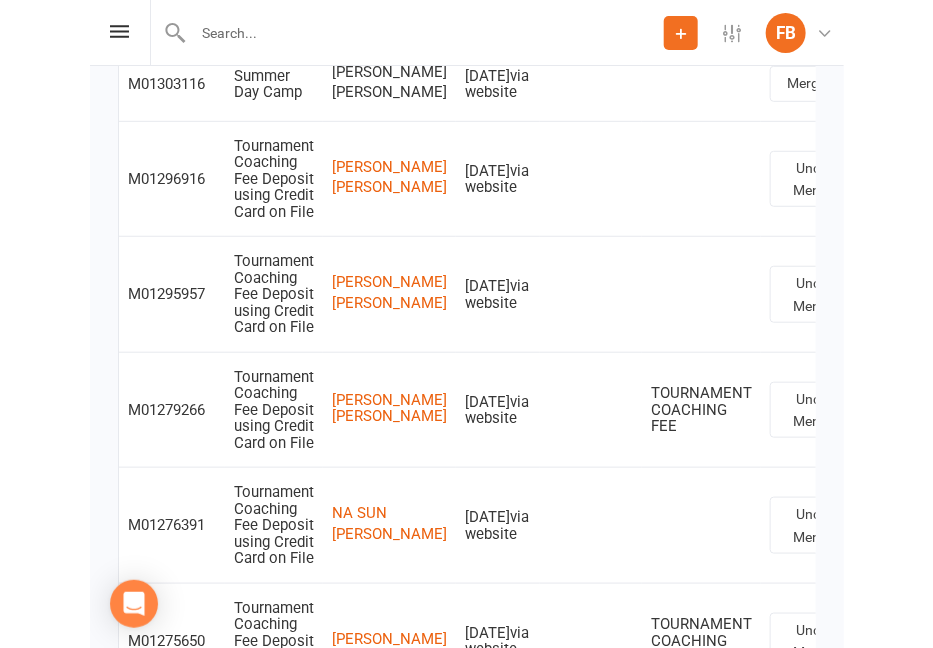 scroll, scrollTop: 264, scrollLeft: 0, axis: vertical 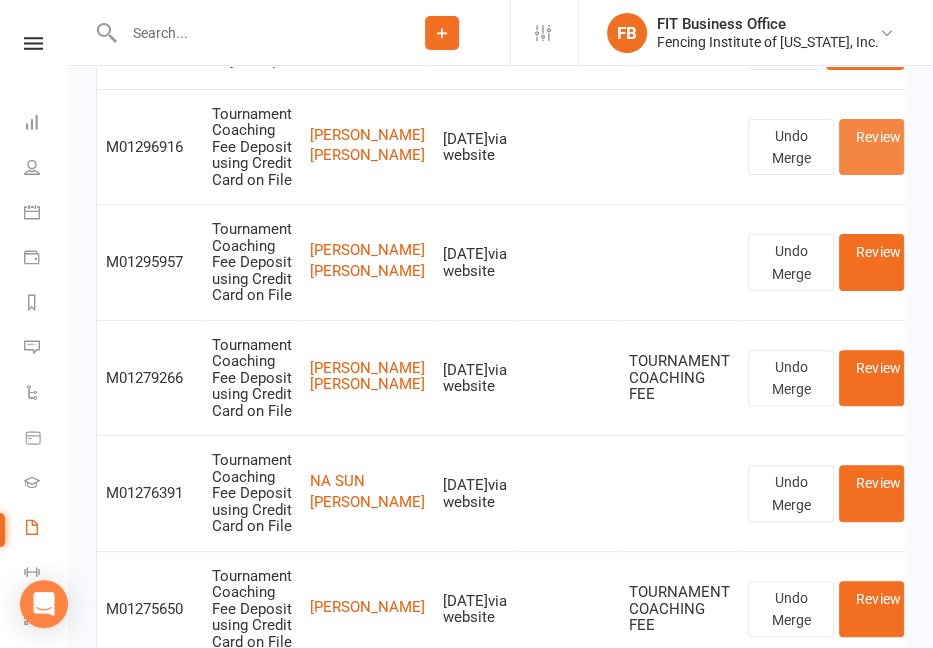 click on "Review" at bounding box center [871, 147] 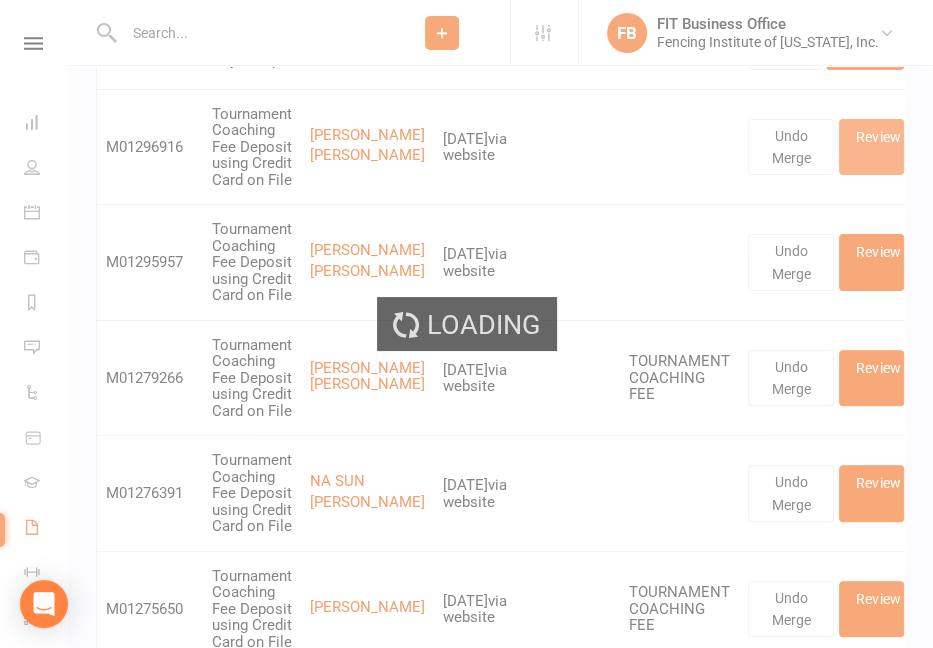 scroll, scrollTop: 0, scrollLeft: 0, axis: both 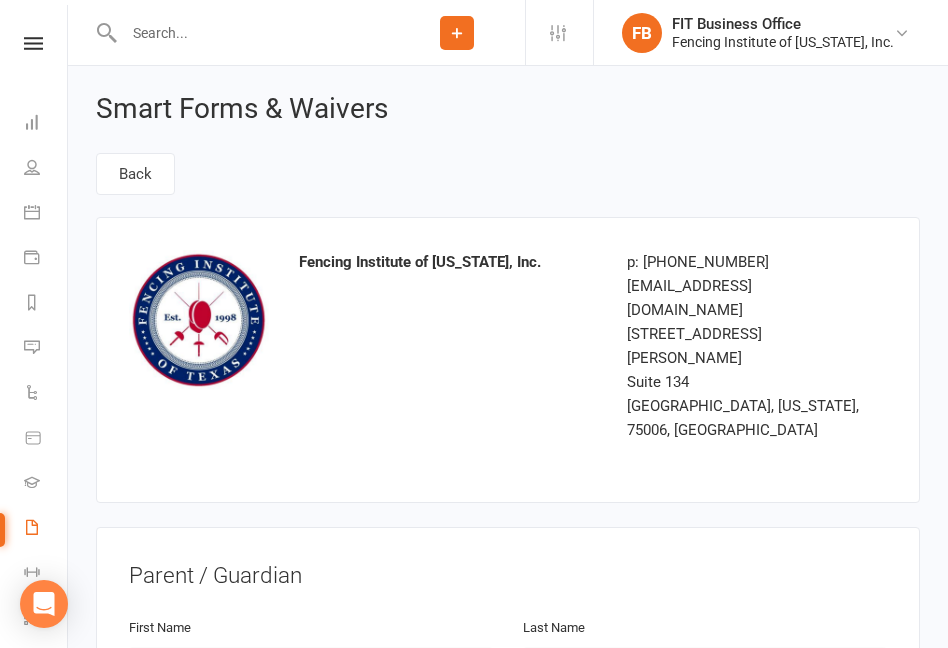 select on "100" 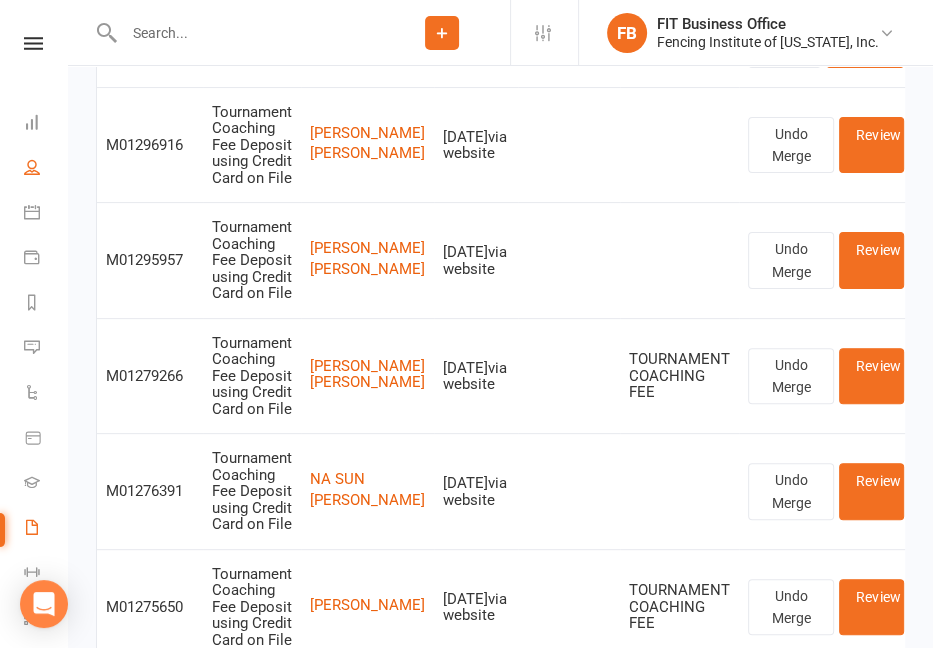 scroll, scrollTop: 300, scrollLeft: 0, axis: vertical 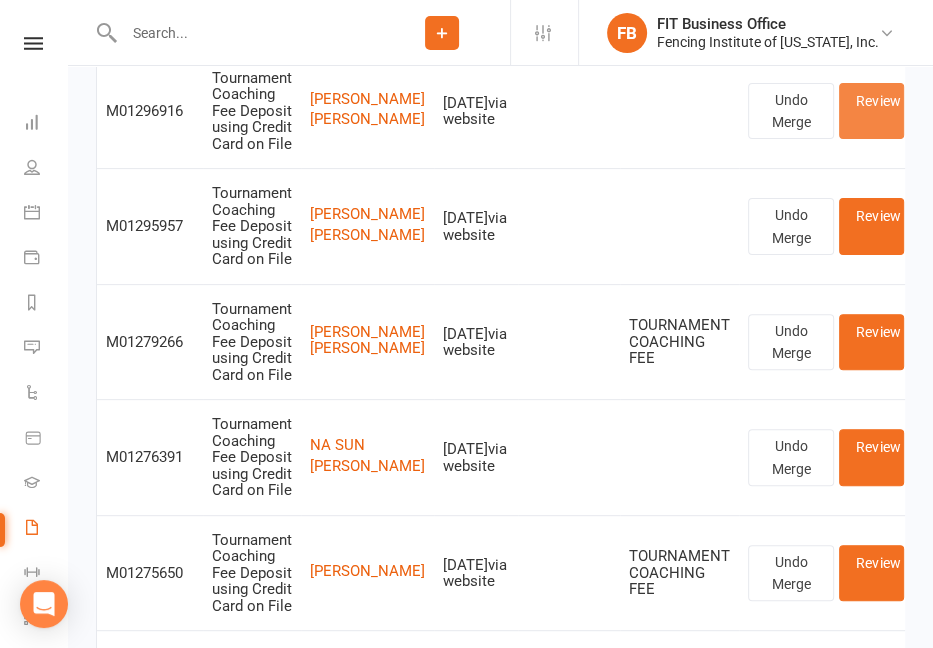 click on "Review" at bounding box center (871, 111) 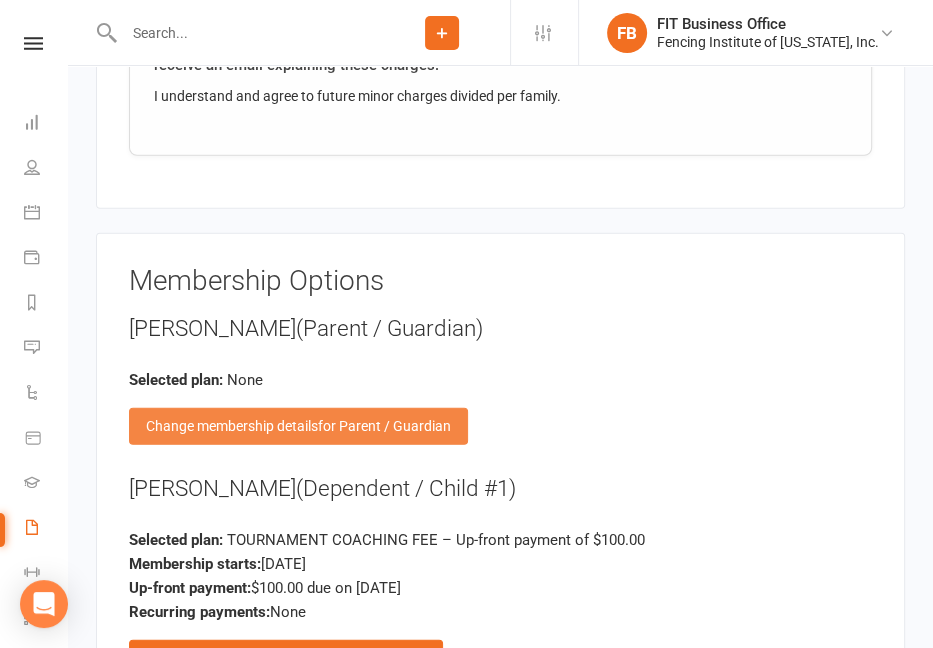 scroll, scrollTop: 3300, scrollLeft: 0, axis: vertical 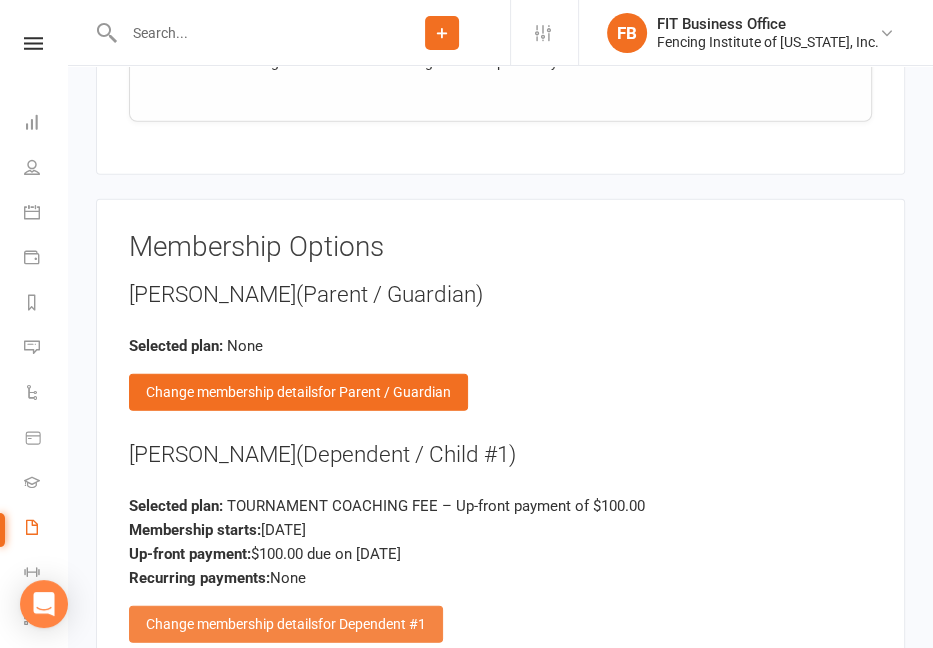 click on "Change membership details  for Dependent #1" at bounding box center (286, 624) 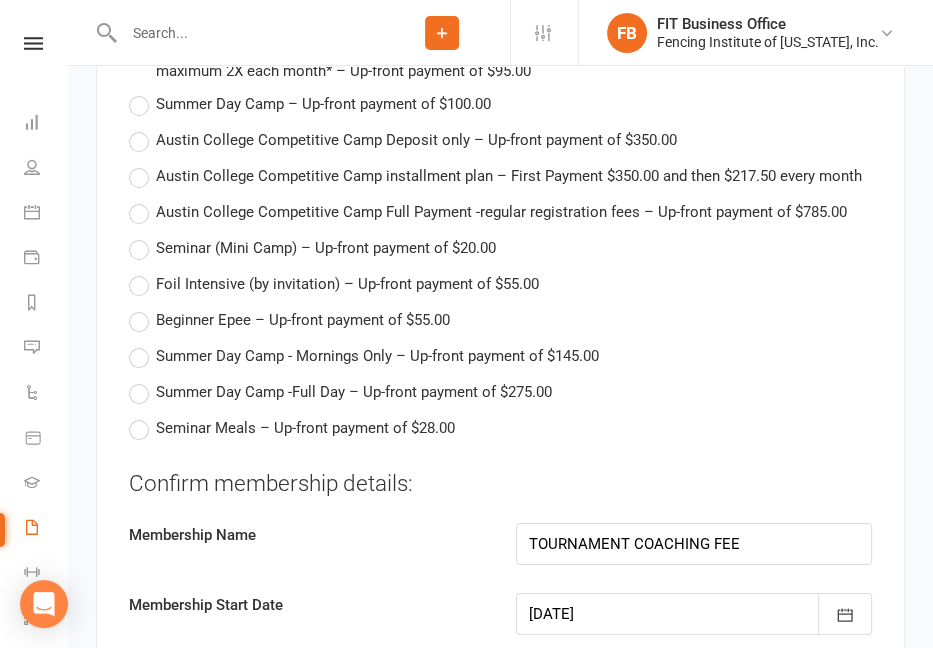 scroll, scrollTop: 4766, scrollLeft: 0, axis: vertical 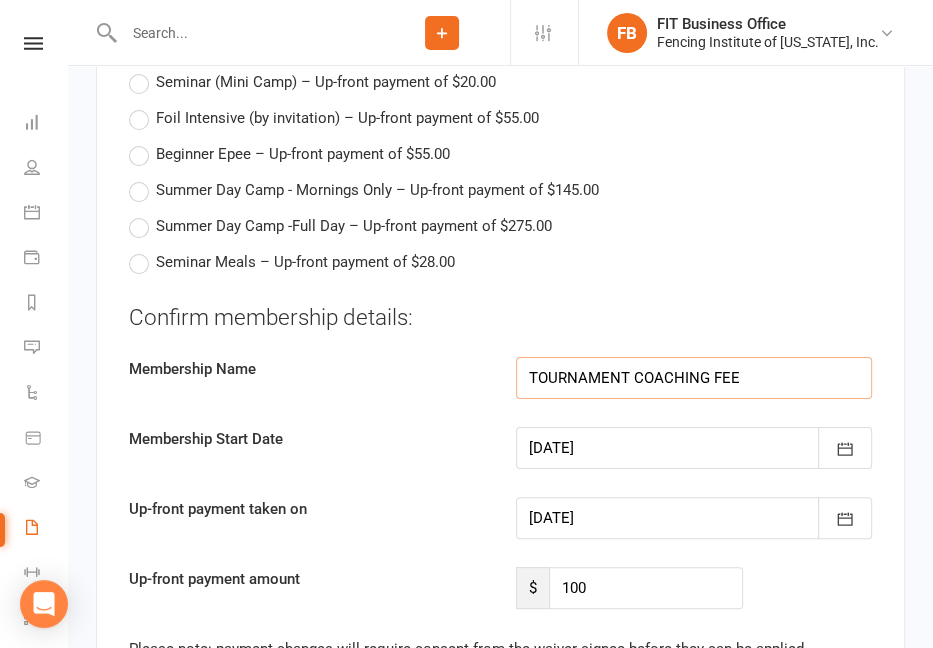 click on "TOURNAMENT COACHING FEE" at bounding box center [694, 378] 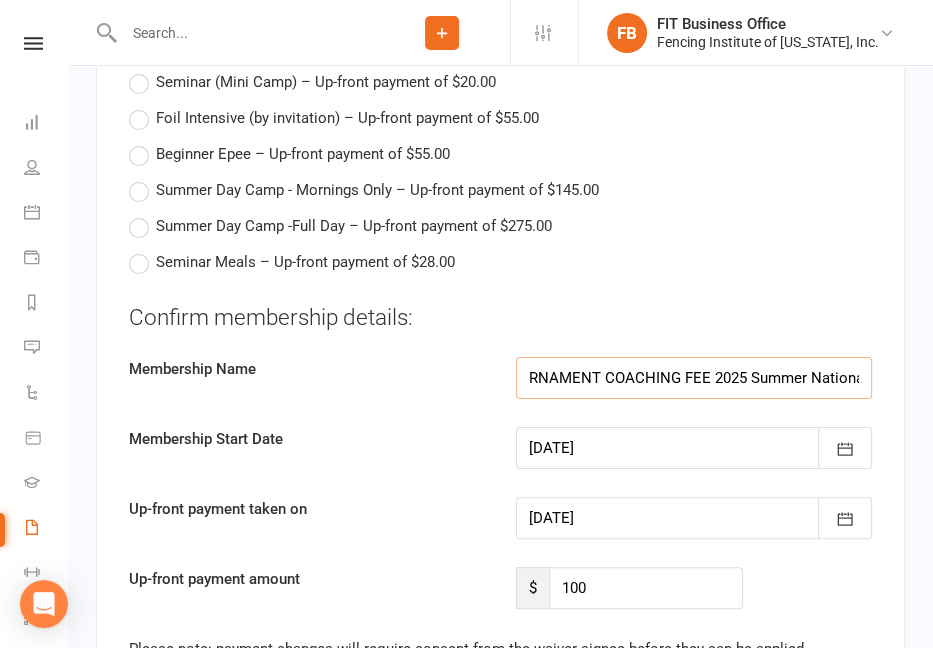 scroll, scrollTop: 0, scrollLeft: 41, axis: horizontal 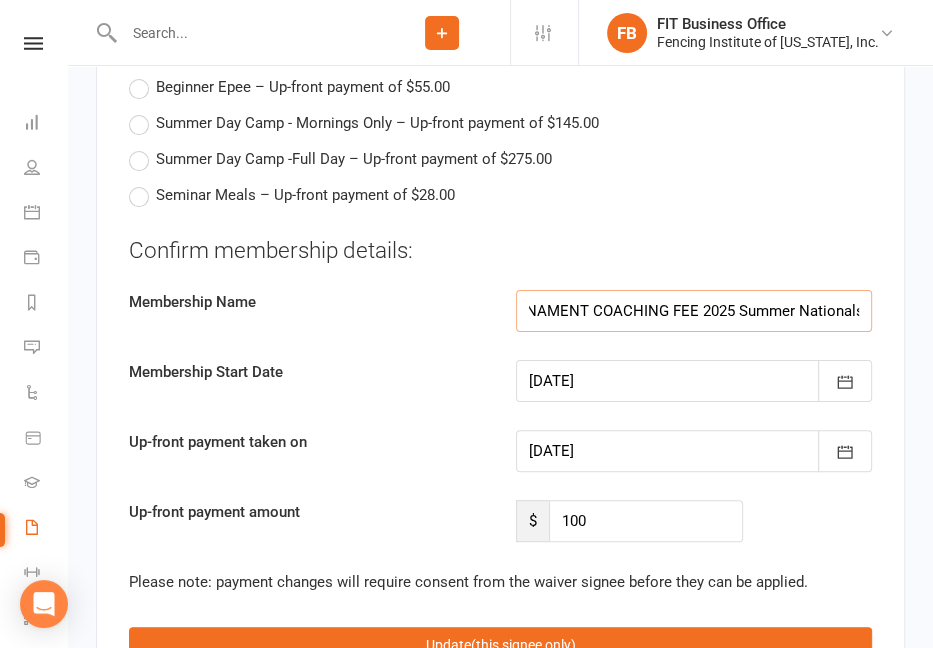 type on "TOURNAMENT COACHING FEE 2025 Summer Nationals" 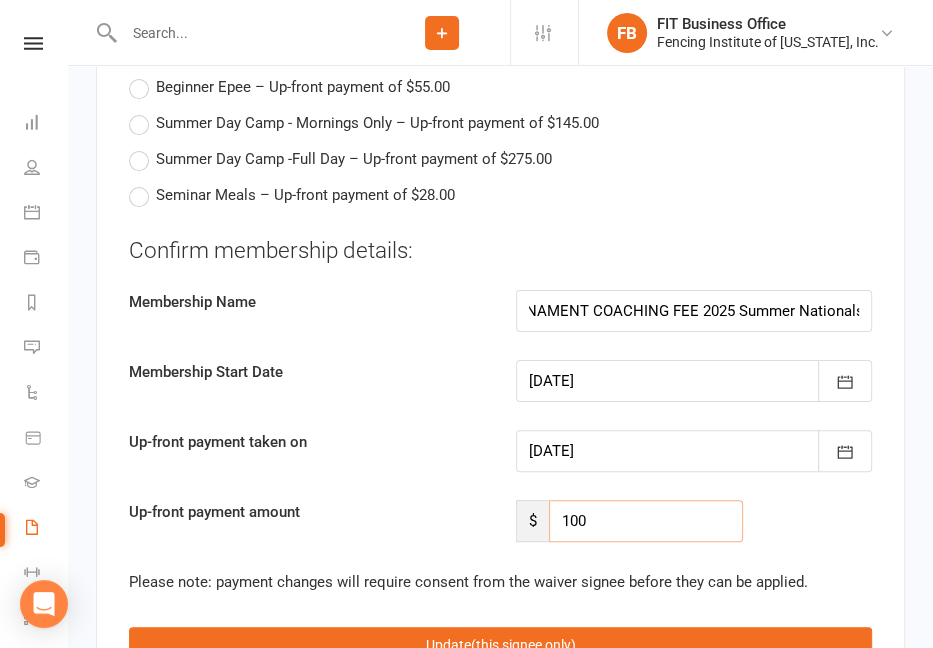 scroll, scrollTop: 0, scrollLeft: 0, axis: both 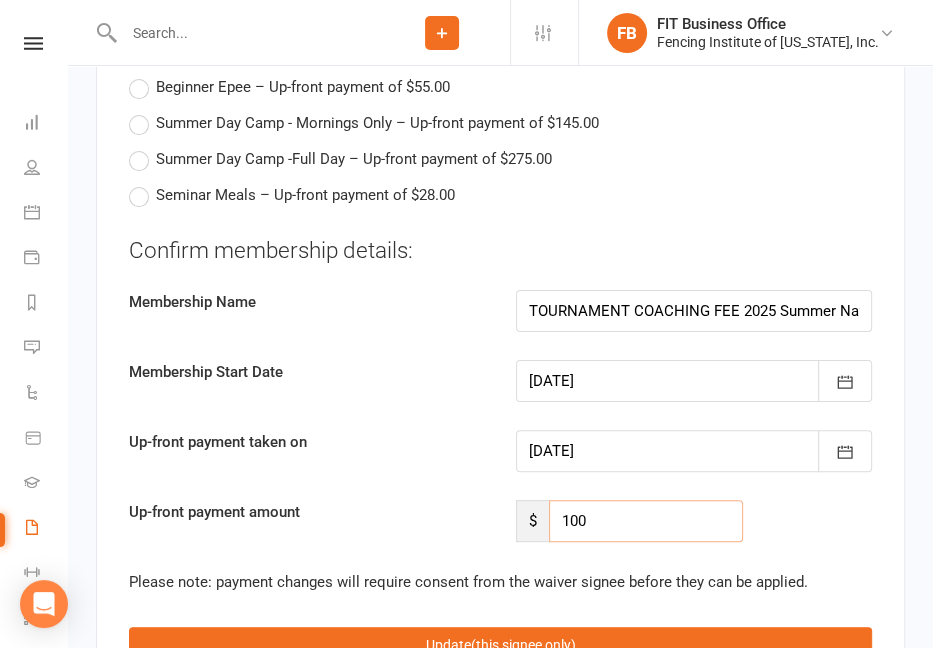 drag, startPoint x: 617, startPoint y: 441, endPoint x: 555, endPoint y: 442, distance: 62.008064 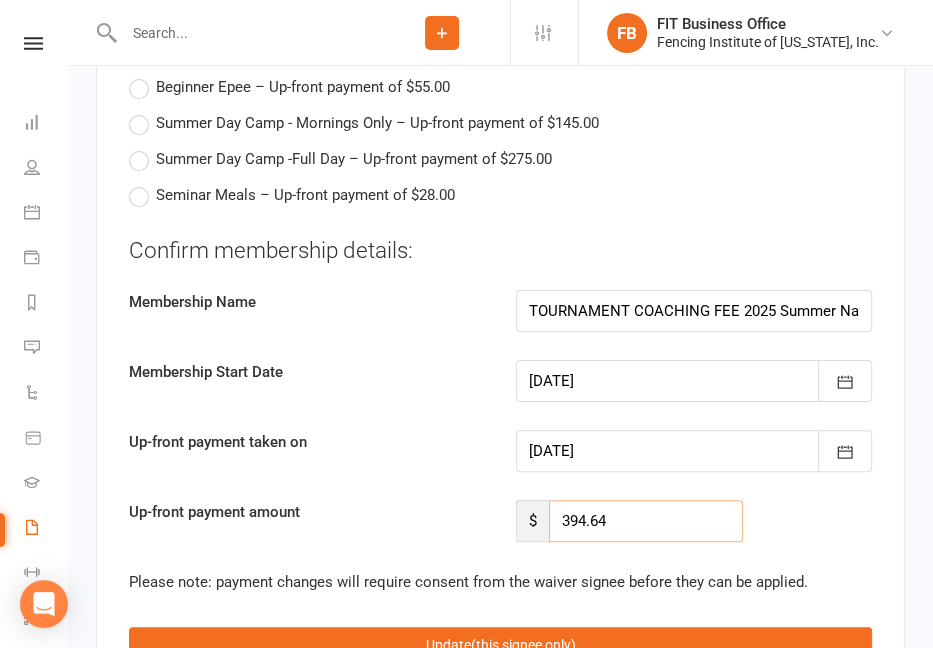 type on "394.64" 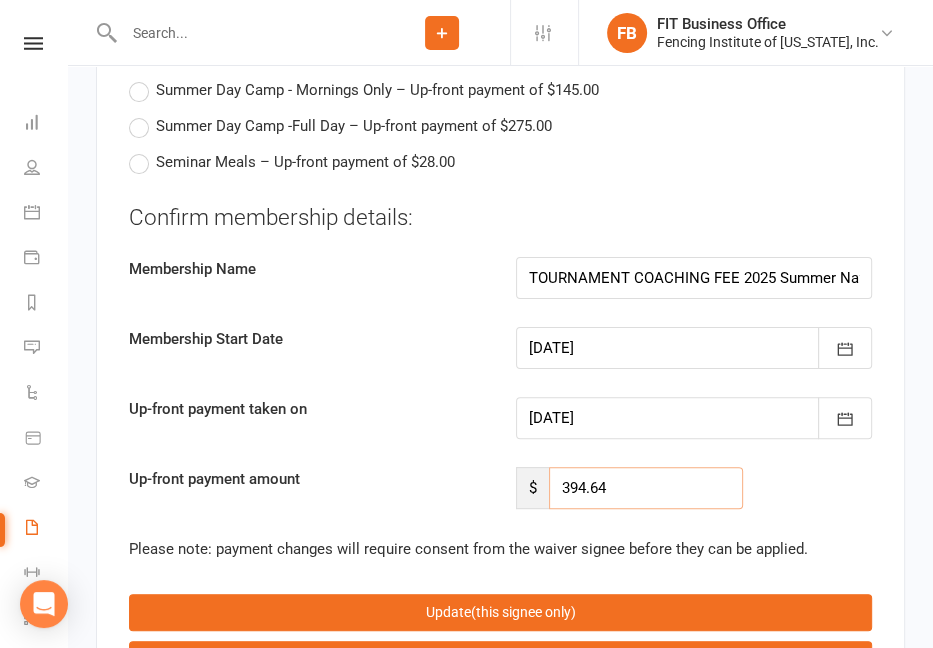 scroll, scrollTop: 4900, scrollLeft: 0, axis: vertical 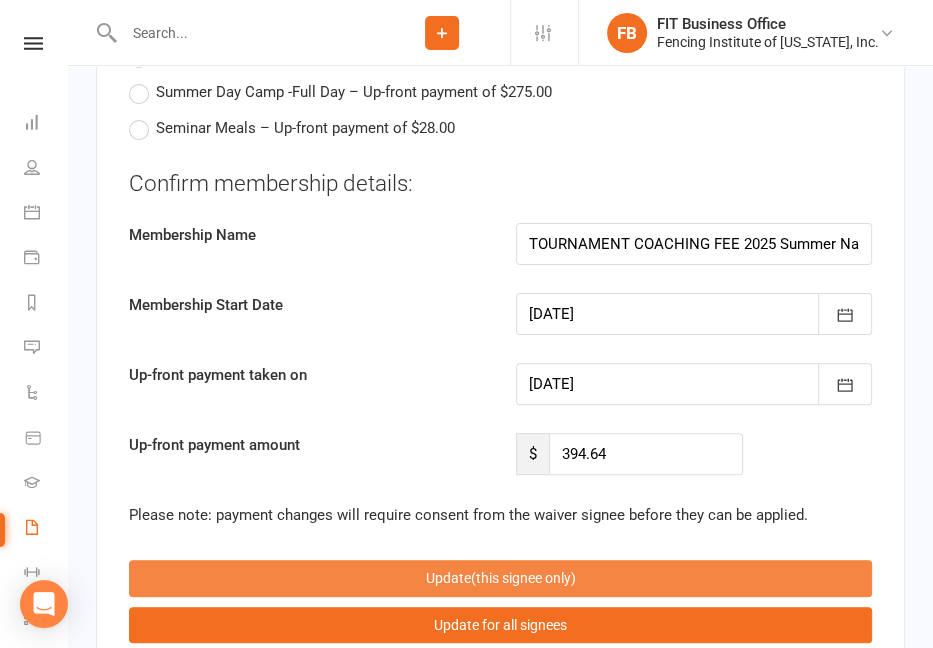 click on "(this signee only)" at bounding box center [523, 578] 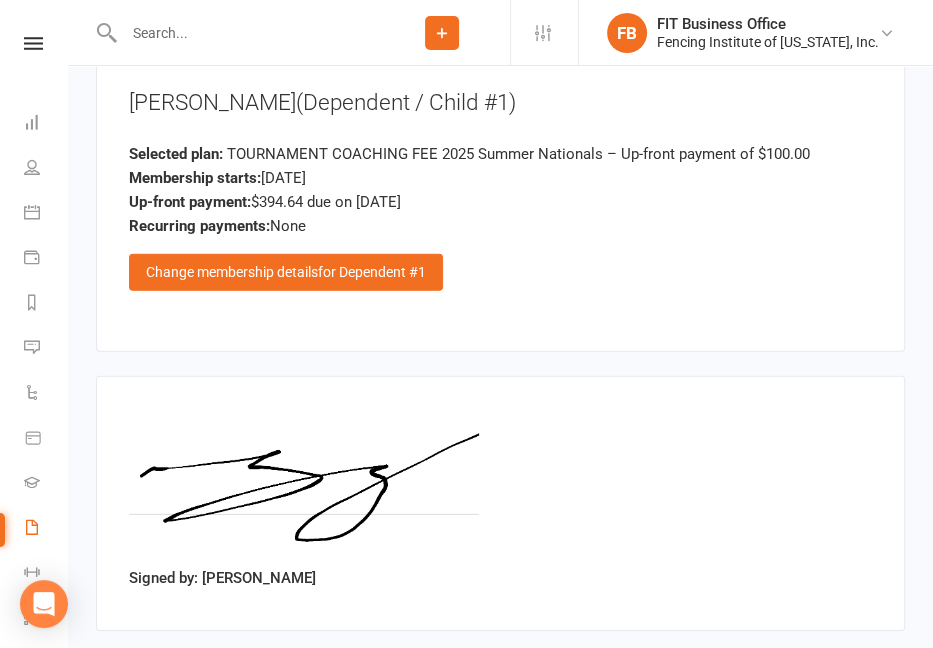 scroll, scrollTop: 3618, scrollLeft: 0, axis: vertical 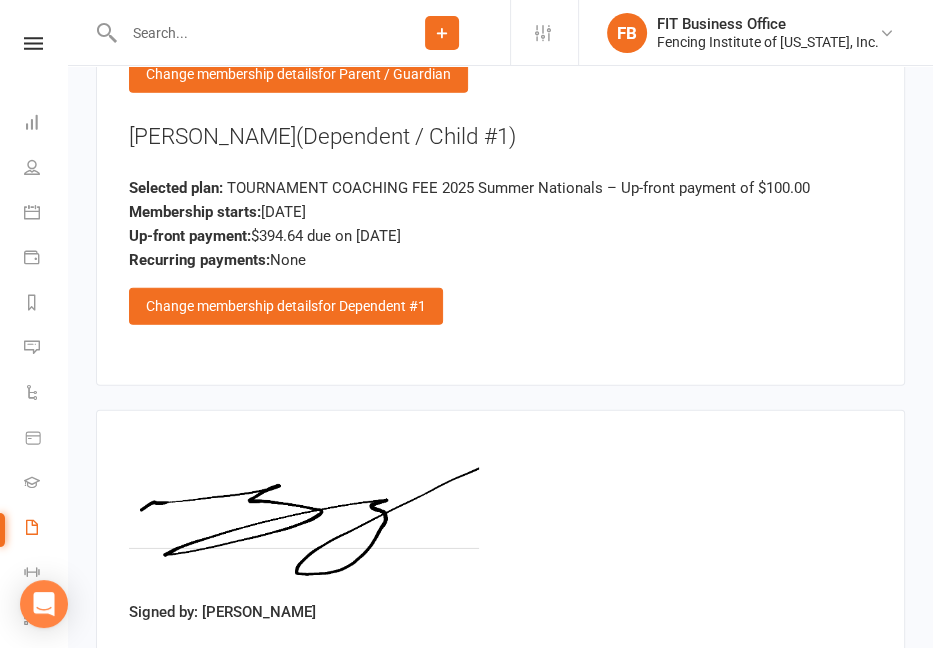 click on "Approve" at bounding box center [154, 710] 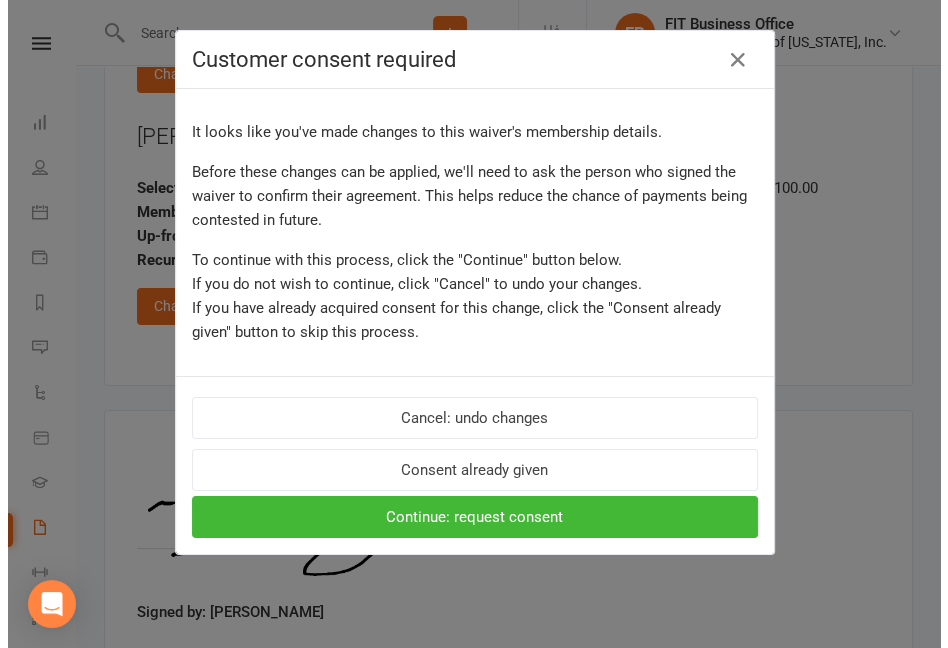 scroll, scrollTop: 3594, scrollLeft: 0, axis: vertical 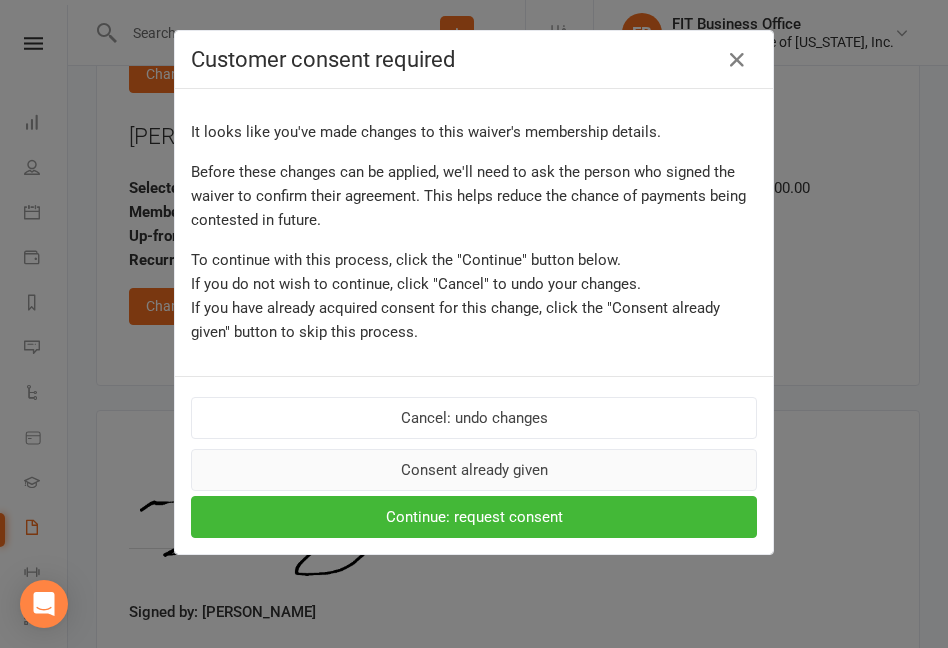 click on "Consent already given" at bounding box center [474, 470] 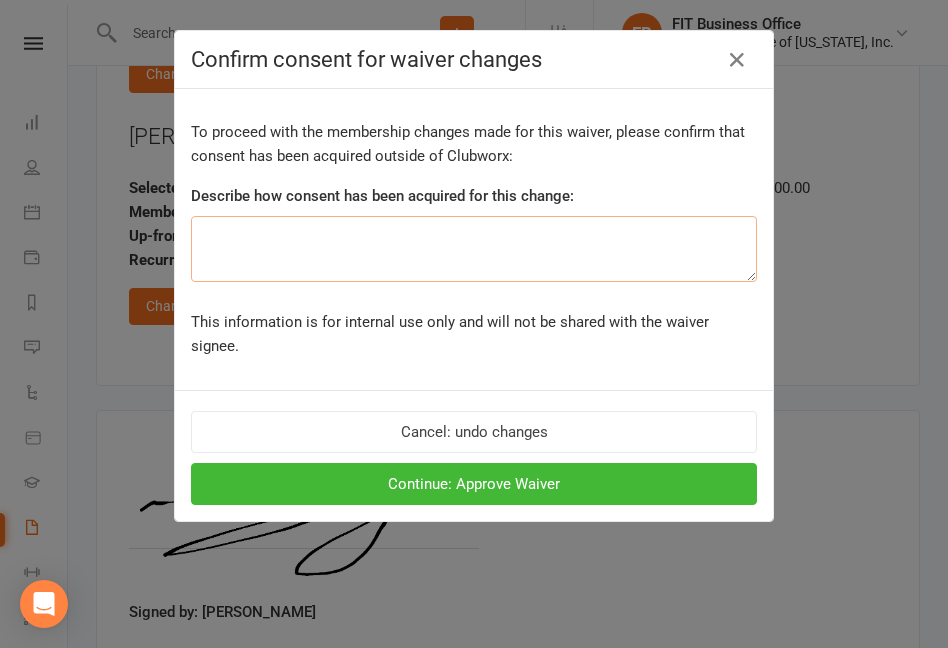 click at bounding box center (474, 249) 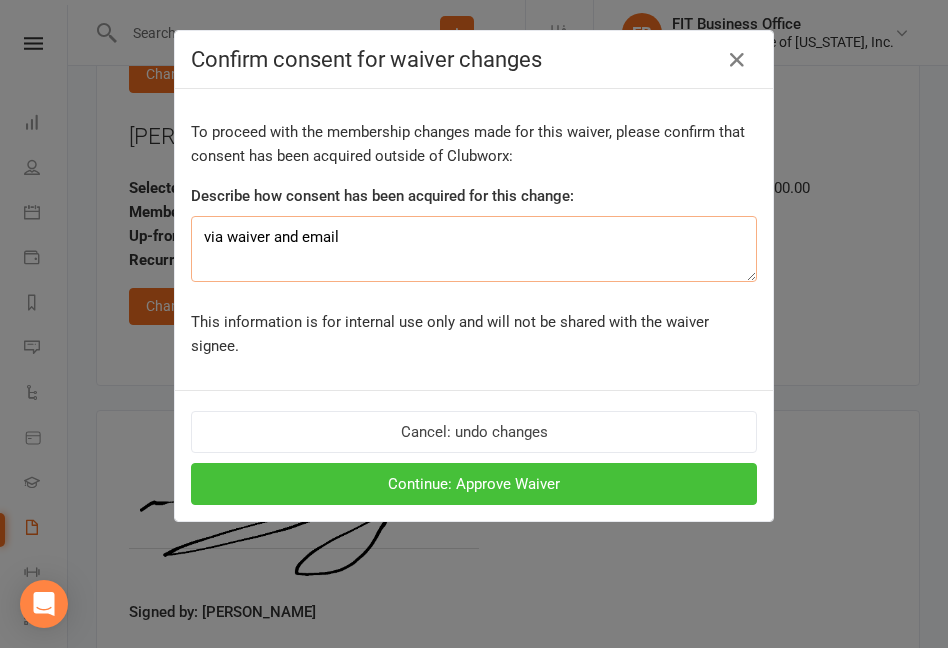 type on "via waiver and email" 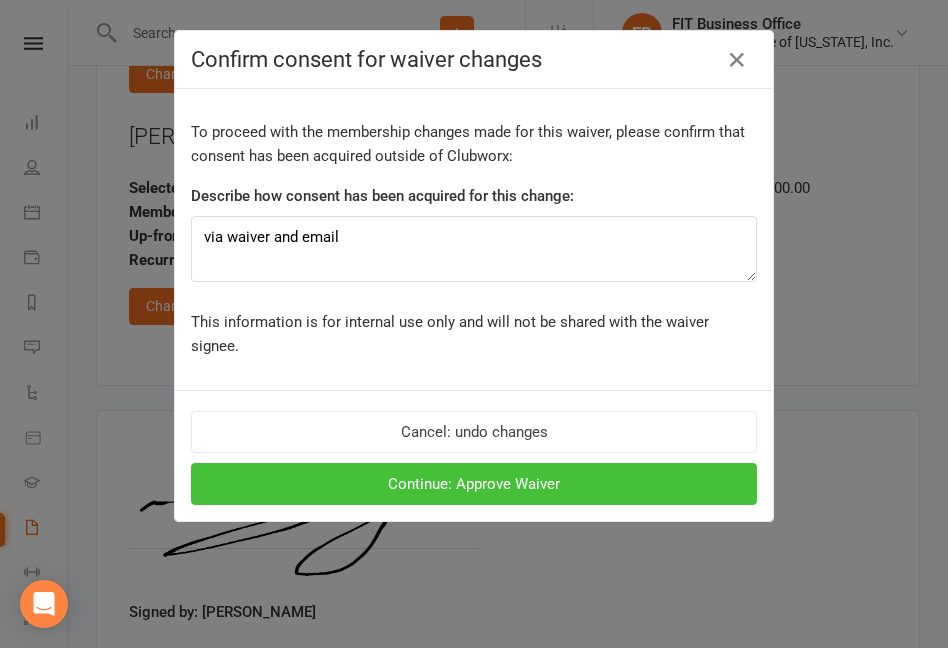 click on "Continue: Approve Waiver" at bounding box center (474, 484) 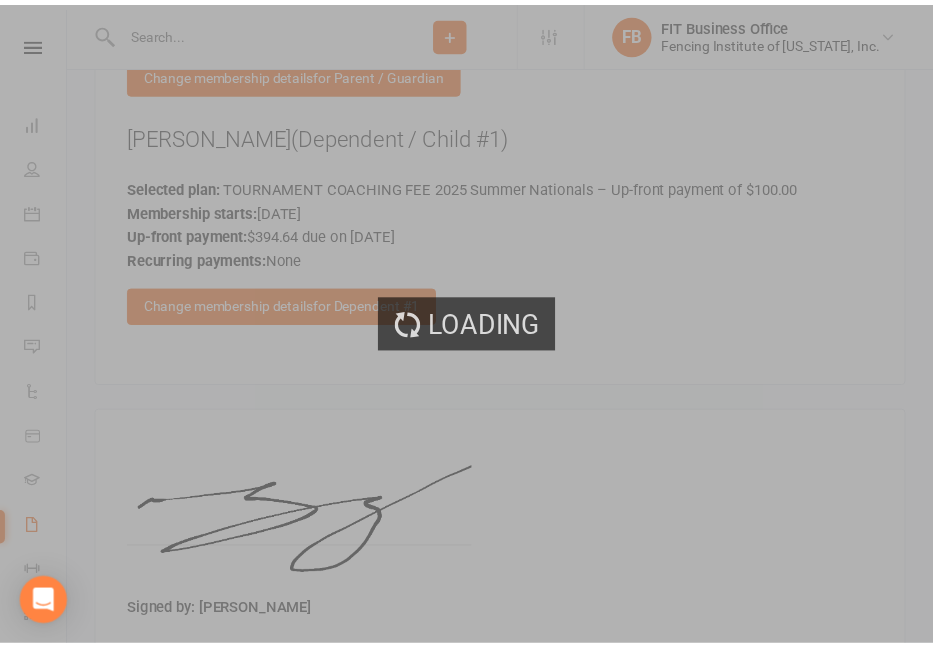 scroll, scrollTop: 3618, scrollLeft: 0, axis: vertical 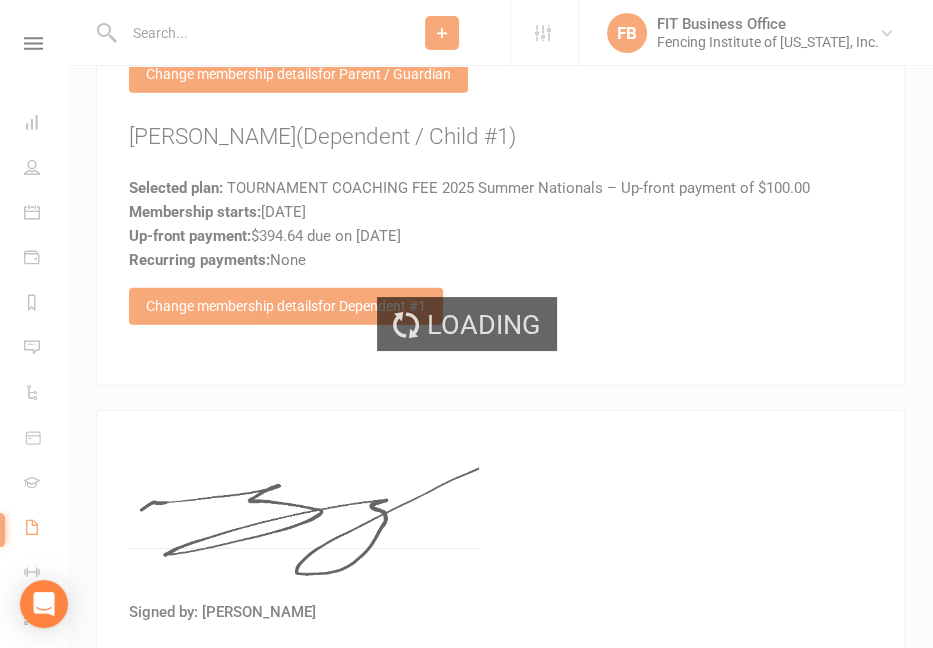 select on "100" 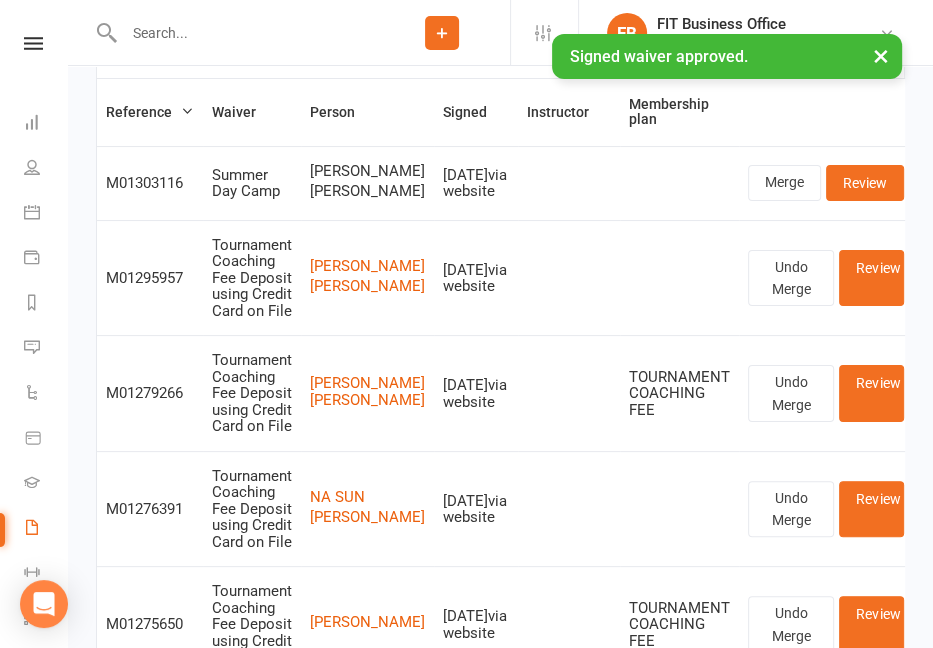 scroll, scrollTop: 233, scrollLeft: 0, axis: vertical 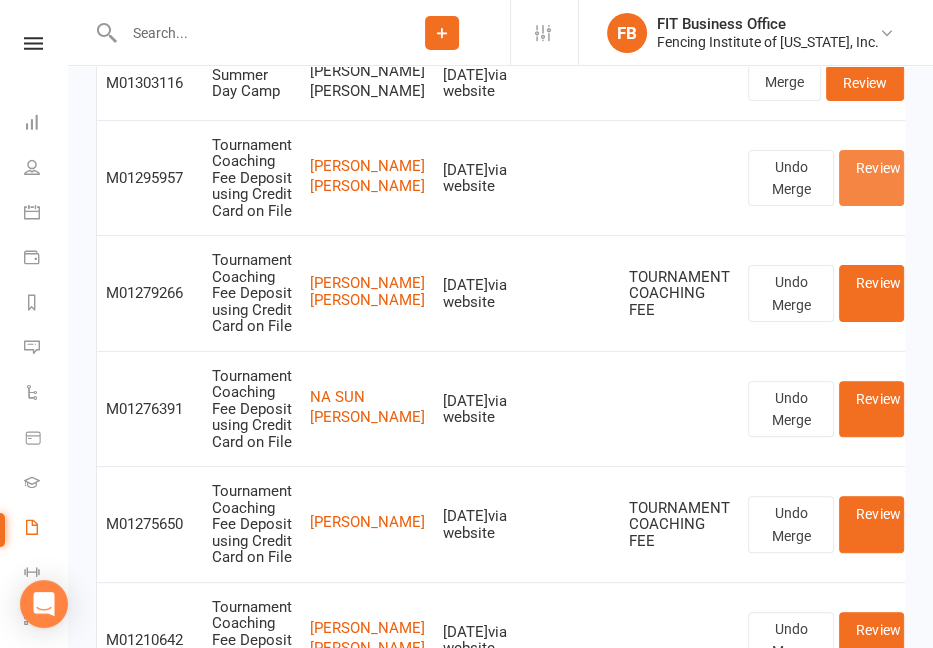 click on "Review" at bounding box center (871, 178) 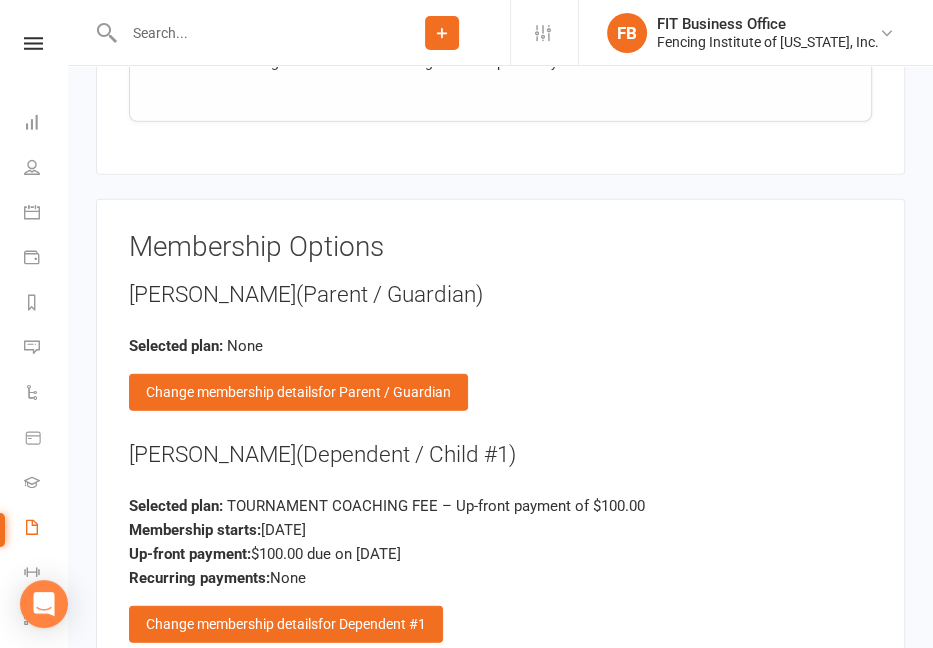 scroll, scrollTop: 3400, scrollLeft: 0, axis: vertical 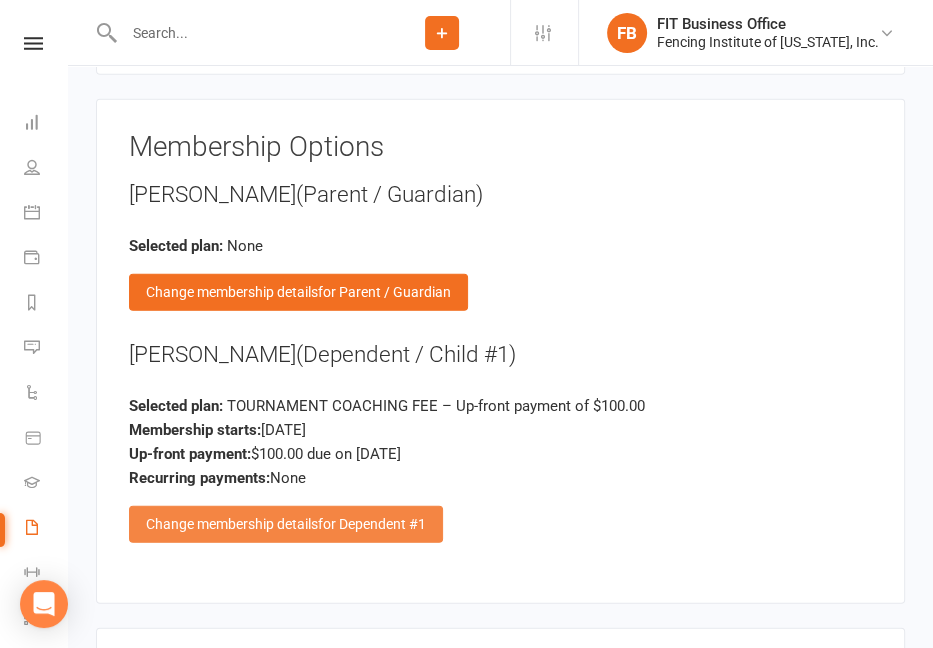 click on "Change membership details  for Dependent #1" at bounding box center (286, 524) 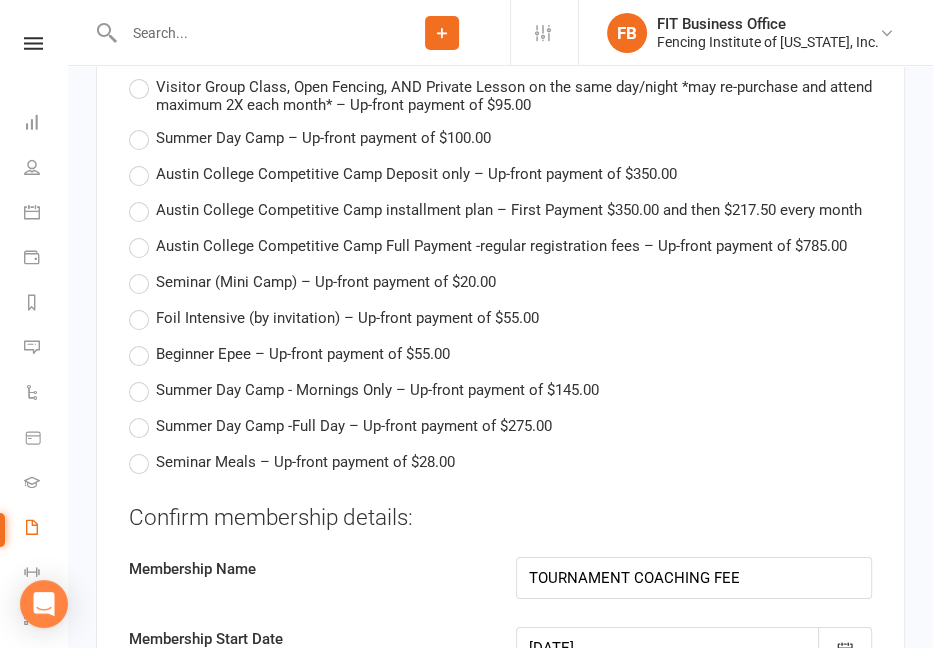 scroll, scrollTop: 4733, scrollLeft: 0, axis: vertical 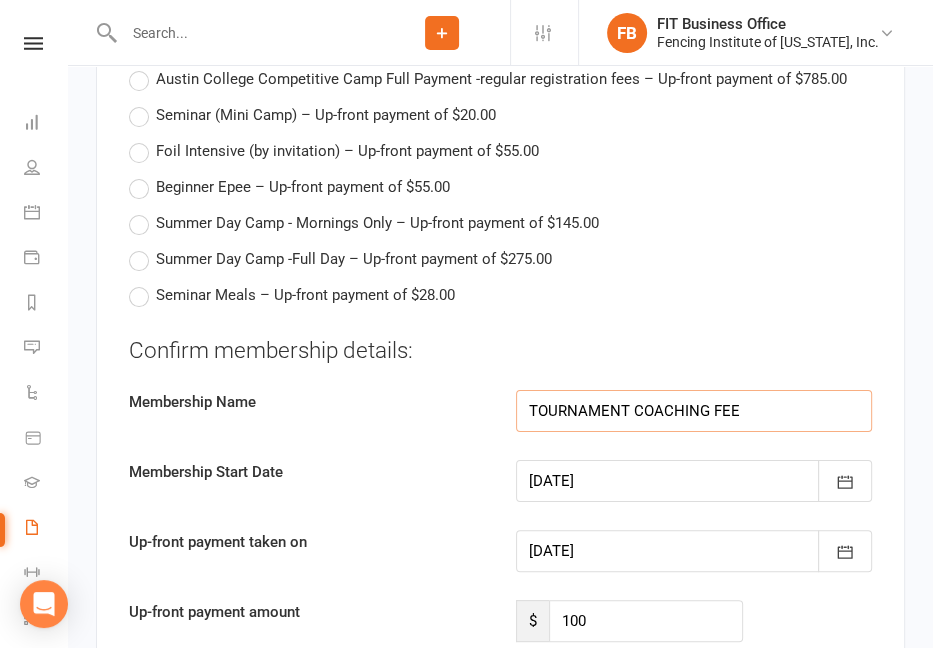 click on "TOURNAMENT COACHING FEE" at bounding box center (694, 411) 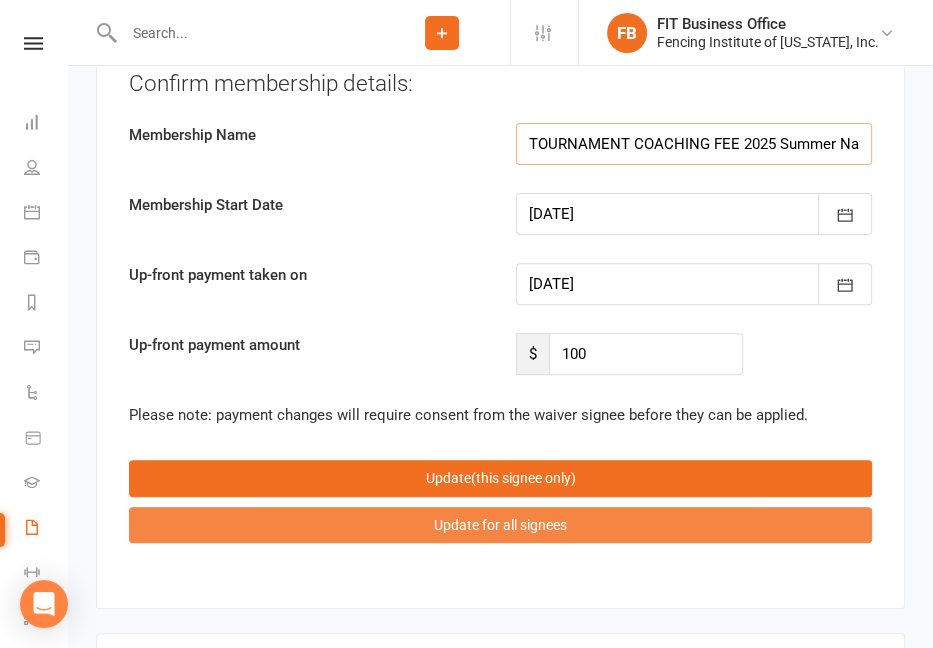 scroll, scrollTop: 5033, scrollLeft: 0, axis: vertical 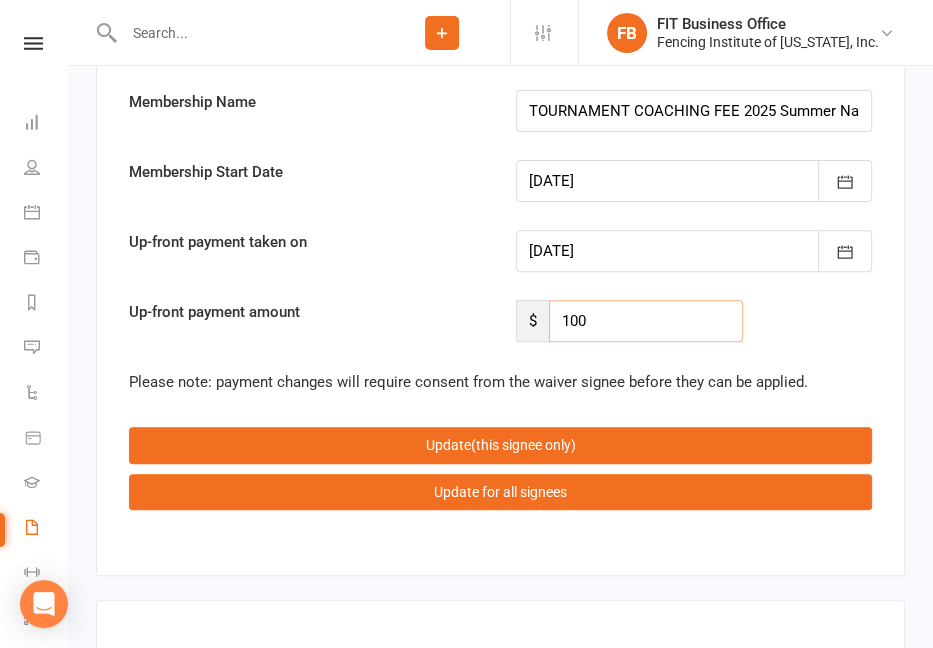 drag, startPoint x: 609, startPoint y: 232, endPoint x: 519, endPoint y: 235, distance: 90.04999 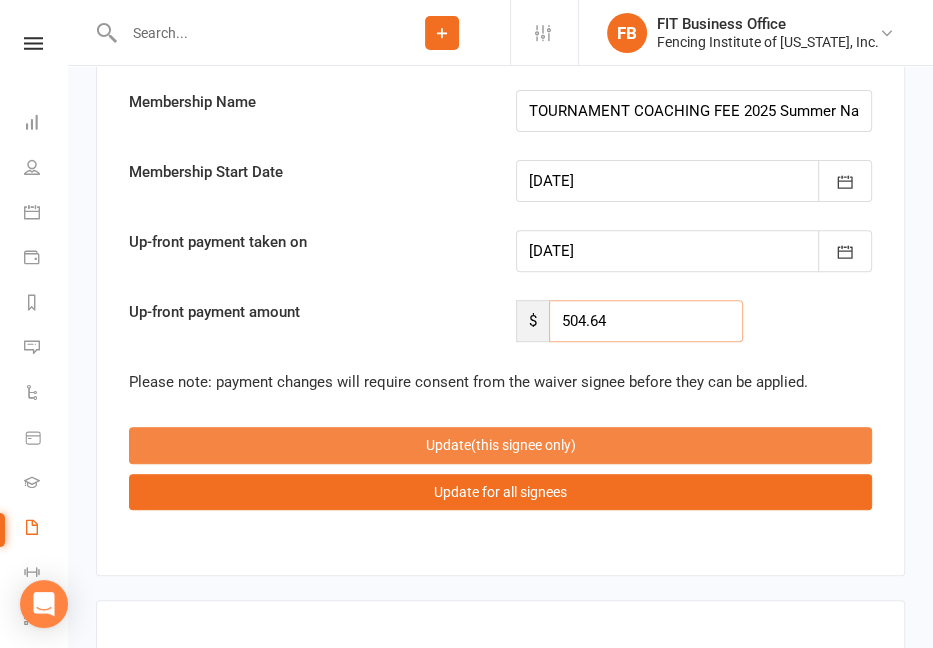 type on "504.64" 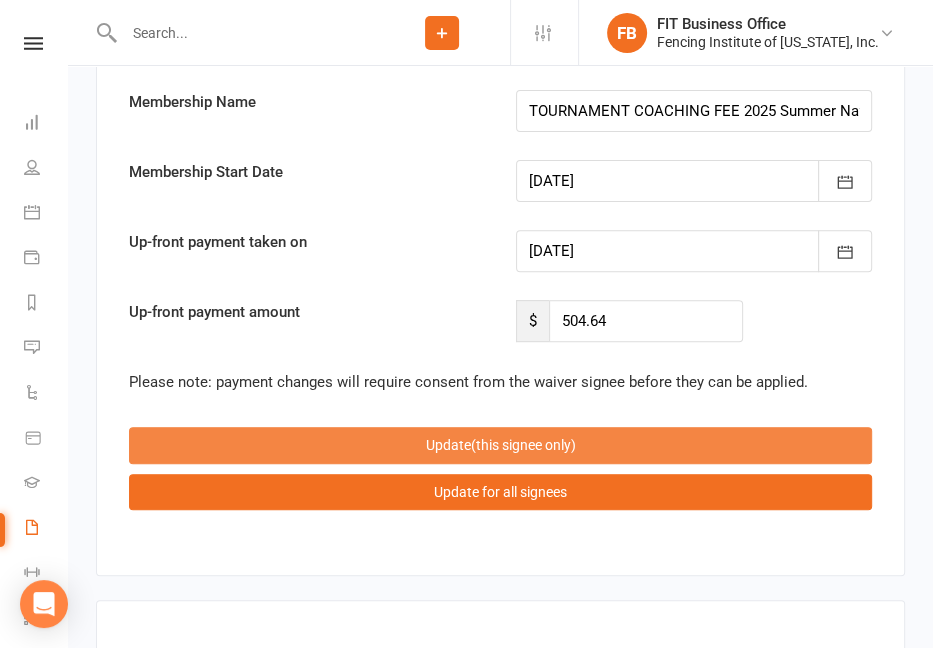 click on "(this signee only)" at bounding box center [523, 445] 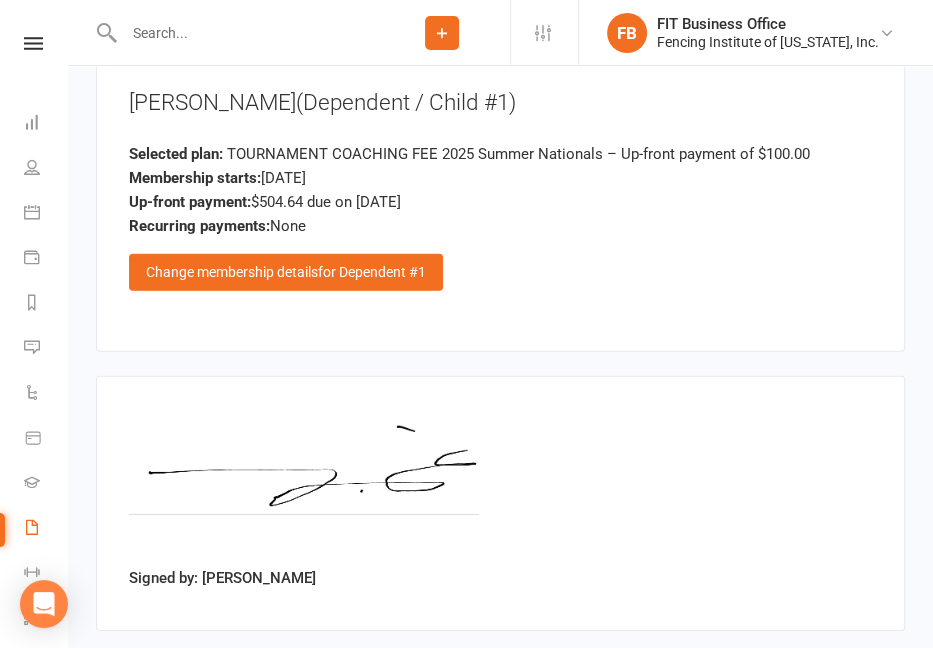 click on "Signed by: [PERSON_NAME]" at bounding box center (500, 503) 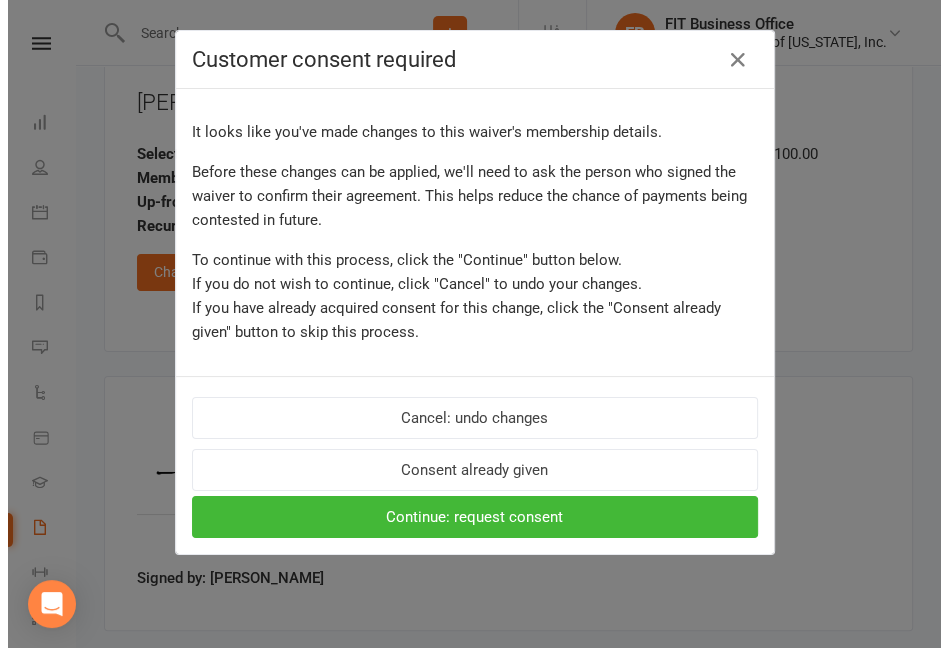 scroll, scrollTop: 3628, scrollLeft: 0, axis: vertical 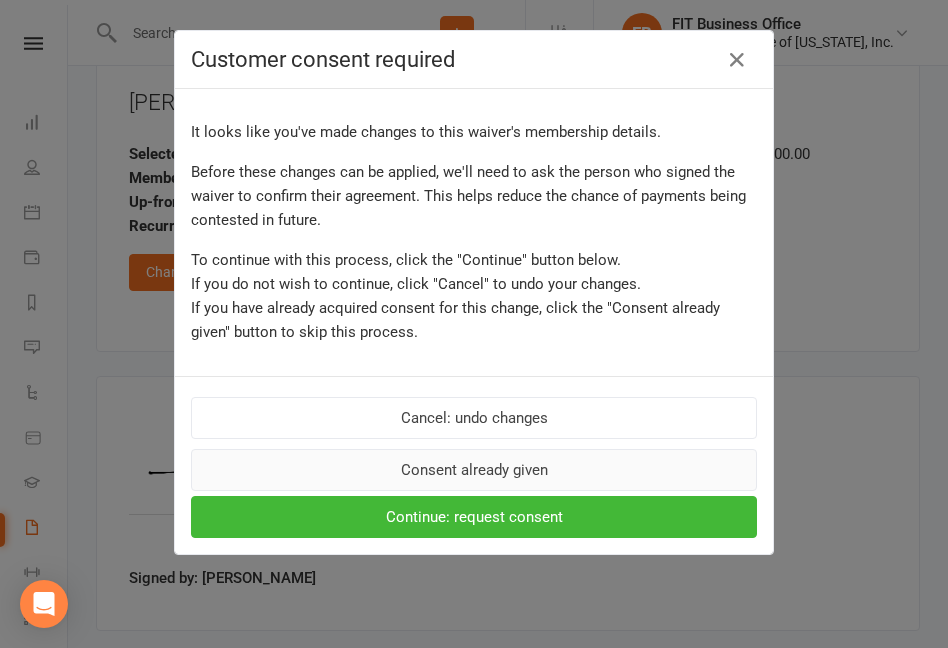 click on "Consent already given" at bounding box center (474, 470) 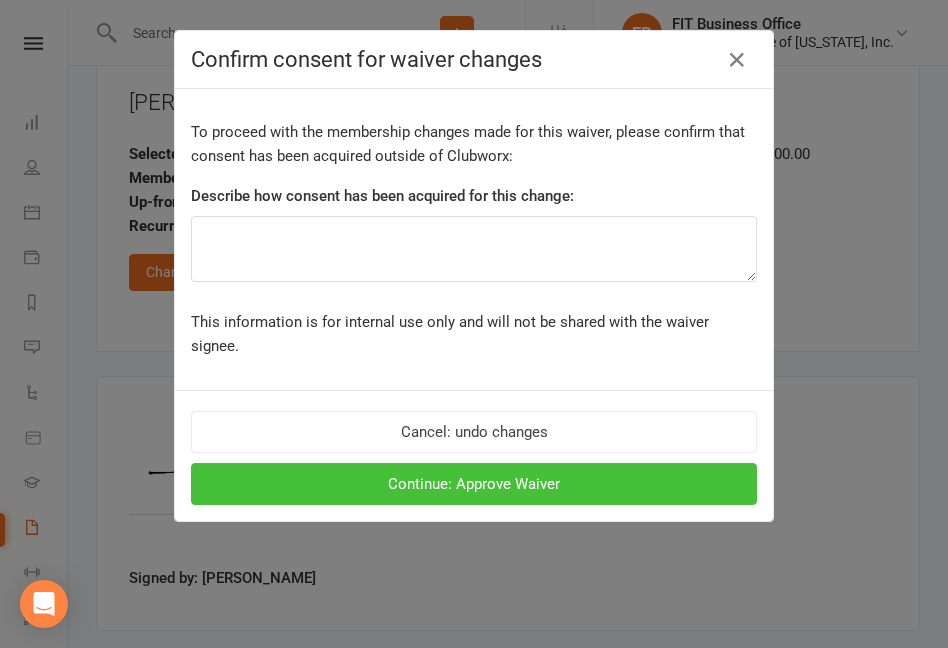 click on "Continue: Approve Waiver" at bounding box center (474, 484) 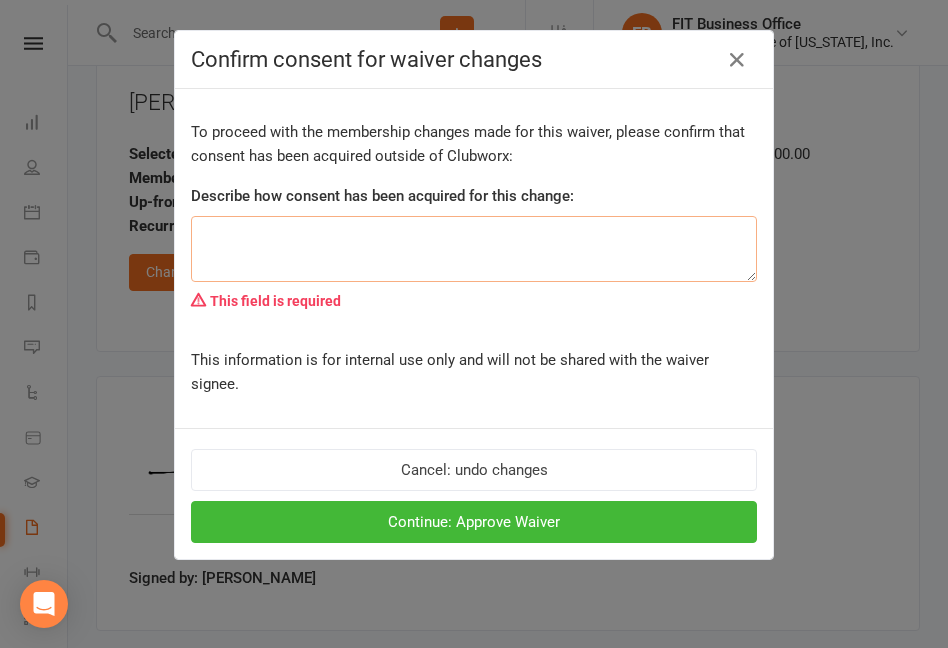 click at bounding box center (474, 249) 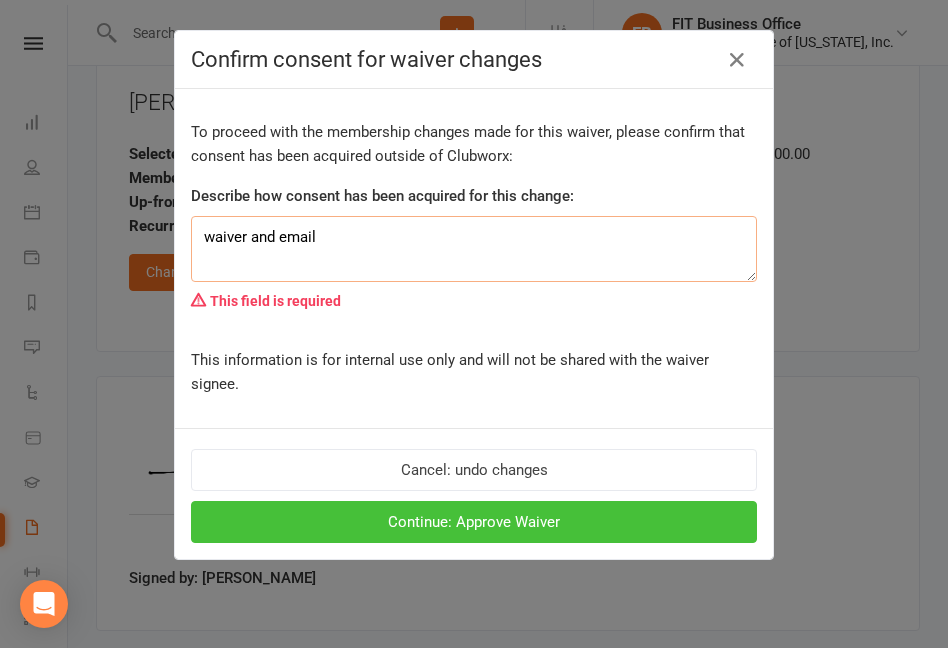 type on "waiver and email" 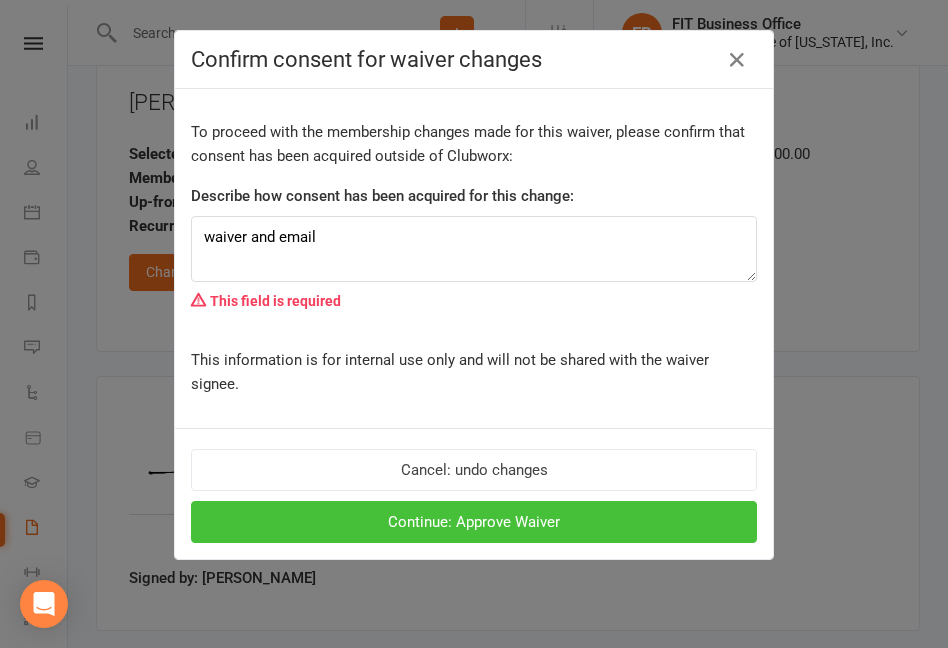 click on "Continue: Approve Waiver" at bounding box center (474, 522) 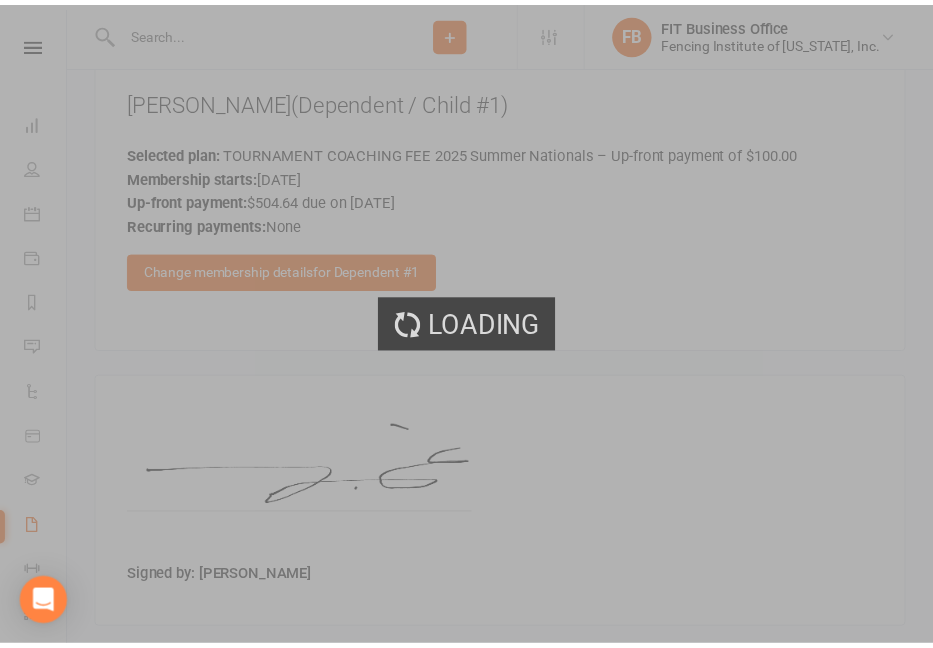 scroll, scrollTop: 3652, scrollLeft: 0, axis: vertical 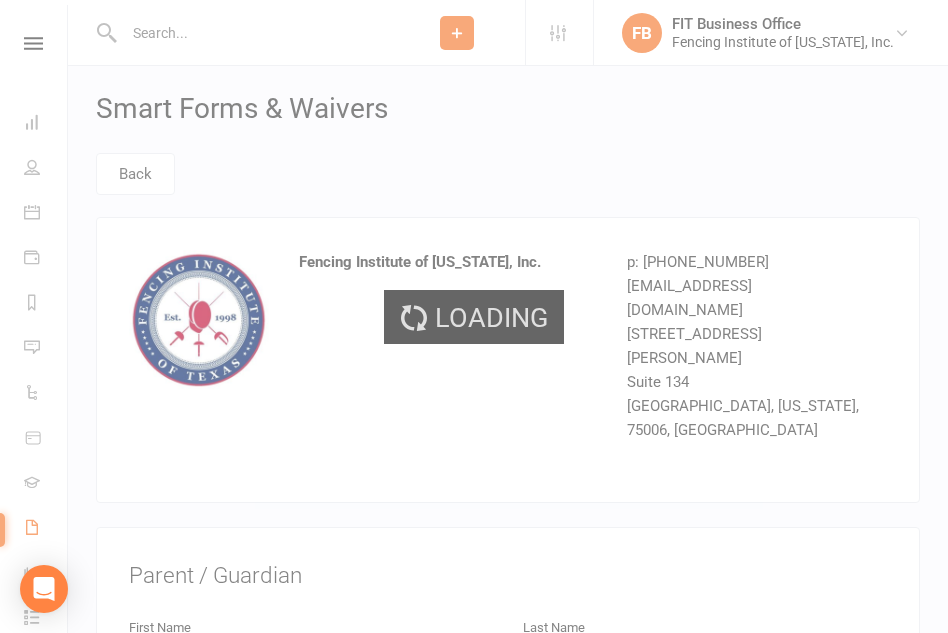 select on "100" 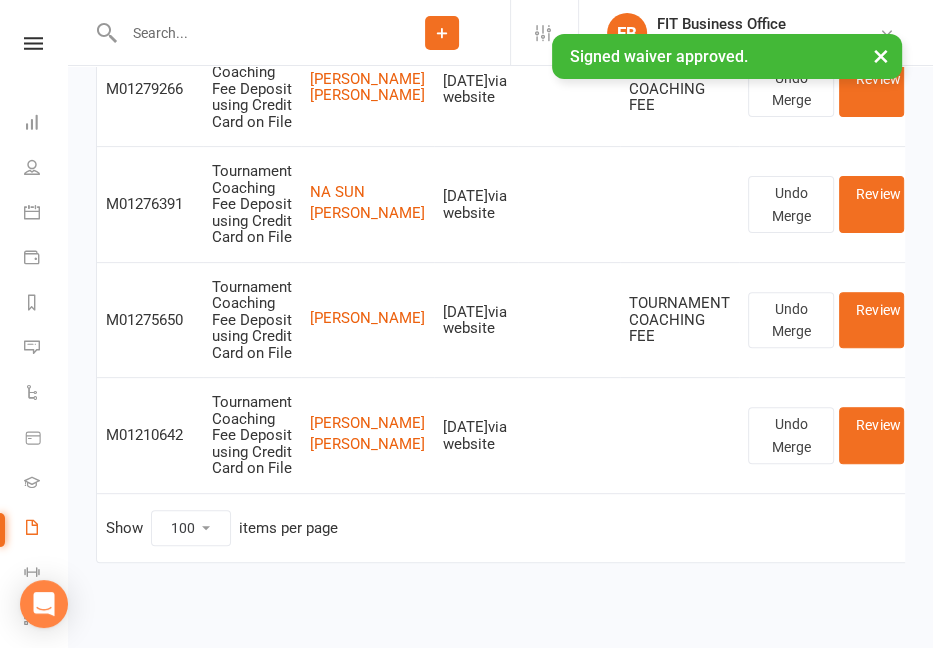 scroll, scrollTop: 319, scrollLeft: 0, axis: vertical 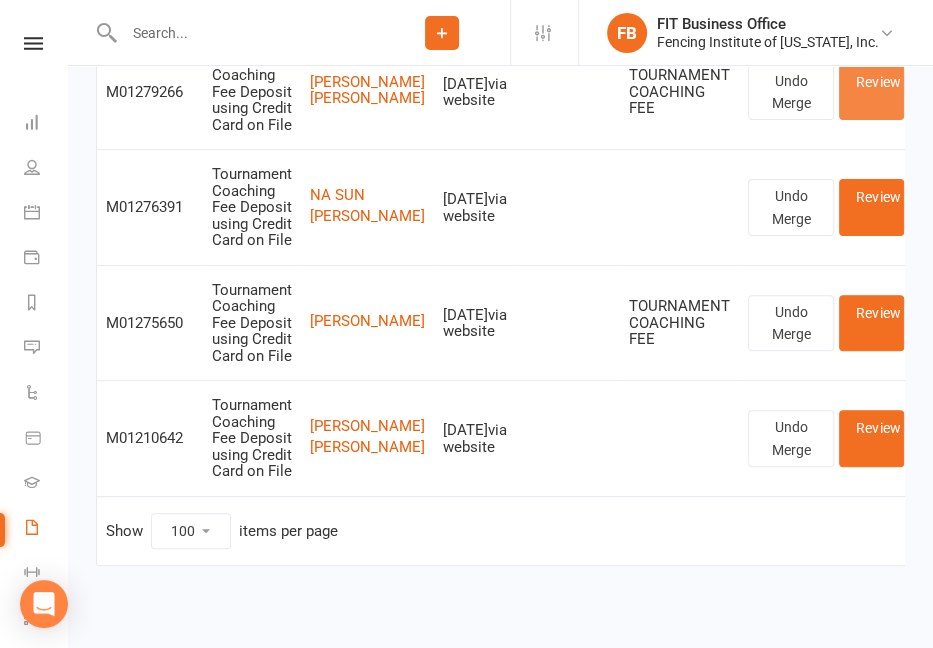 click on "Review" at bounding box center [871, 92] 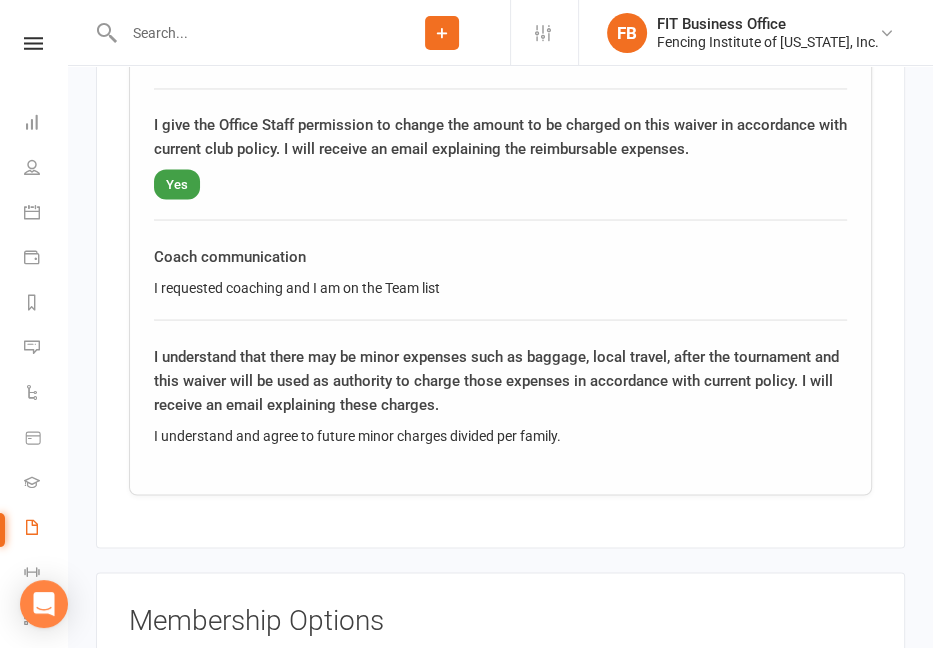 scroll, scrollTop: 2467, scrollLeft: 0, axis: vertical 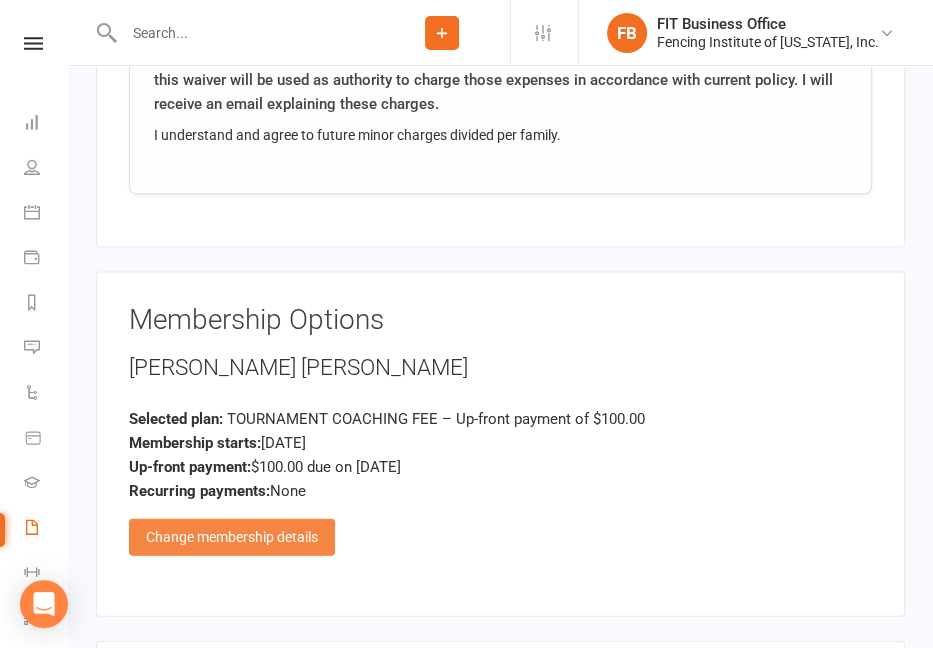click on "Change membership details" at bounding box center (232, 537) 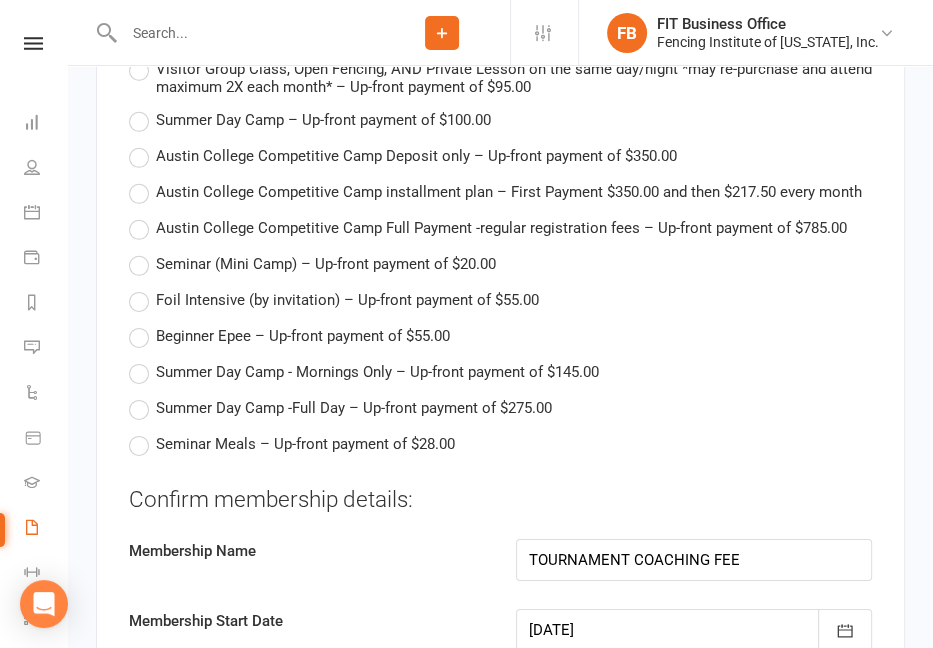 scroll, scrollTop: 3933, scrollLeft: 0, axis: vertical 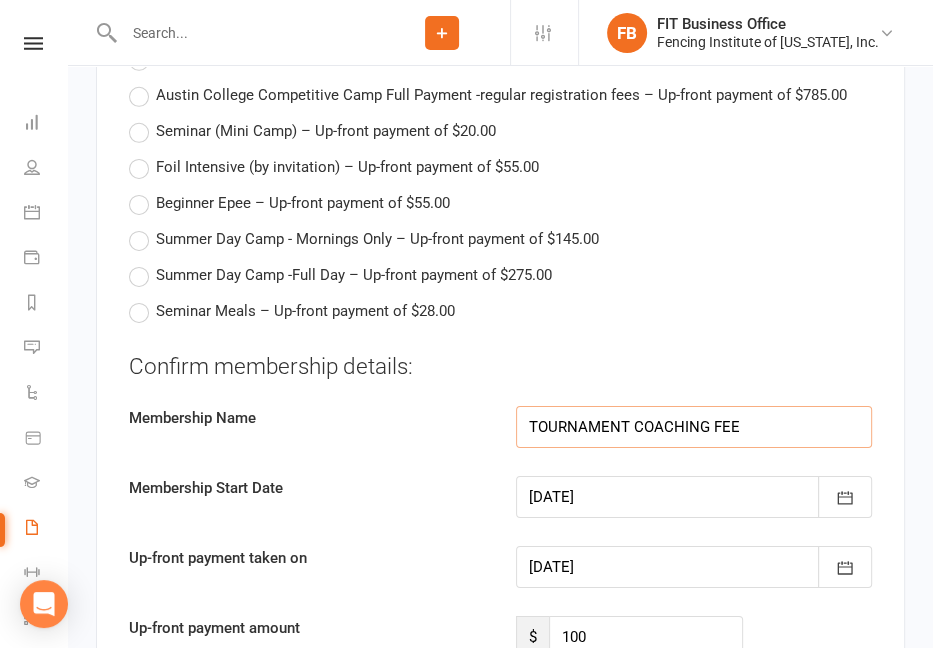 click on "TOURNAMENT COACHING FEE" at bounding box center (694, 427) 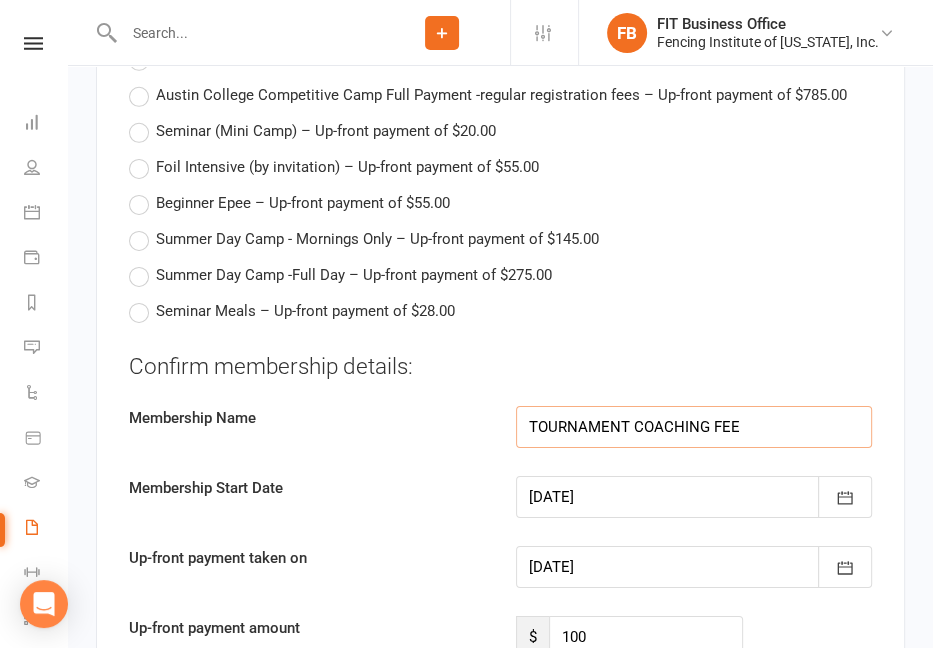 type on "TOURNAMENT COACHING FEE 2025 Summer Nationals" 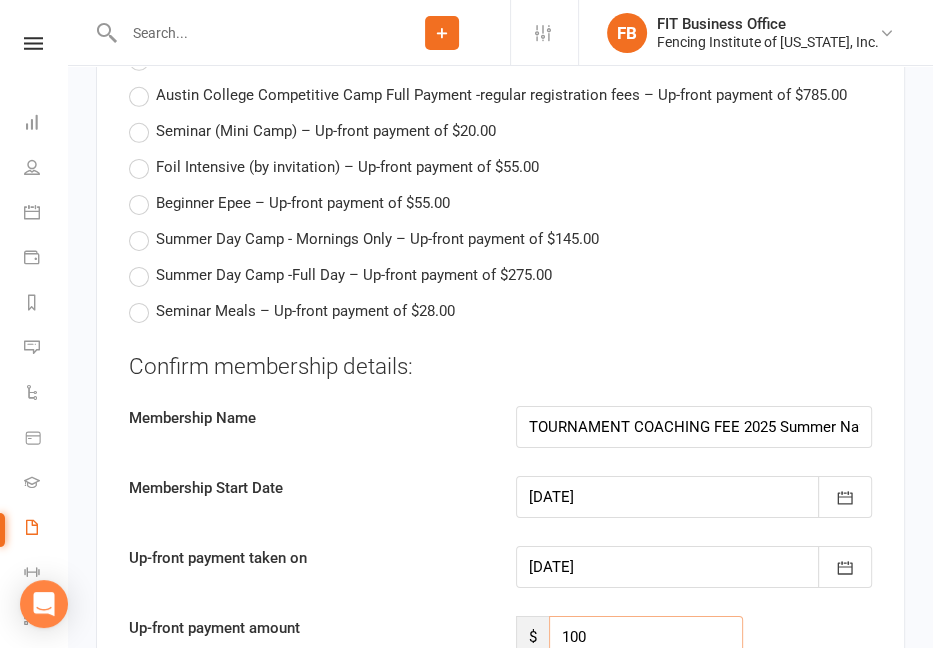 drag, startPoint x: 618, startPoint y: 555, endPoint x: 529, endPoint y: 544, distance: 89.6772 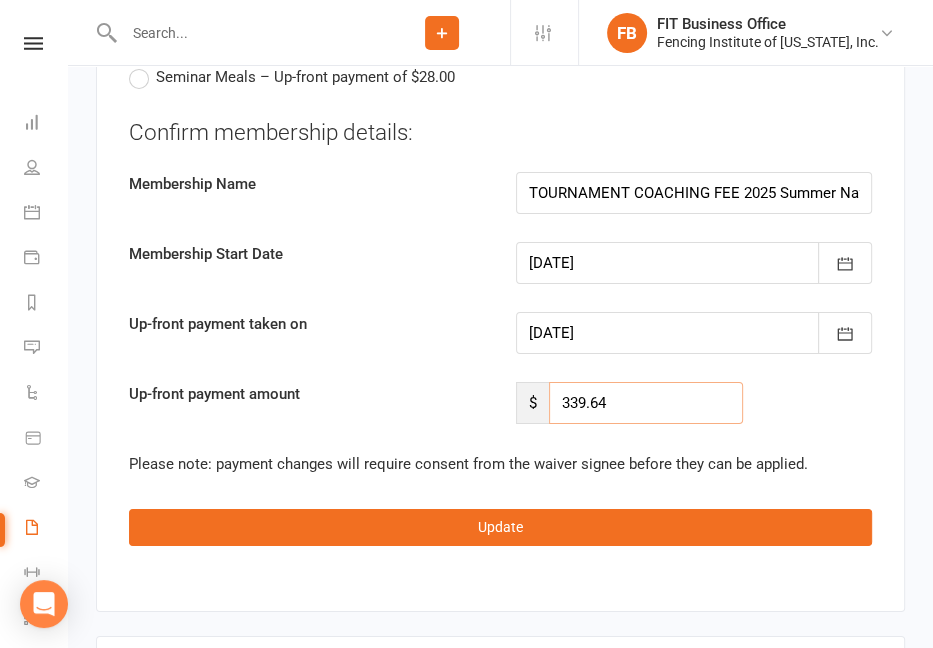scroll, scrollTop: 4200, scrollLeft: 0, axis: vertical 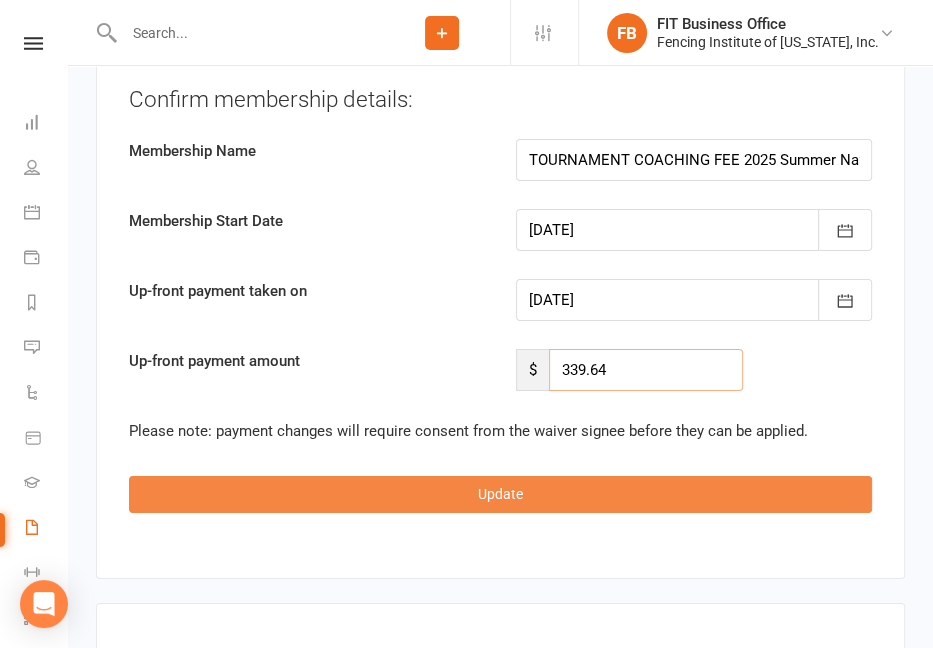 type on "339.64" 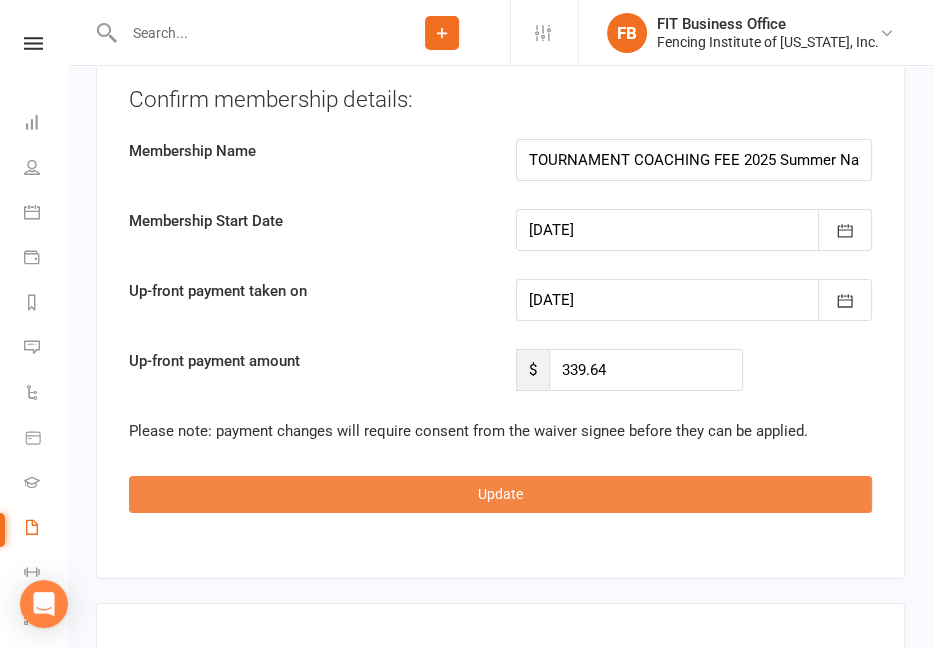 click on "Update" at bounding box center [500, 494] 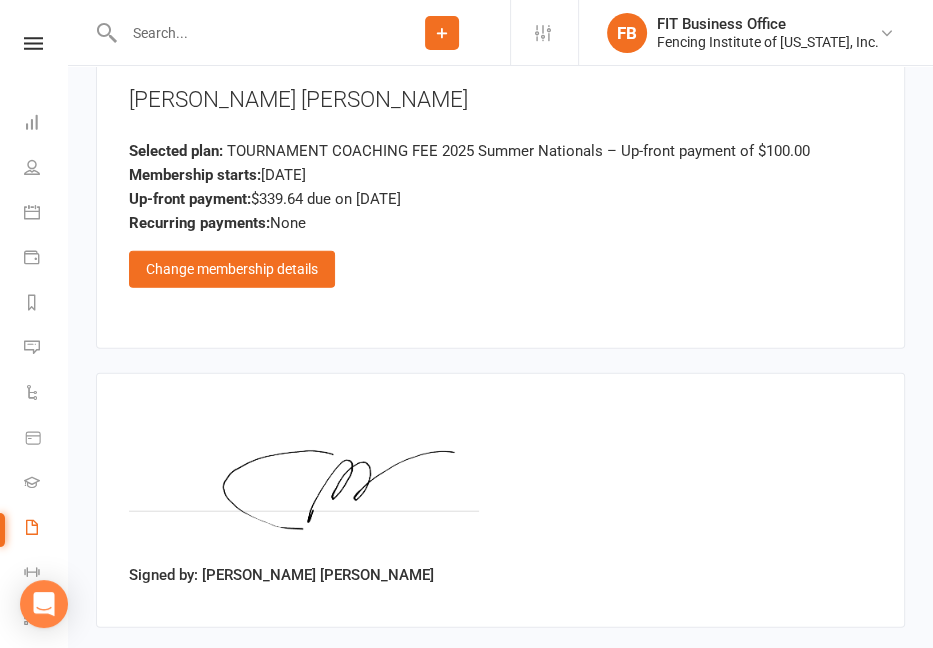 click on "Approve" at bounding box center [154, 673] 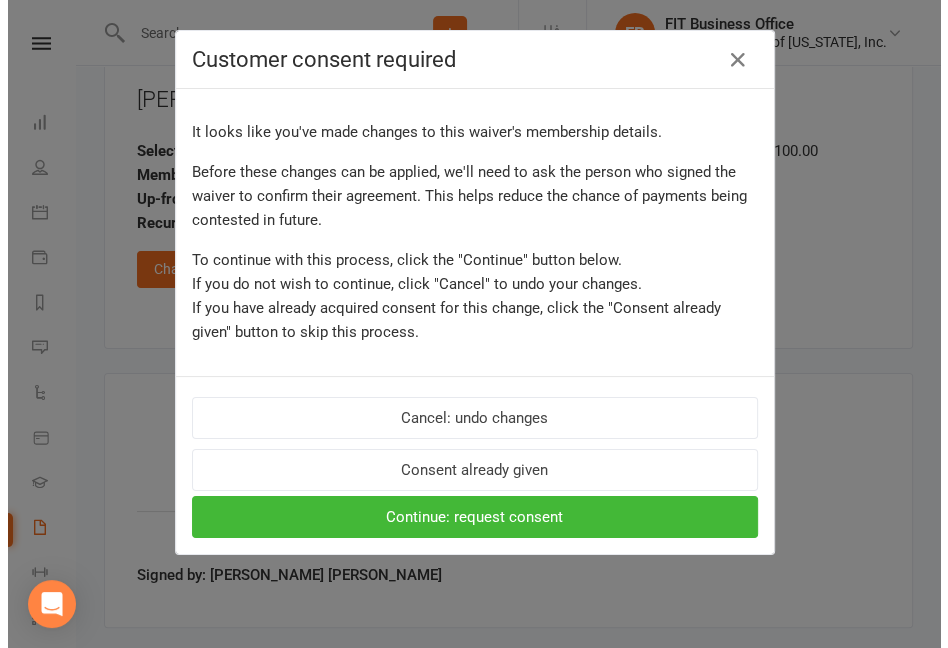 scroll, scrollTop: 2711, scrollLeft: 0, axis: vertical 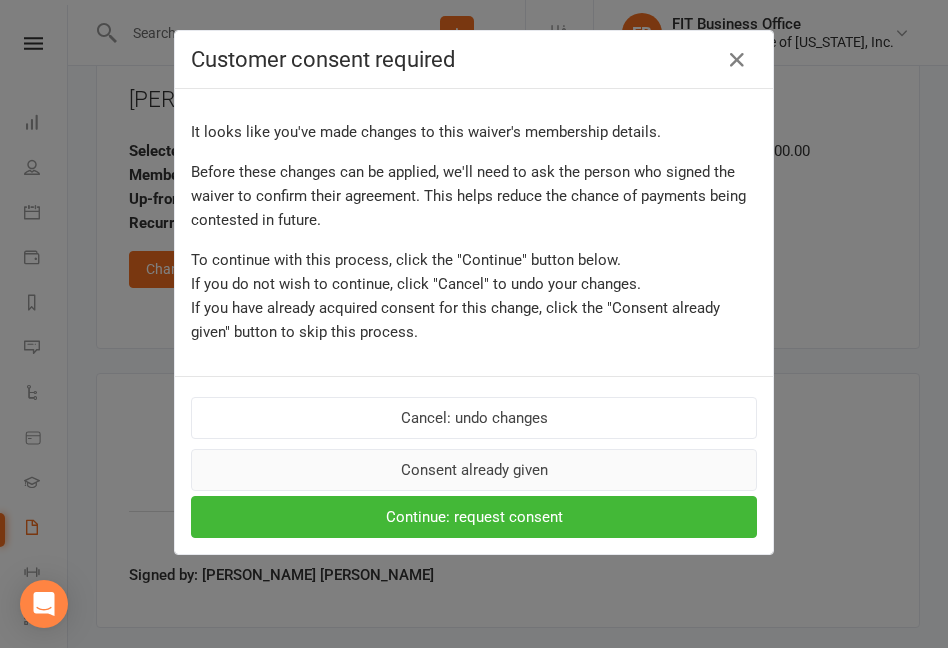 click on "Consent already given" at bounding box center (474, 470) 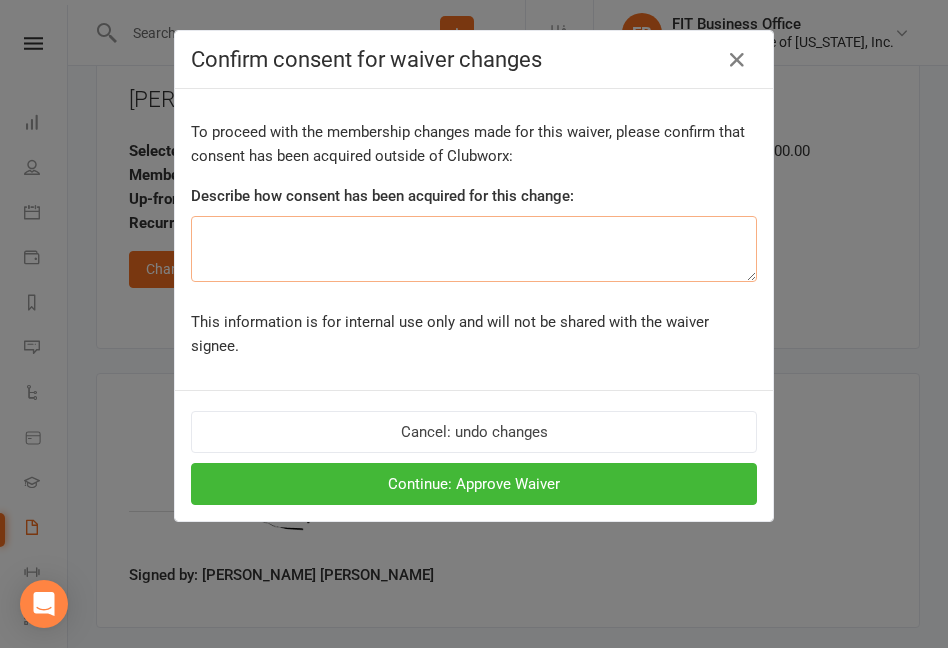 click at bounding box center [474, 249] 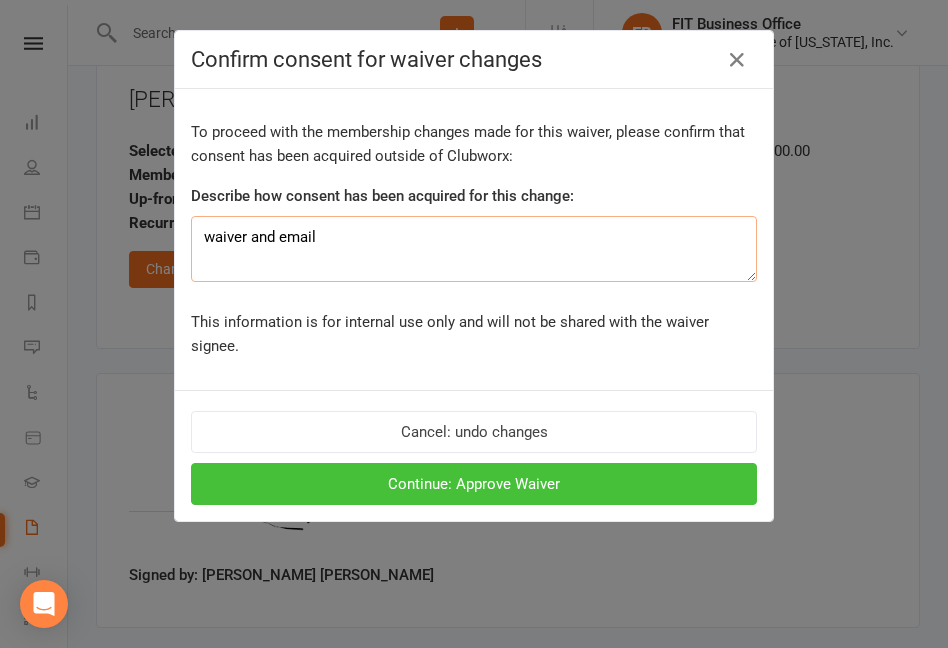 type on "waiver and email" 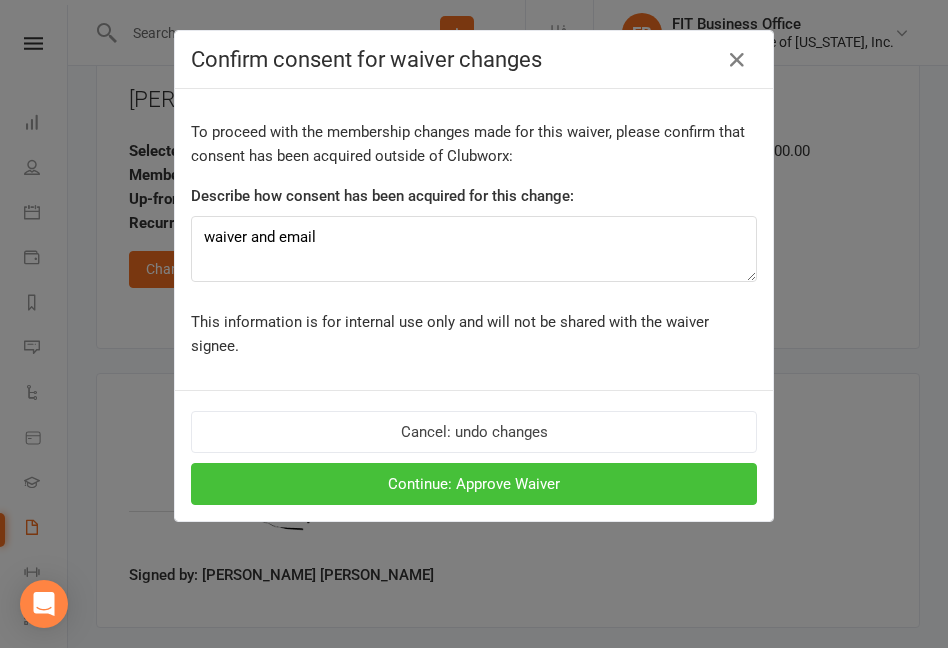 click on "Continue: Approve Waiver" at bounding box center (474, 484) 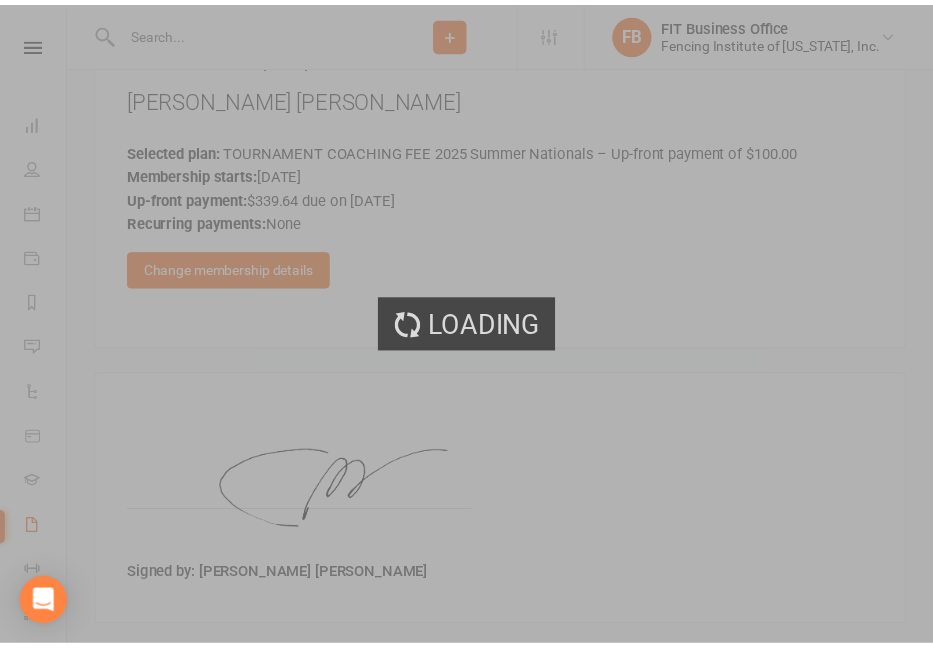 scroll, scrollTop: 2735, scrollLeft: 0, axis: vertical 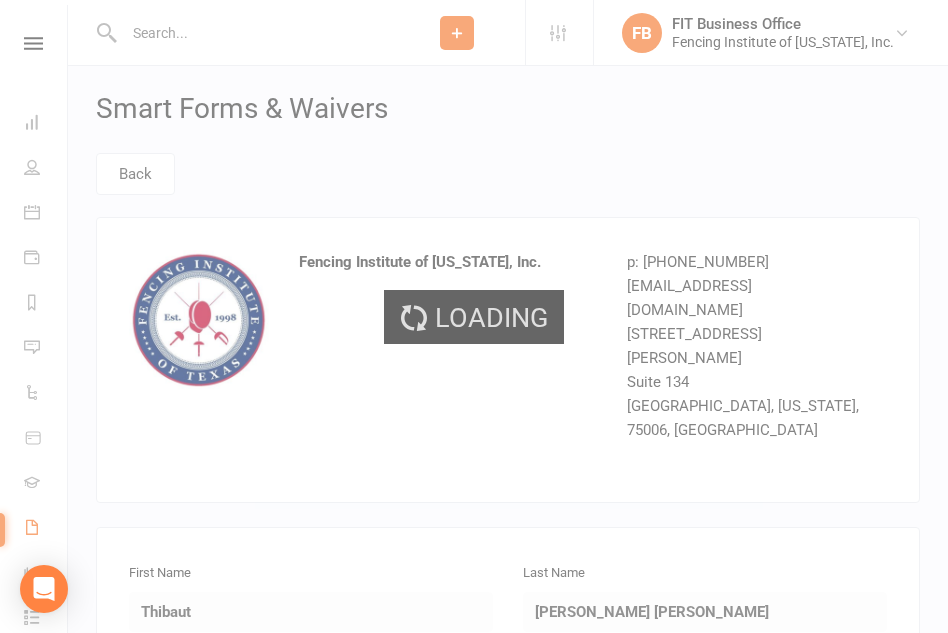 select on "100" 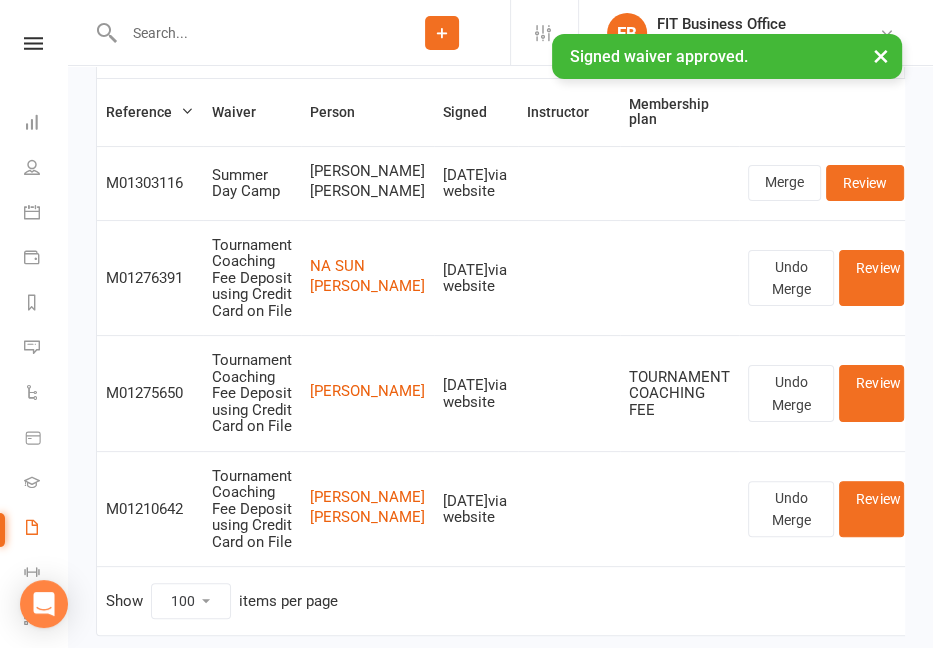 scroll, scrollTop: 166, scrollLeft: 0, axis: vertical 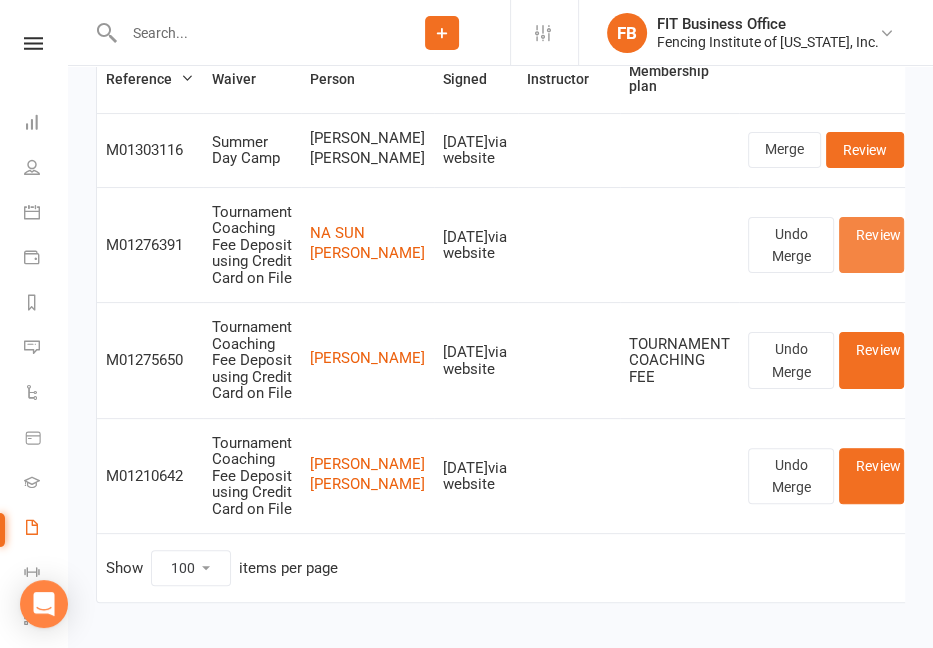 click on "Review" at bounding box center (871, 245) 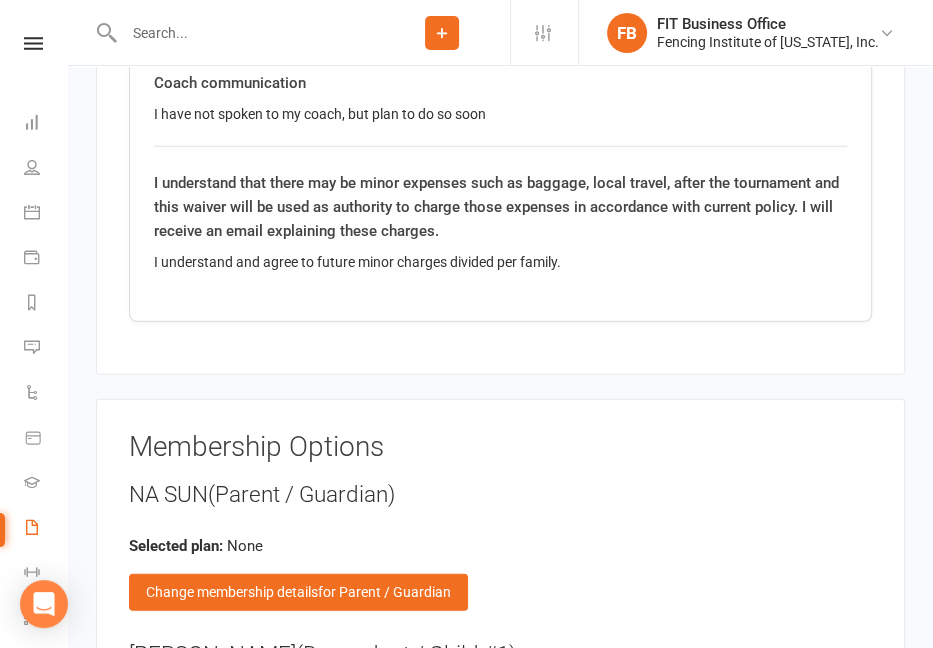 scroll, scrollTop: 3267, scrollLeft: 0, axis: vertical 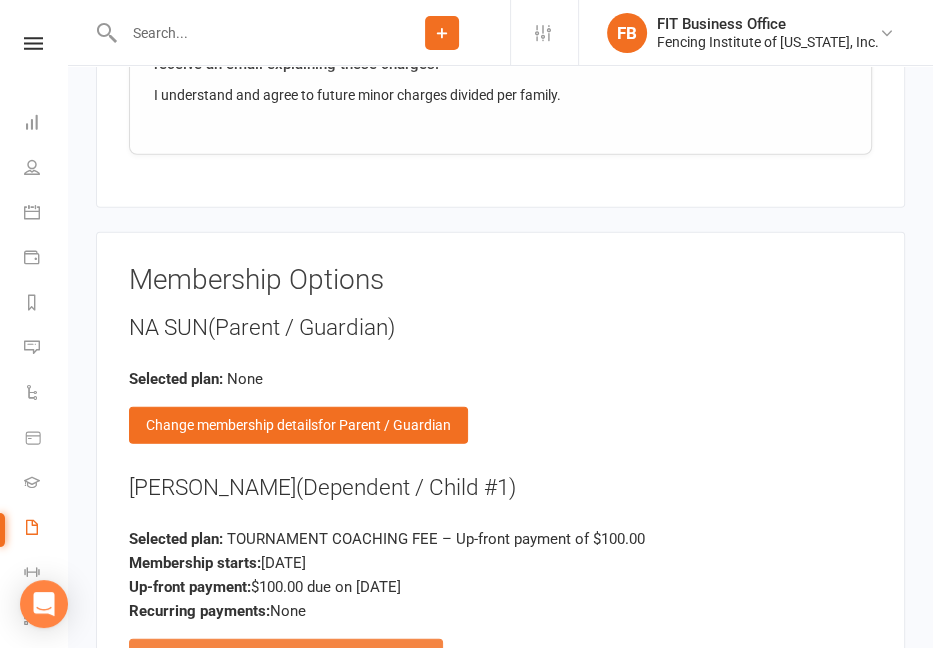 click on "Change membership details  for Dependent #1" at bounding box center [286, 657] 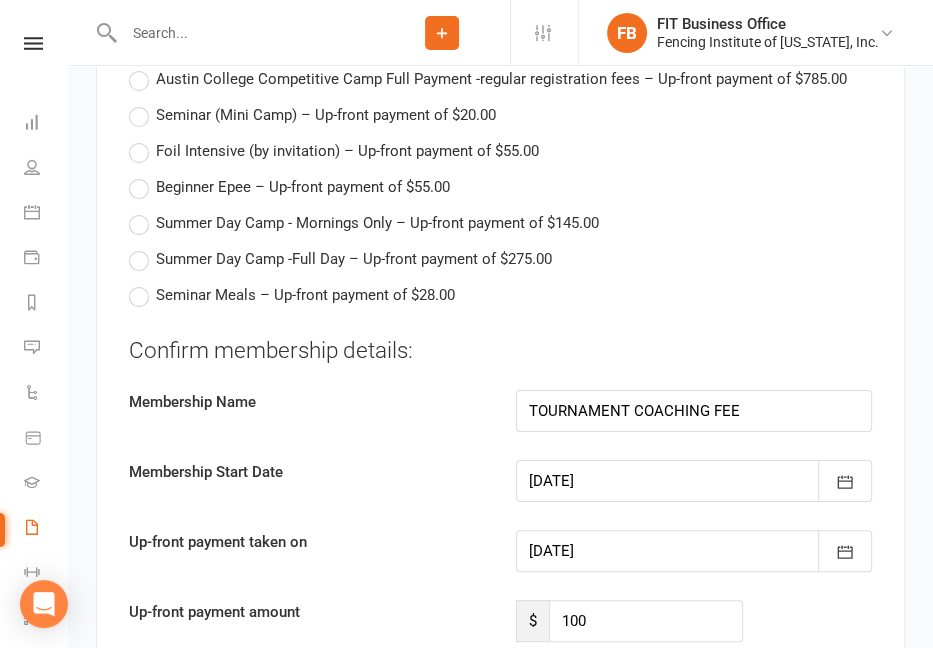 scroll, scrollTop: 4900, scrollLeft: 0, axis: vertical 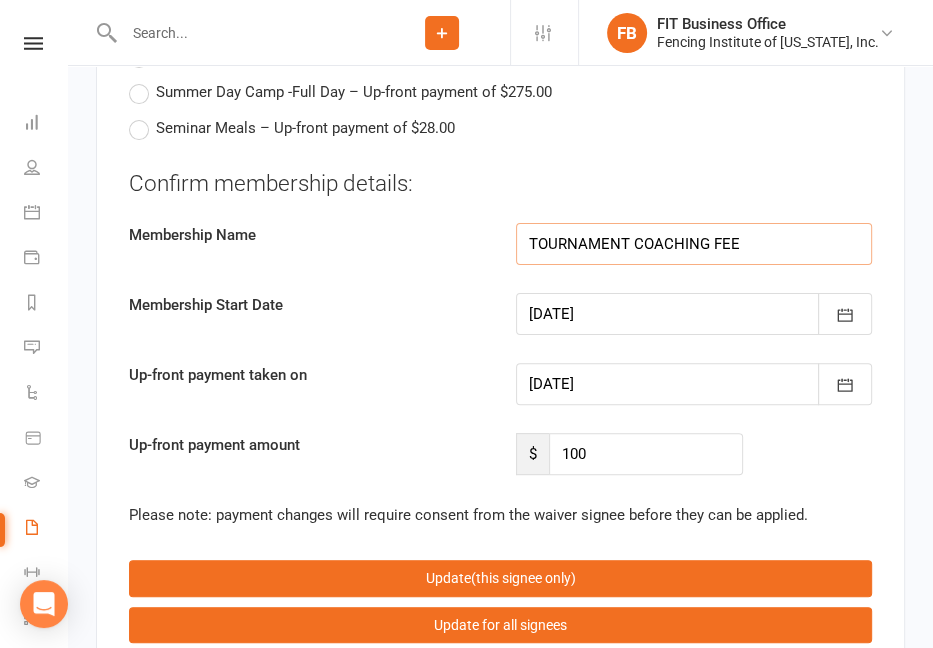 click on "TOURNAMENT COACHING FEE" at bounding box center [694, 244] 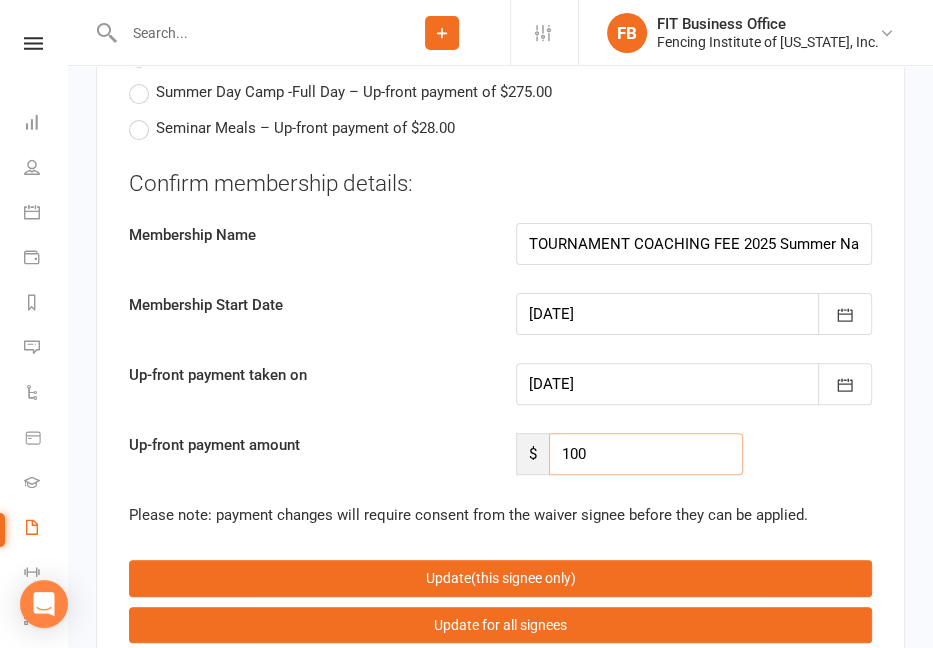 drag, startPoint x: 667, startPoint y: 367, endPoint x: 527, endPoint y: 354, distance: 140.60228 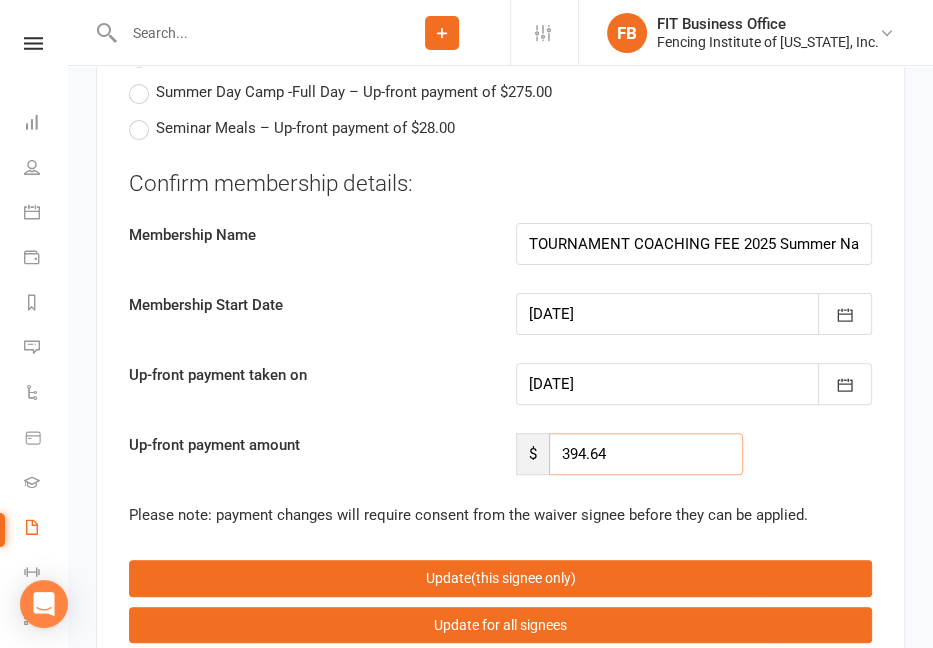 type on "394.64" 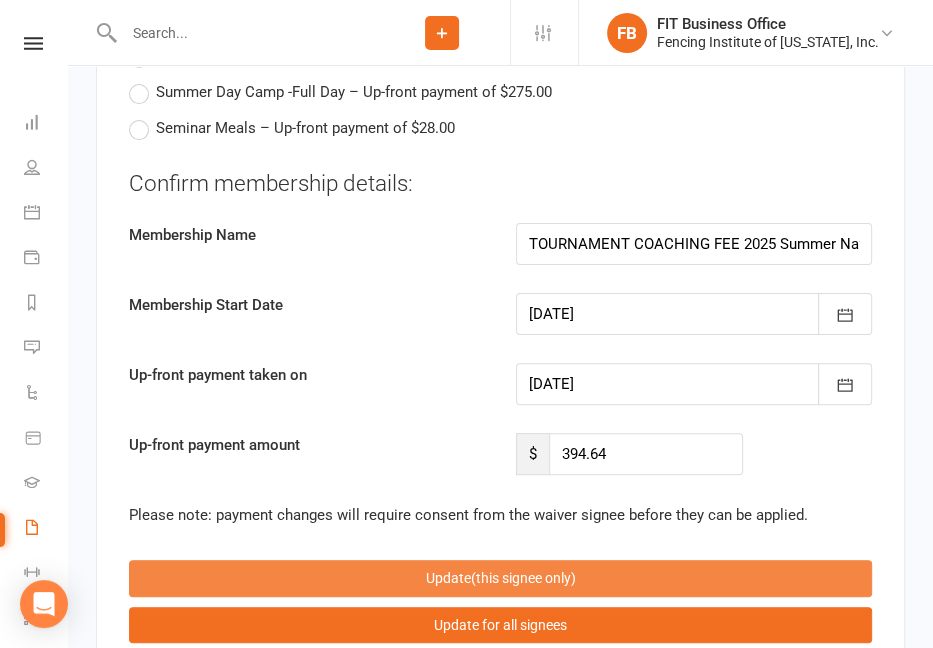 click on "(this signee only)" at bounding box center [523, 578] 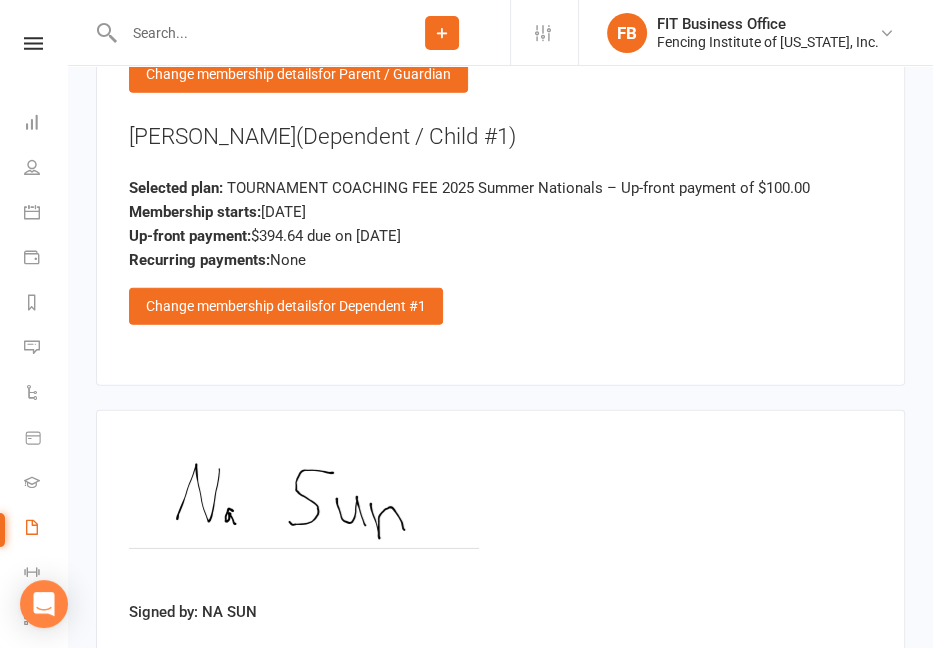 scroll, scrollTop: 3652, scrollLeft: 0, axis: vertical 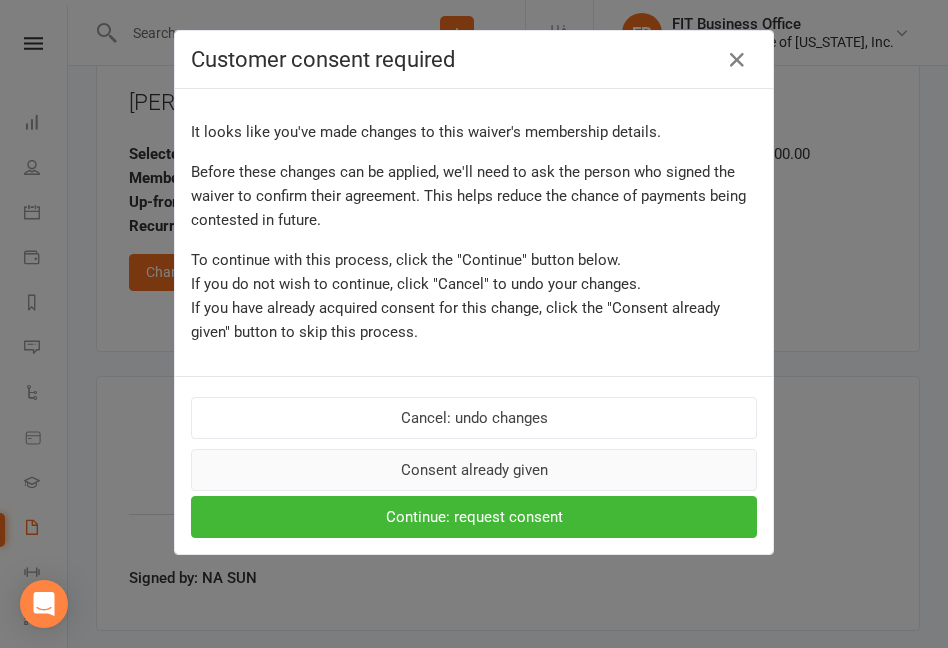 click on "Consent already given" at bounding box center [474, 470] 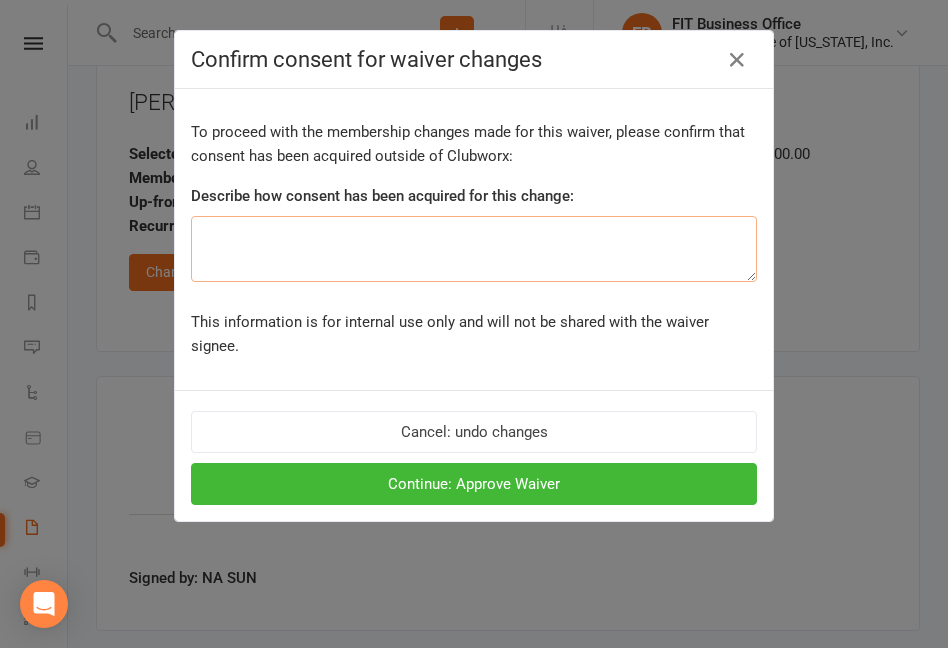 click at bounding box center [474, 249] 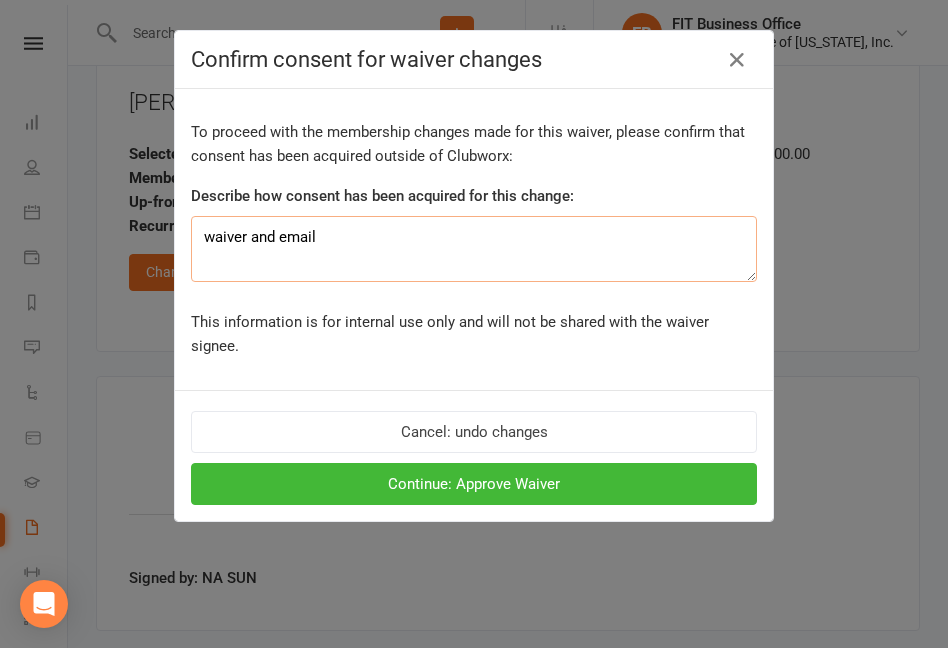 drag, startPoint x: 325, startPoint y: 242, endPoint x: 174, endPoint y: 232, distance: 151.33076 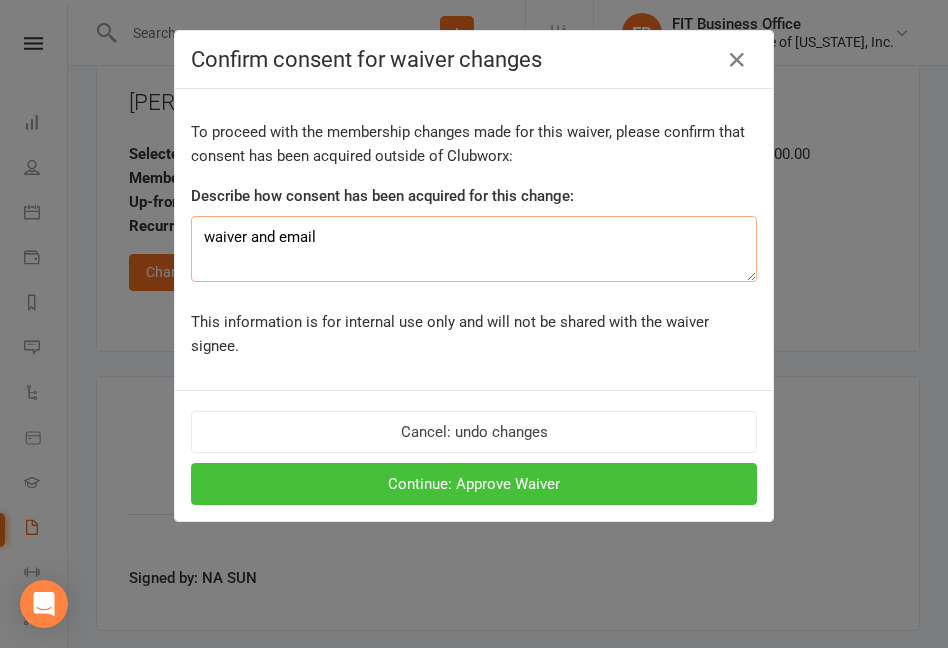 type on "waiver and email" 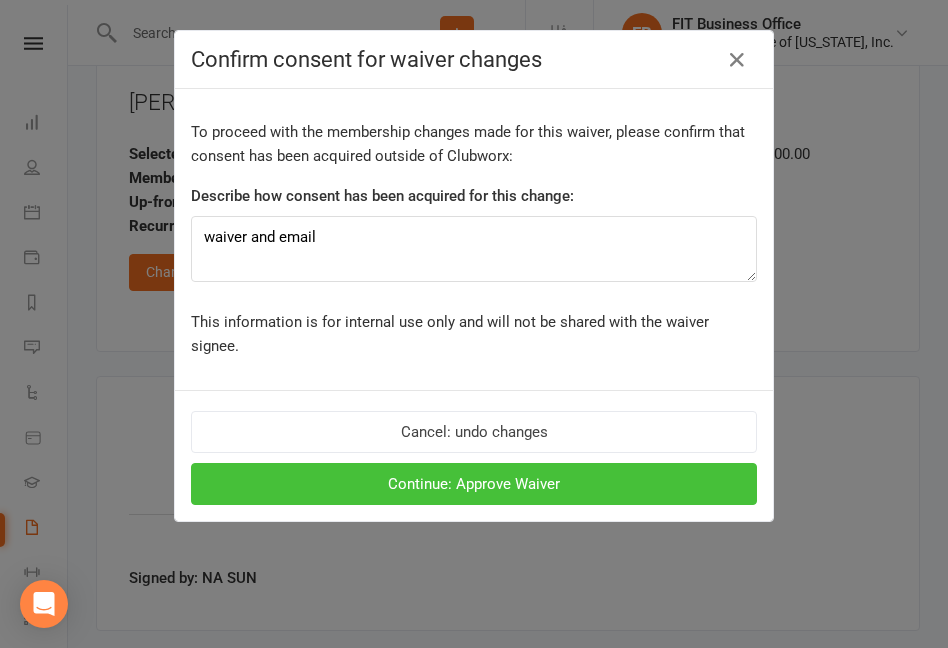 click on "Continue: Approve Waiver" at bounding box center (474, 484) 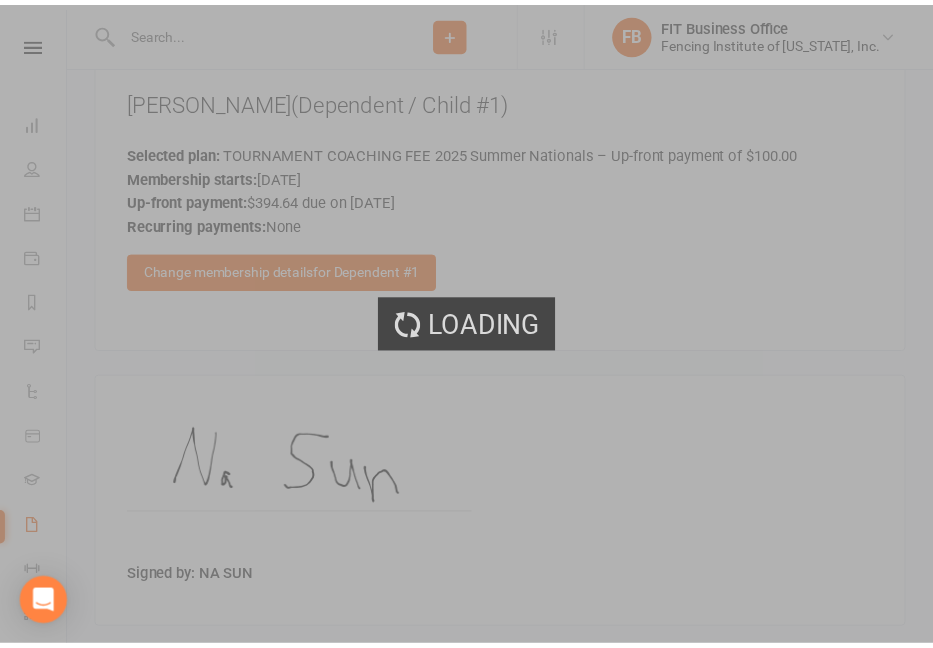 scroll, scrollTop: 3652, scrollLeft: 0, axis: vertical 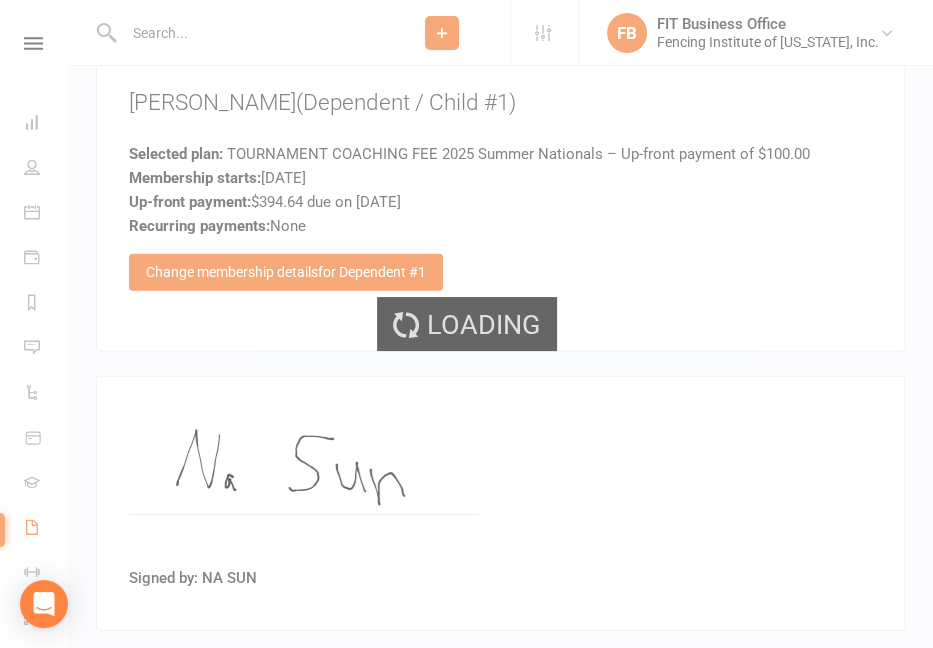 select on "100" 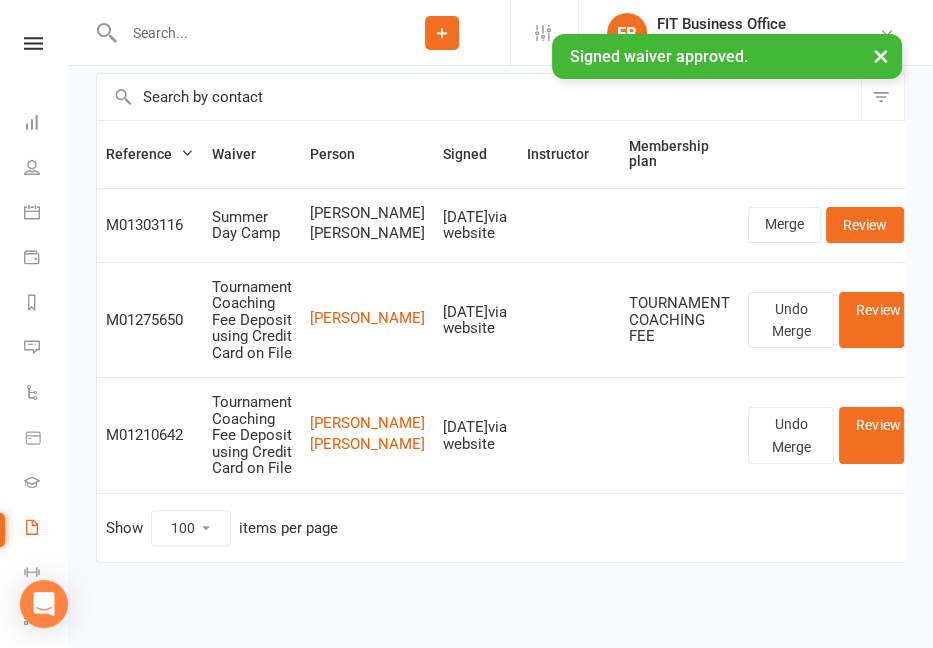 scroll, scrollTop: 122, scrollLeft: 0, axis: vertical 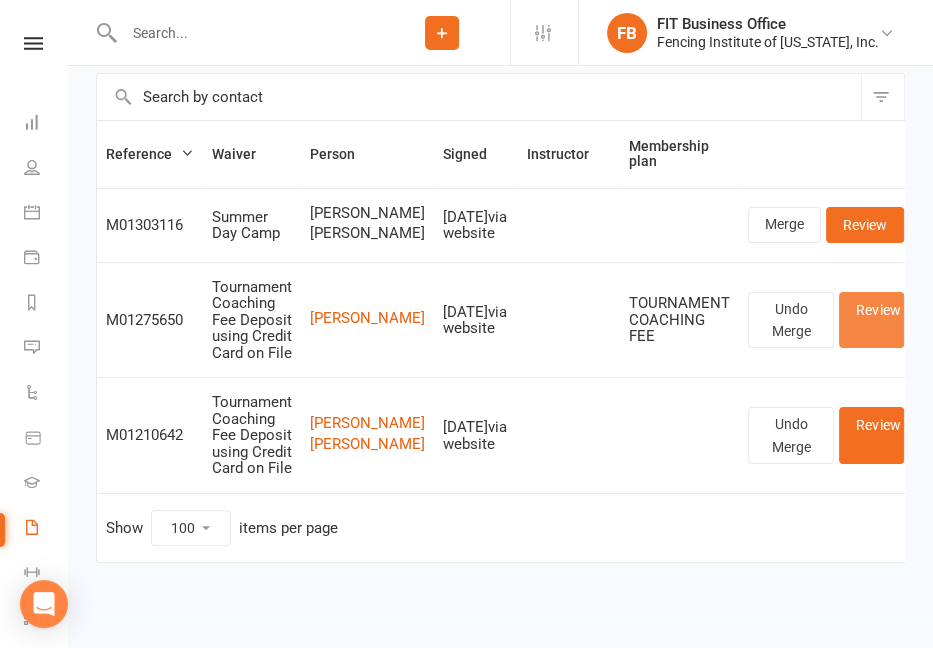 click on "Review" at bounding box center (871, 320) 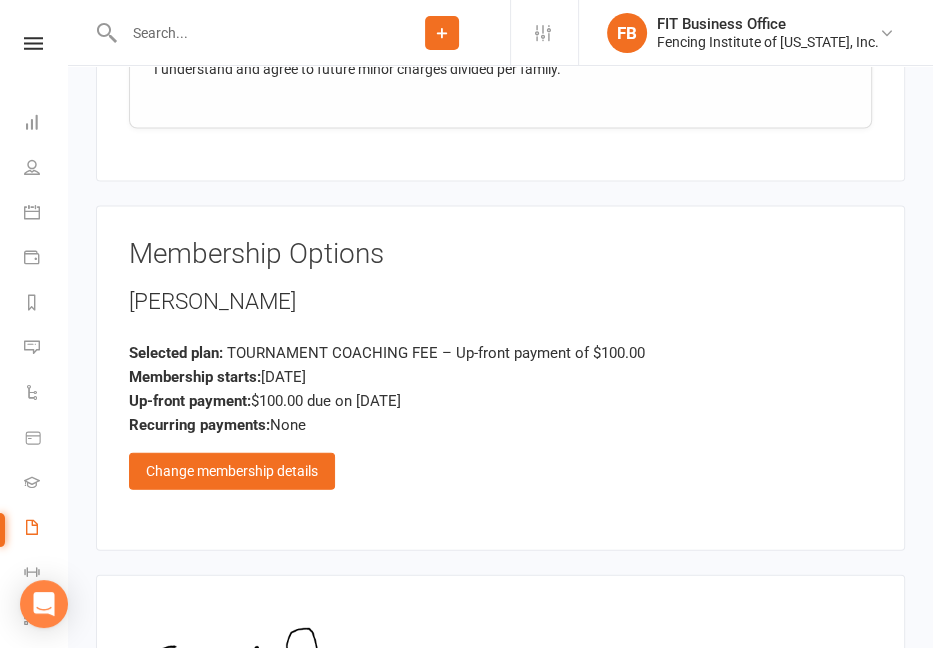scroll, scrollTop: 2566, scrollLeft: 0, axis: vertical 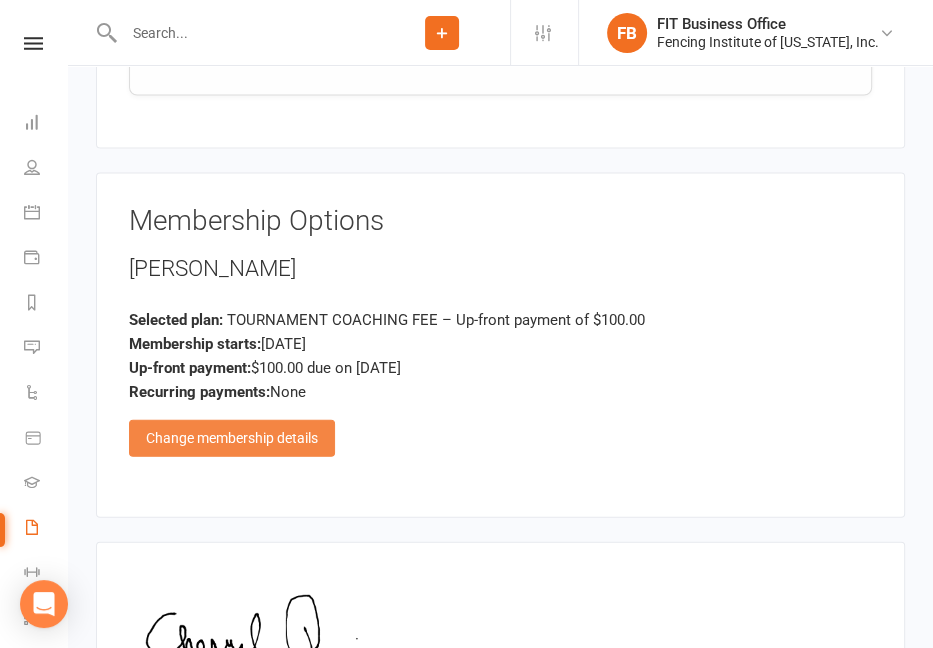click on "Change membership details" at bounding box center [232, 438] 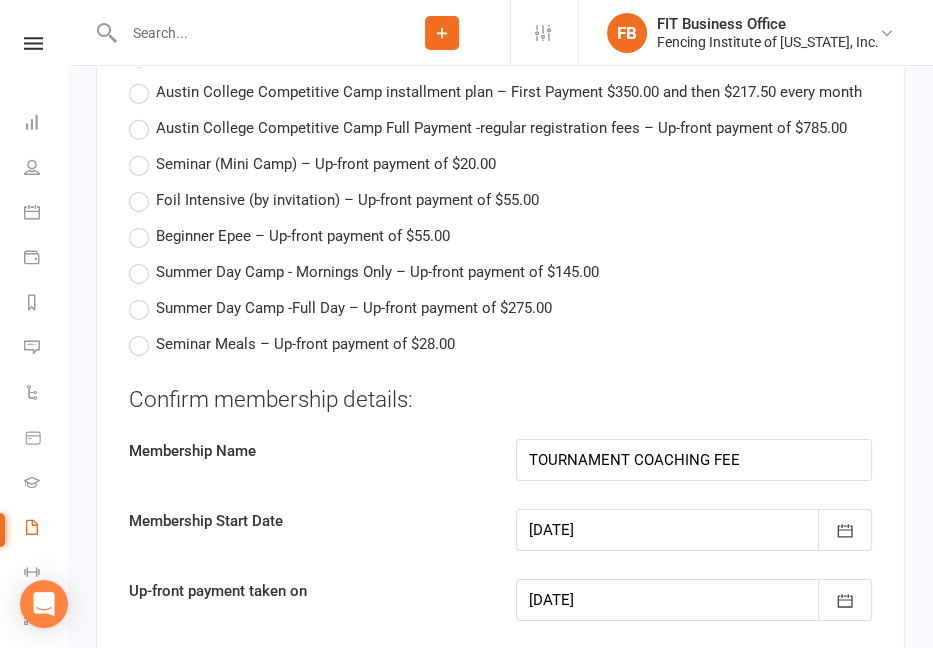 scroll, scrollTop: 4066, scrollLeft: 0, axis: vertical 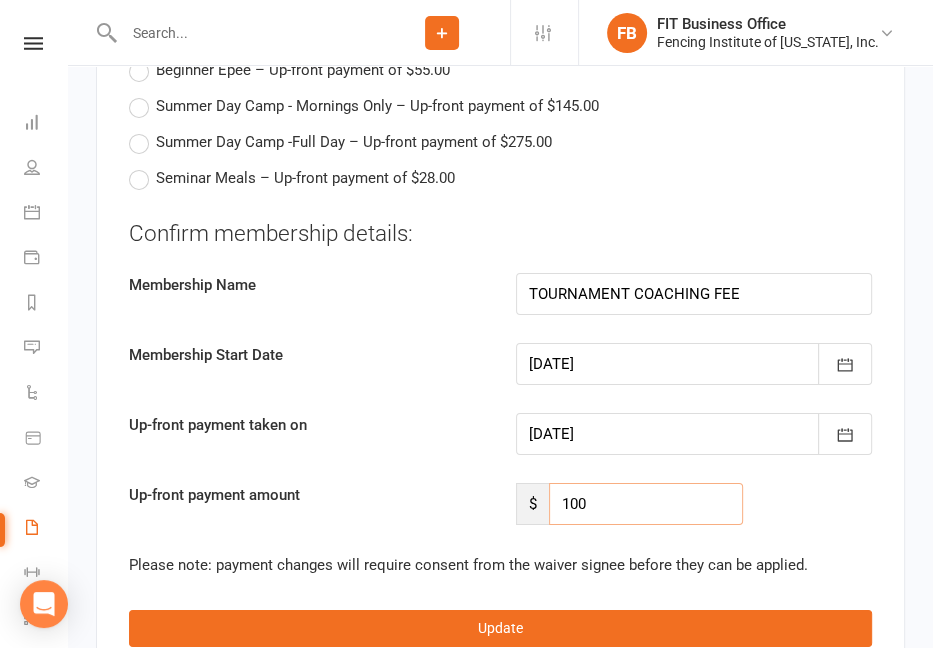 drag, startPoint x: 628, startPoint y: 418, endPoint x: 490, endPoint y: 406, distance: 138.52075 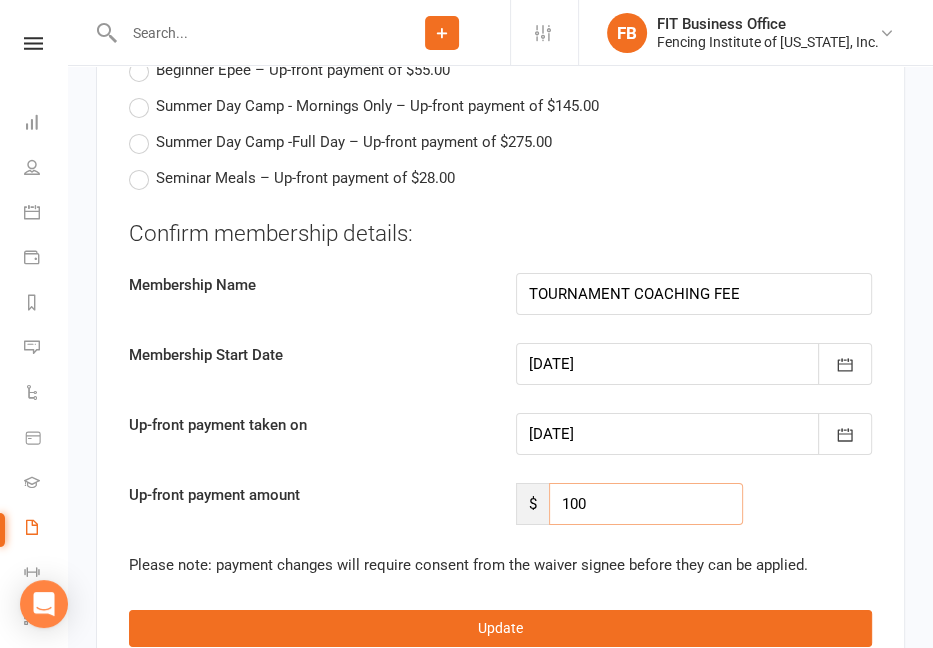 click on "Up-front payment amount $ 100" at bounding box center (500, 504) 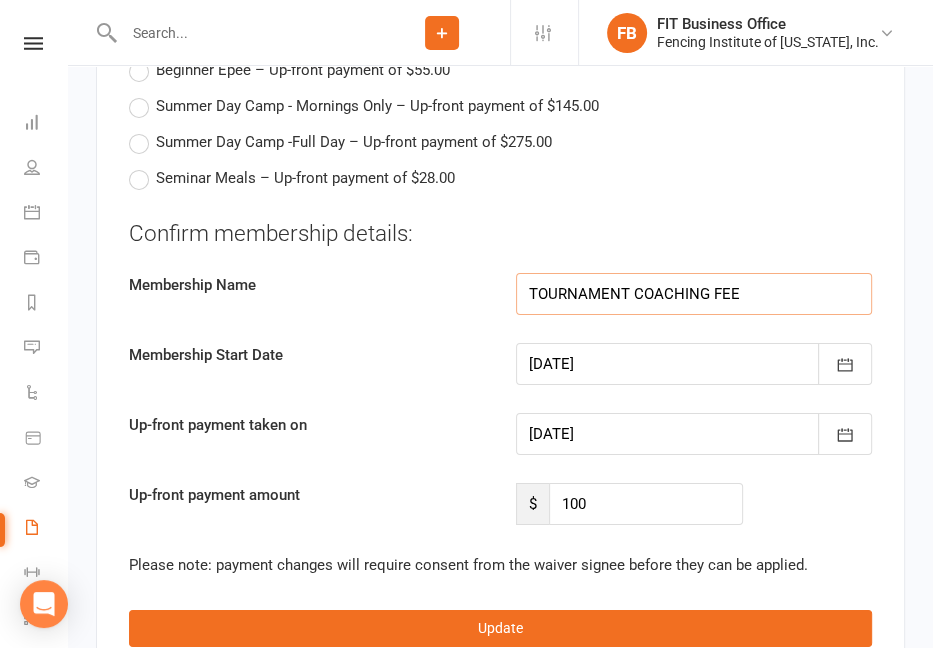 click on "TOURNAMENT COACHING FEE" at bounding box center [694, 294] 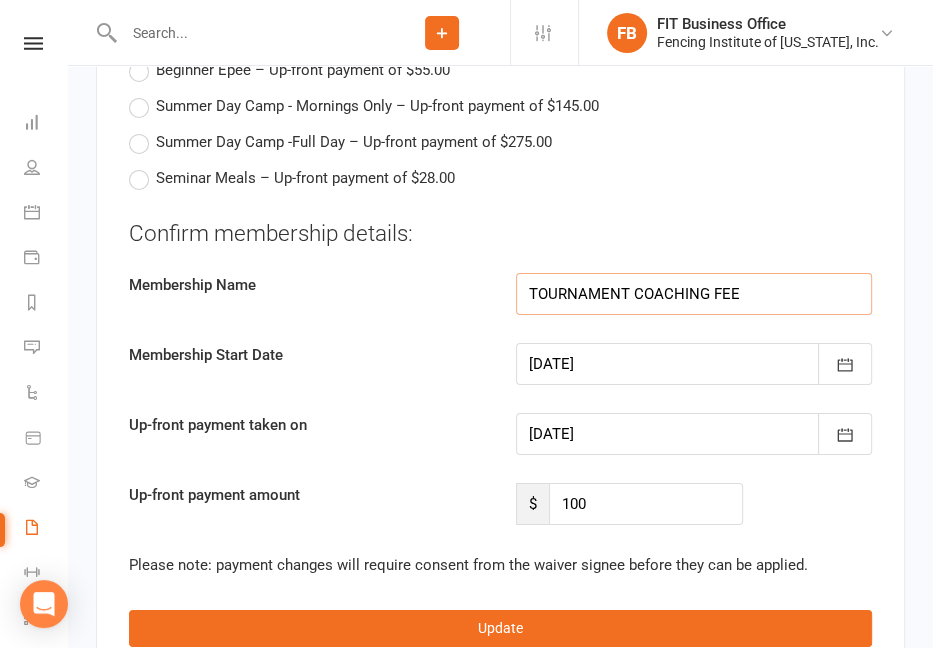 type on "TOURNAMENT COACHING FEE 2025 Summer Nationals" 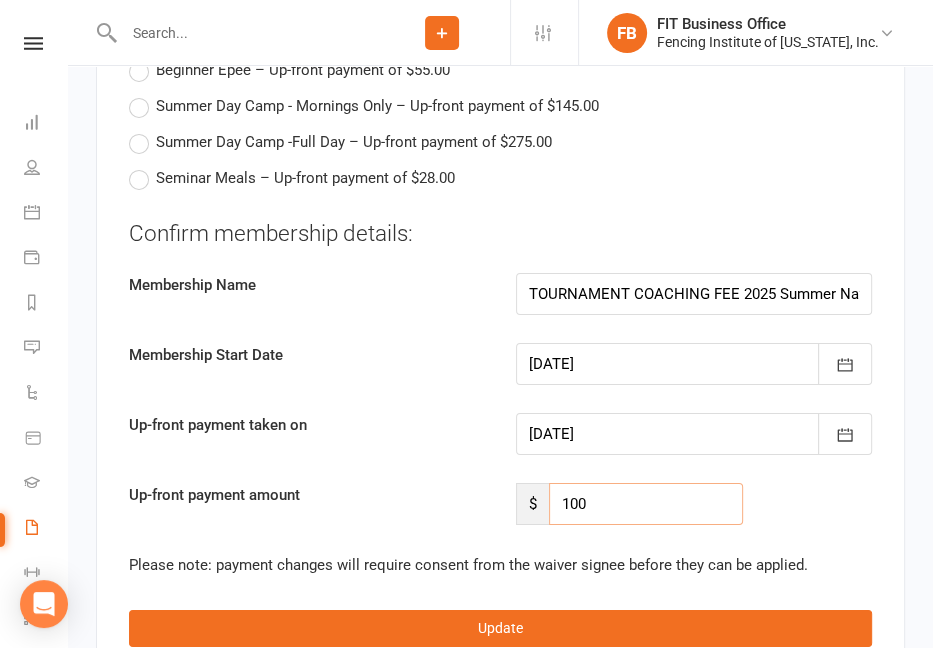 drag, startPoint x: 640, startPoint y: 411, endPoint x: 521, endPoint y: 411, distance: 119 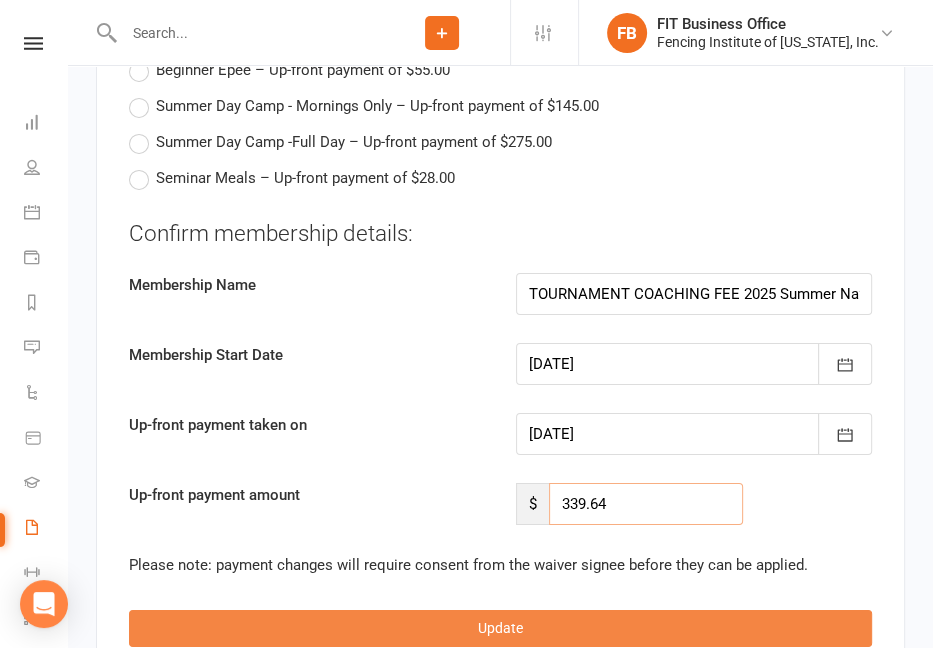 type on "339.64" 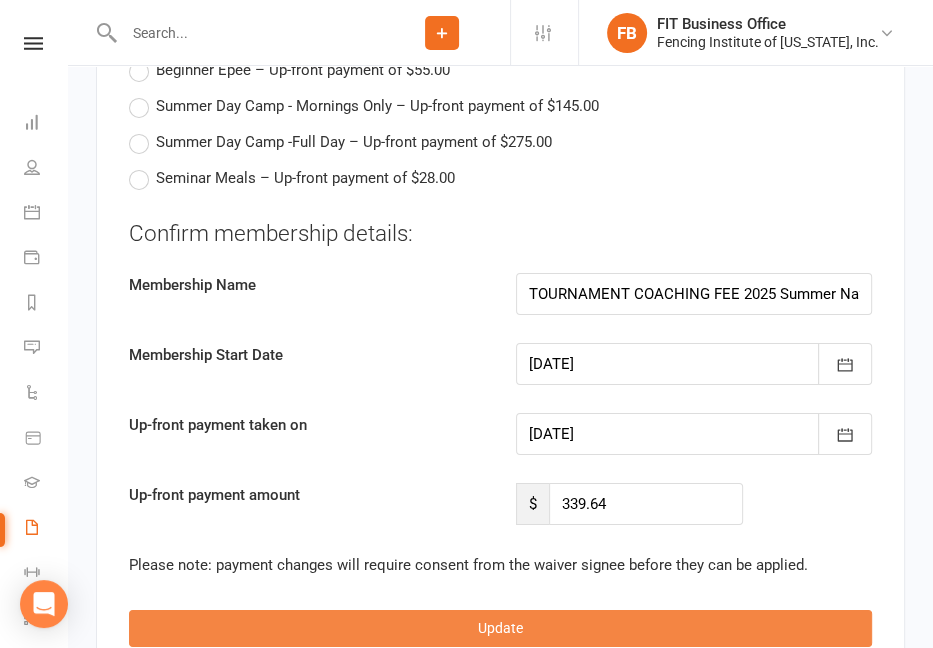 click on "Update" at bounding box center (500, 628) 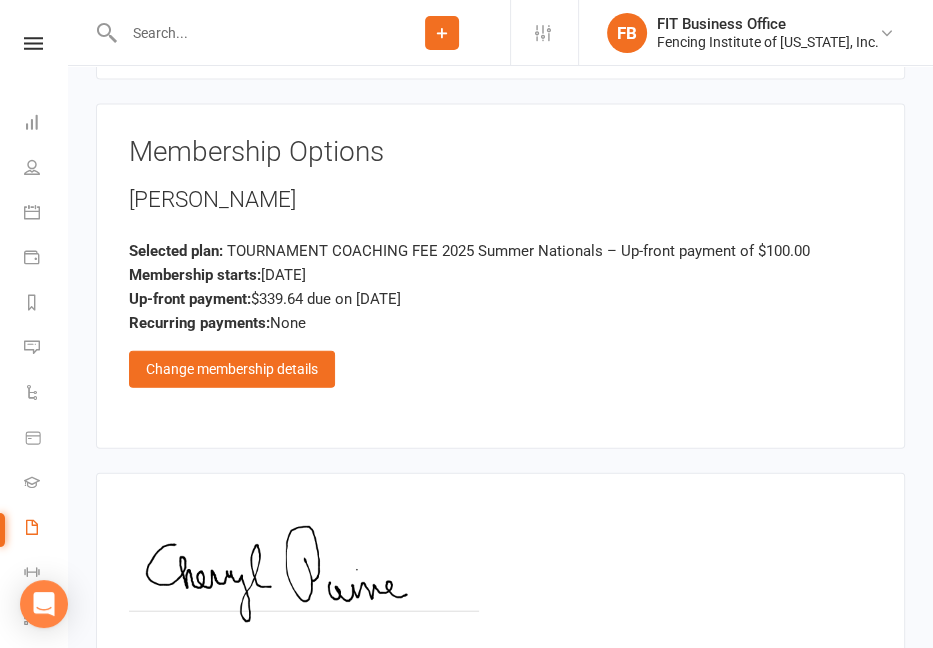 scroll, scrollTop: 2735, scrollLeft: 0, axis: vertical 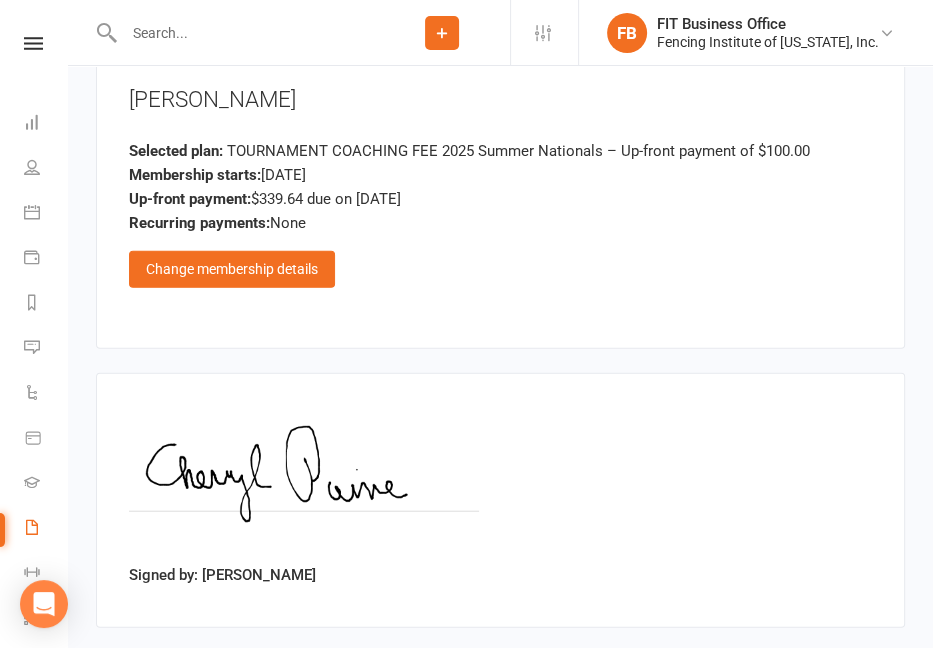 click on "Approve" at bounding box center (154, 673) 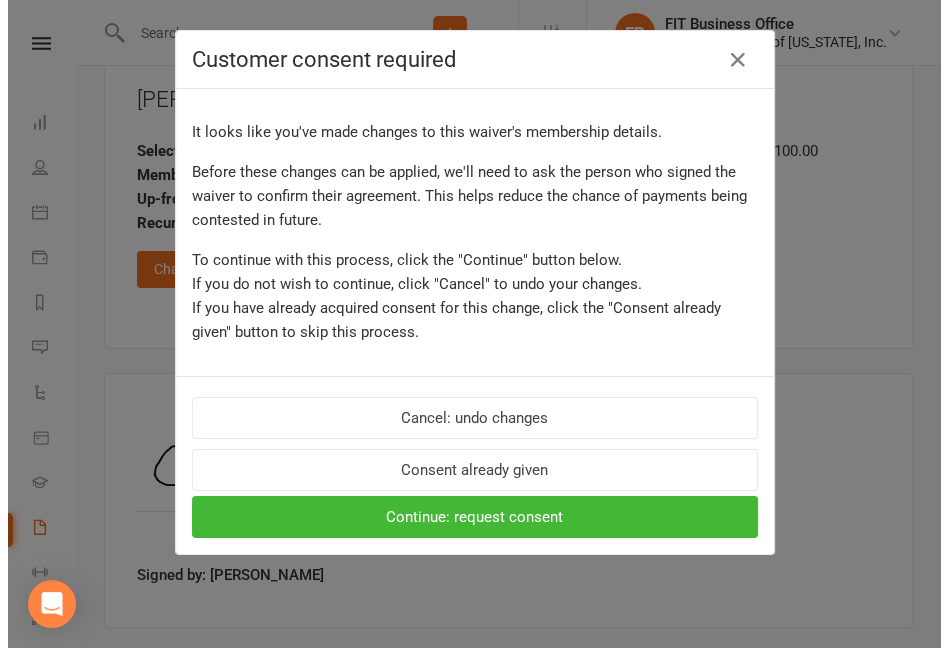 scroll, scrollTop: 2711, scrollLeft: 0, axis: vertical 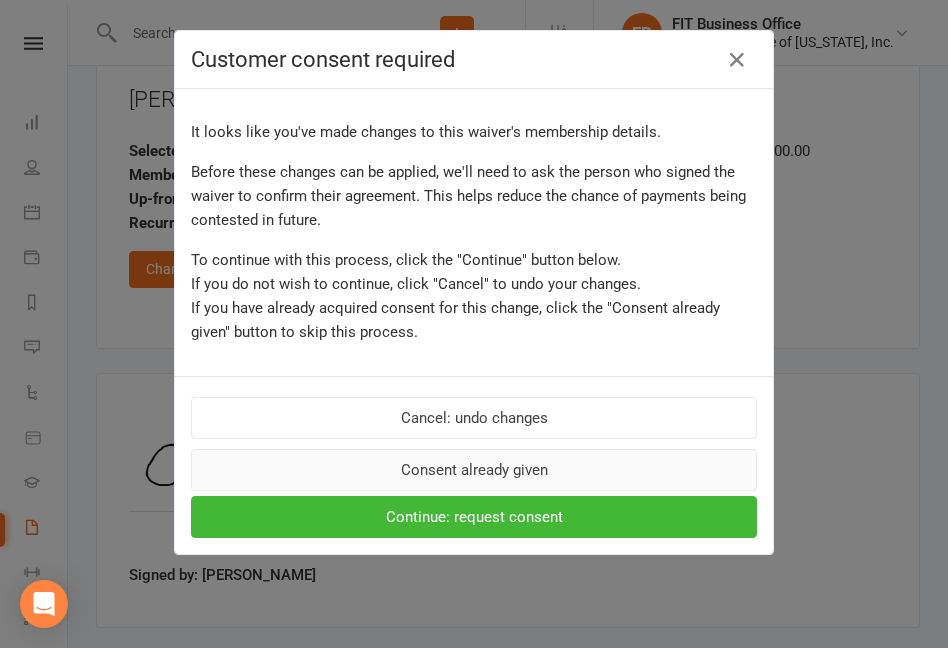 click on "Consent already given" at bounding box center [474, 470] 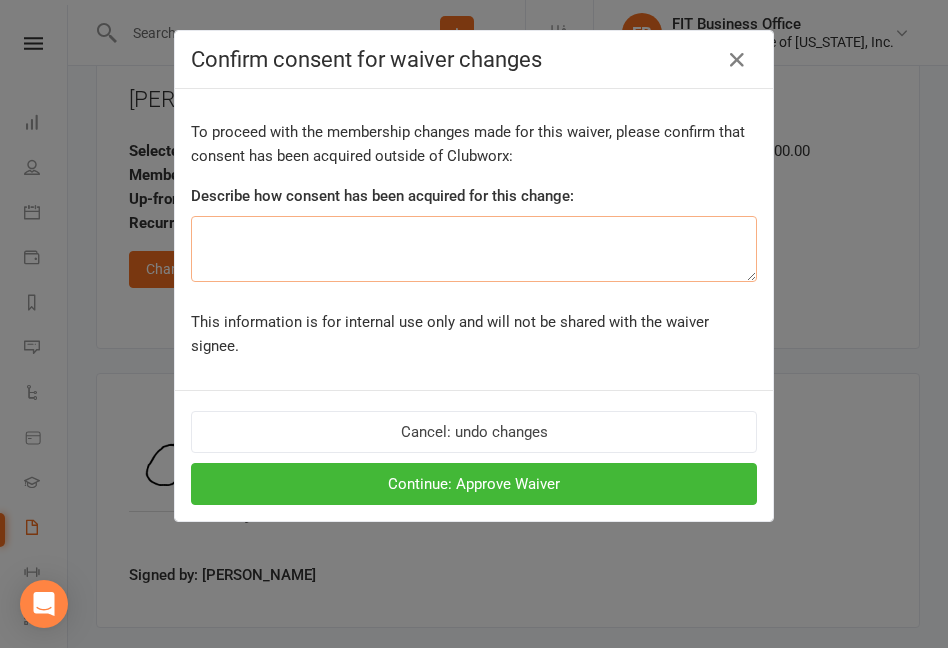click at bounding box center [474, 249] 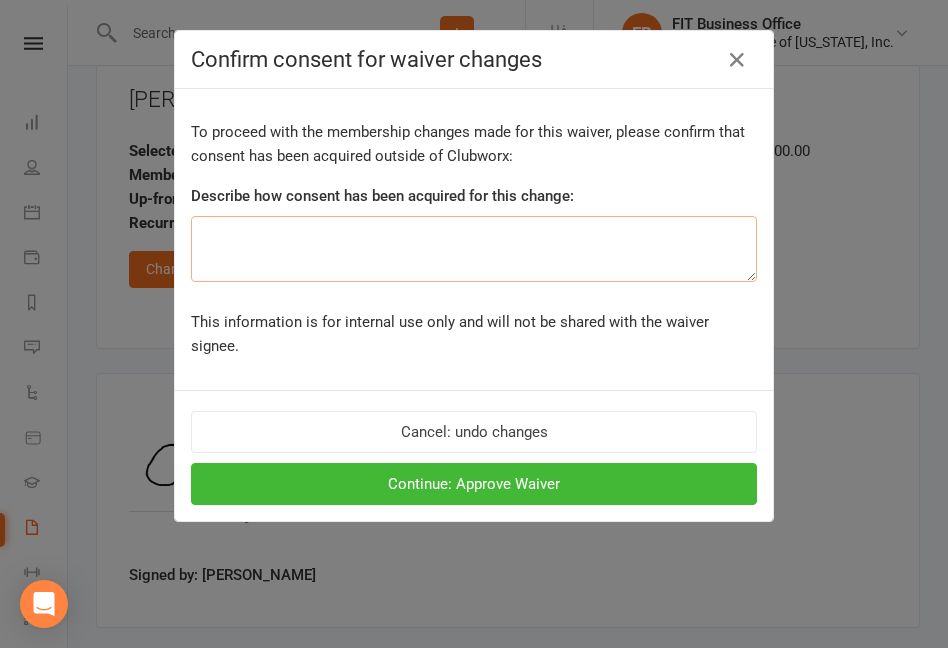 paste on "waiver and email" 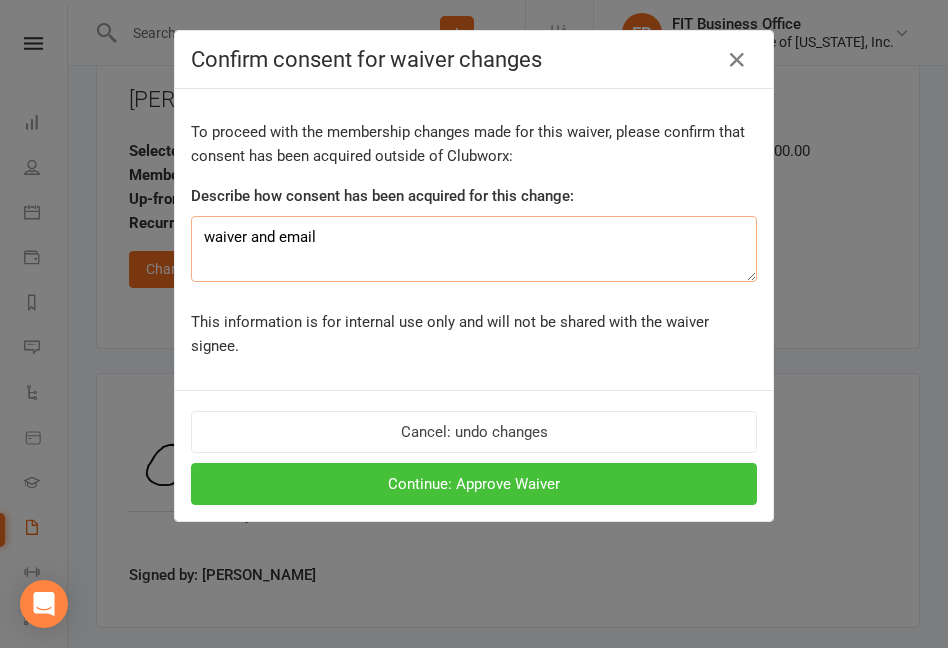 type on "waiver and email" 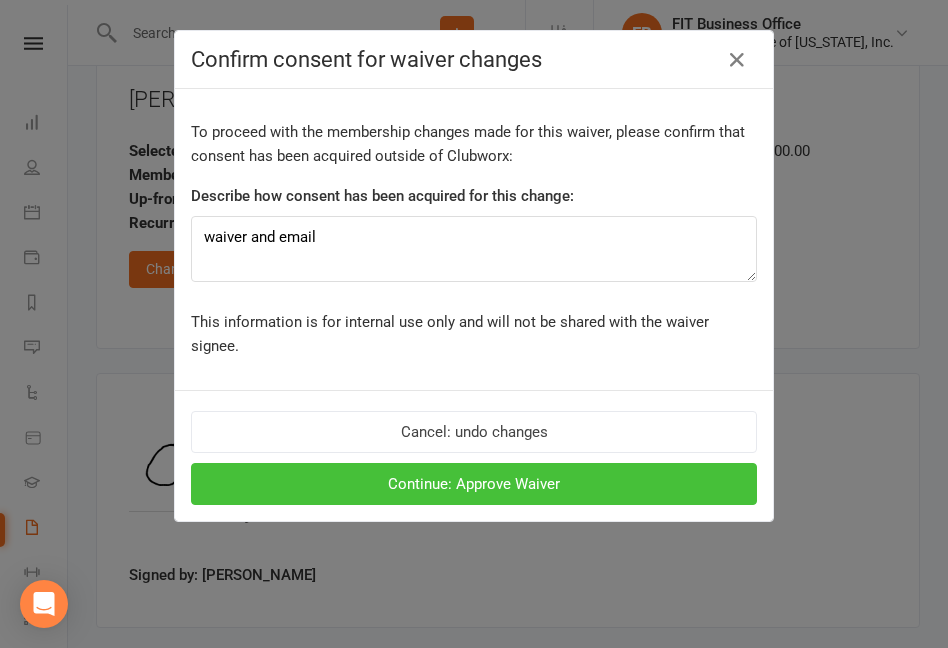 click on "Continue: Approve Waiver" at bounding box center [474, 484] 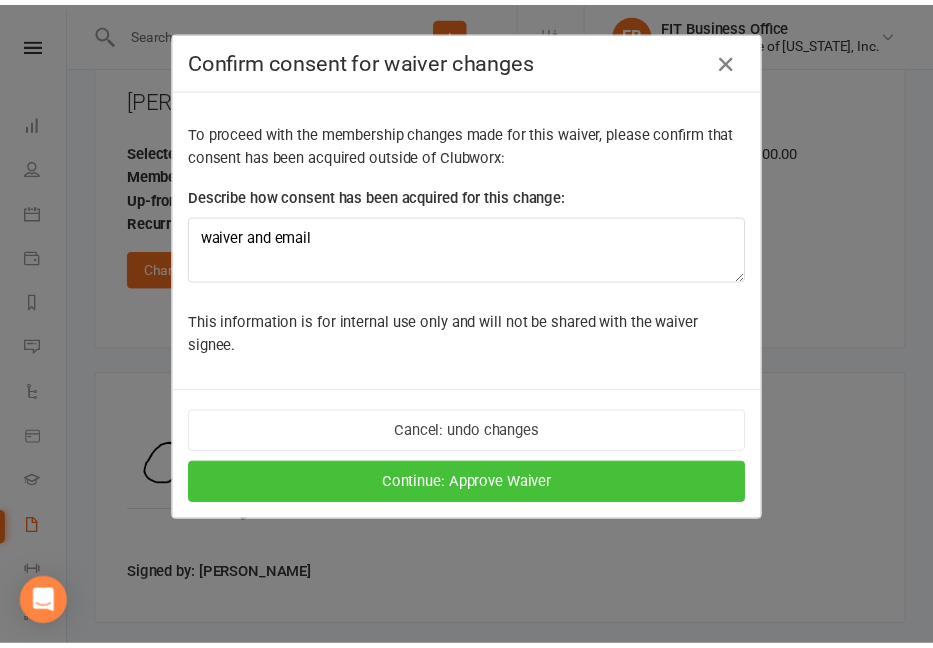 scroll, scrollTop: 2735, scrollLeft: 0, axis: vertical 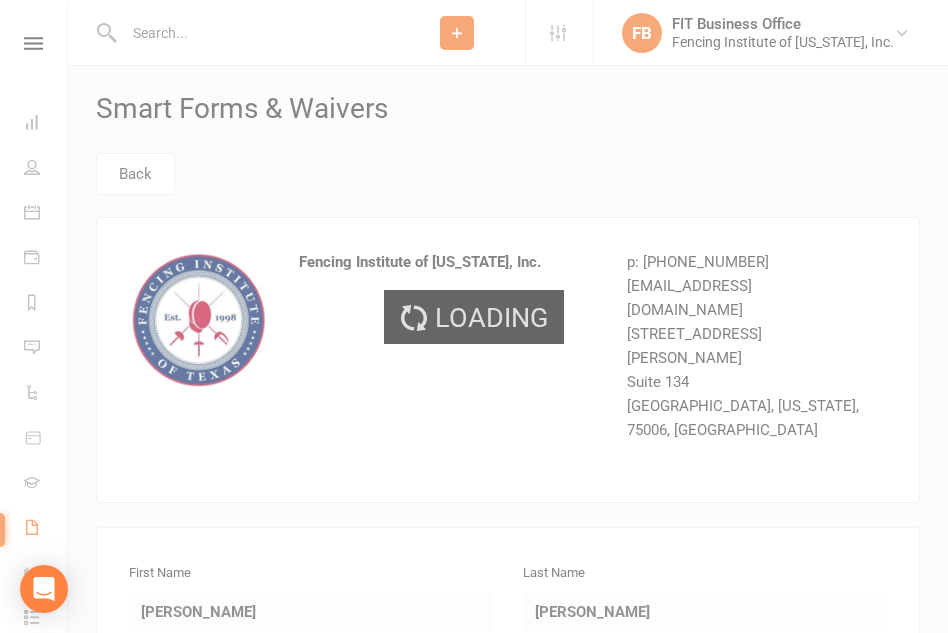 select on "100" 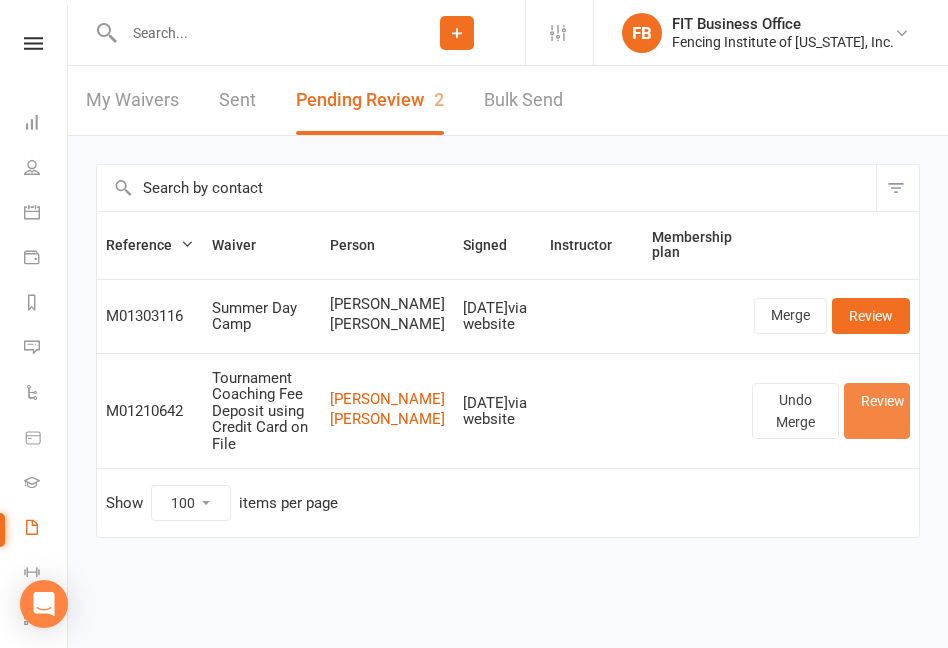 click on "Review" at bounding box center [877, 411] 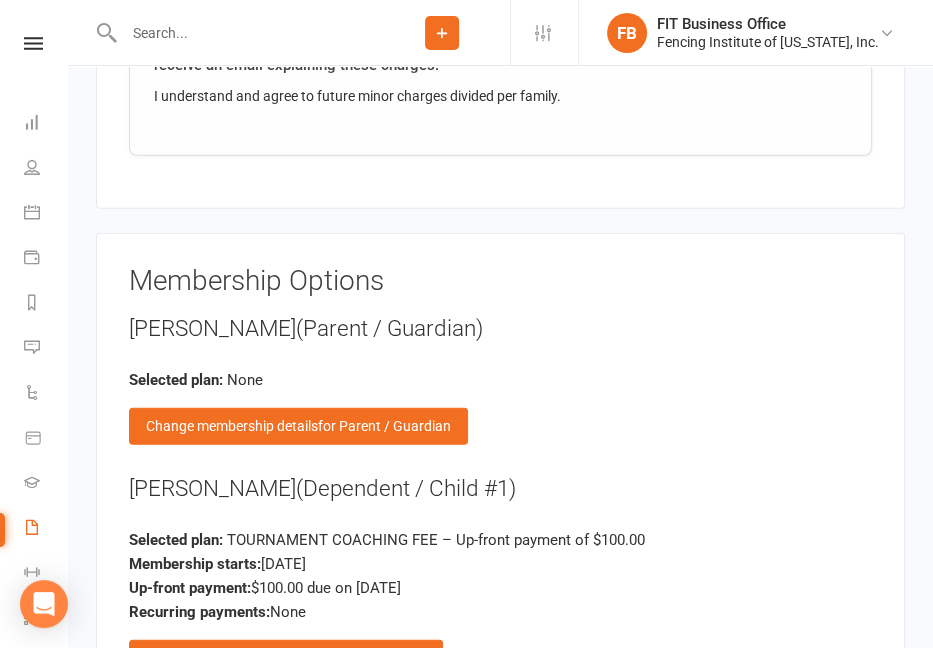 scroll, scrollTop: 3333, scrollLeft: 0, axis: vertical 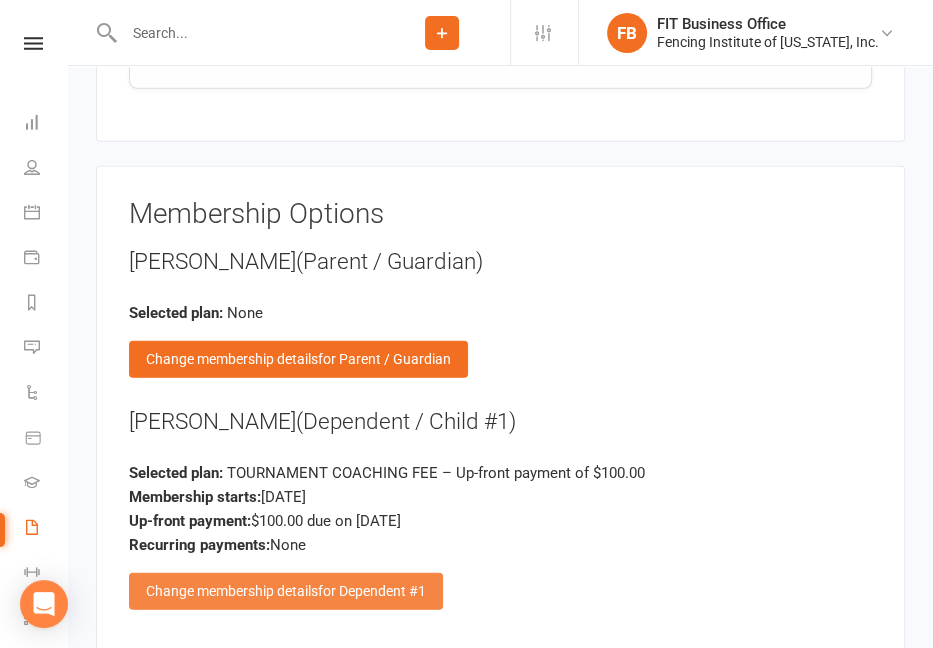 click on "Change membership details  for Dependent #1" at bounding box center (286, 591) 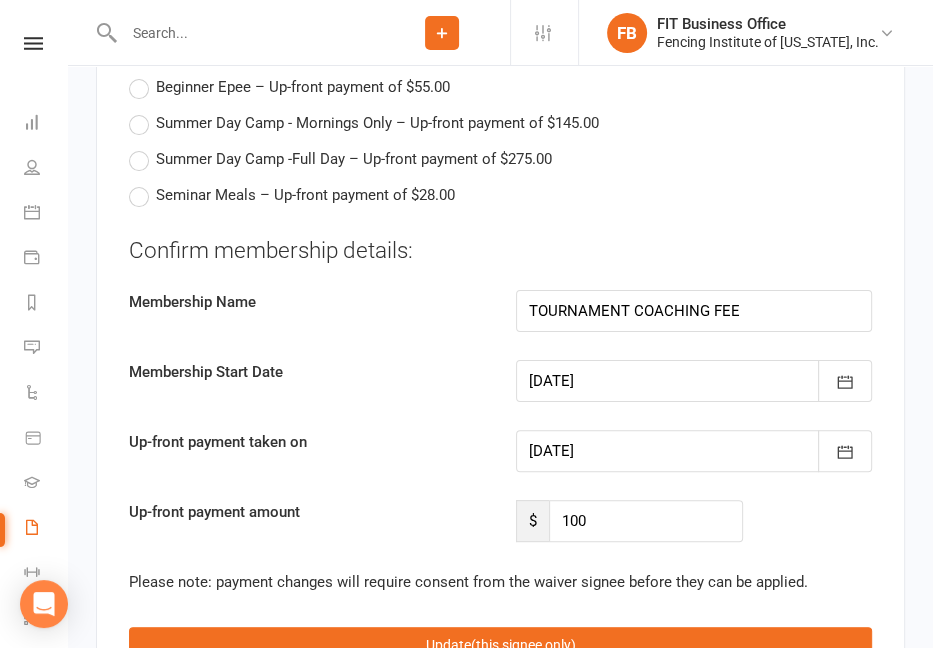 scroll, scrollTop: 4966, scrollLeft: 0, axis: vertical 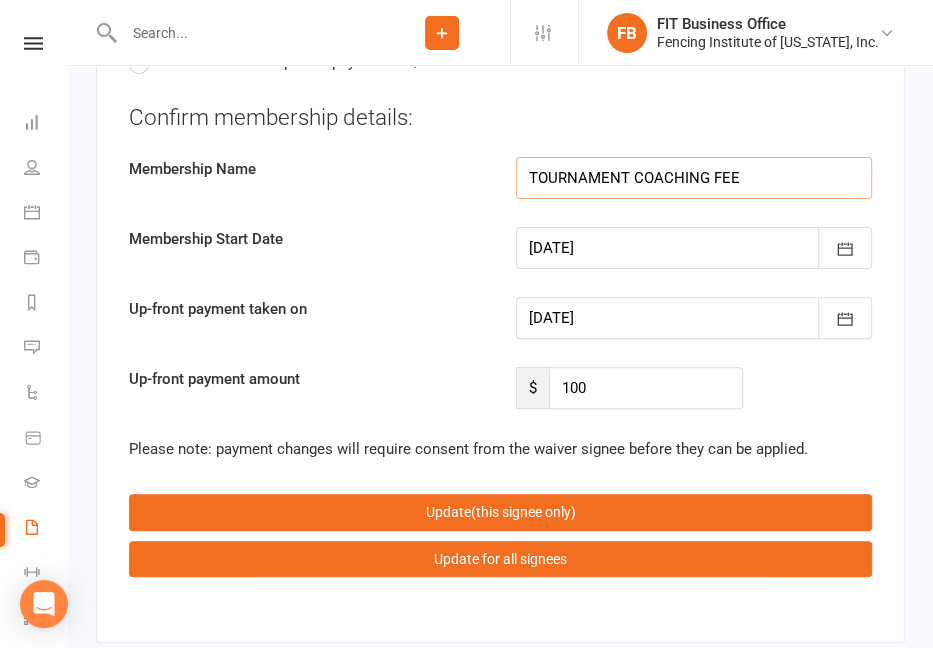 click on "TOURNAMENT COACHING FEE" at bounding box center [694, 178] 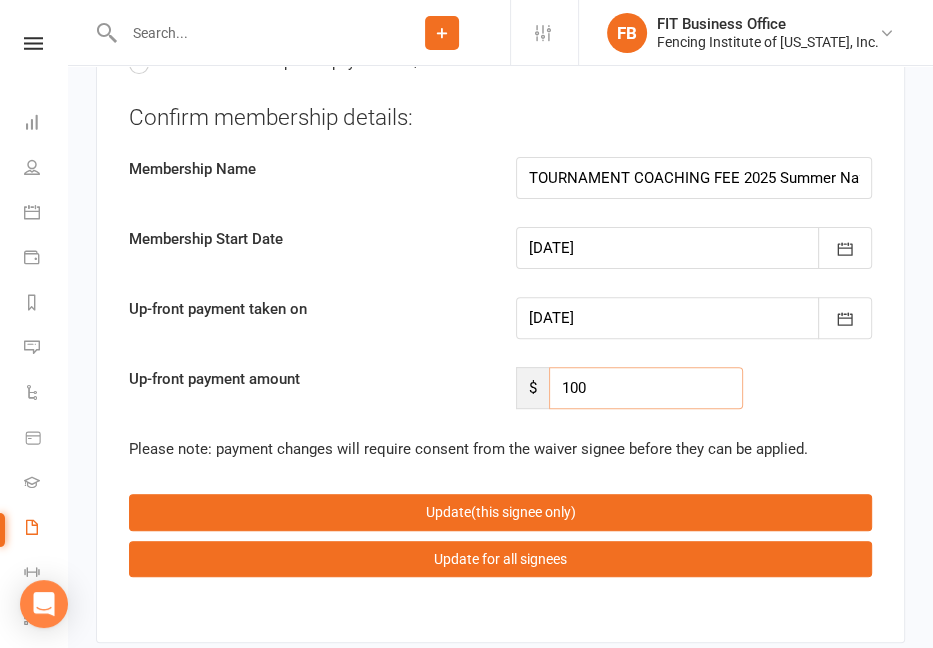 drag, startPoint x: 587, startPoint y: 303, endPoint x: 533, endPoint y: 305, distance: 54.037025 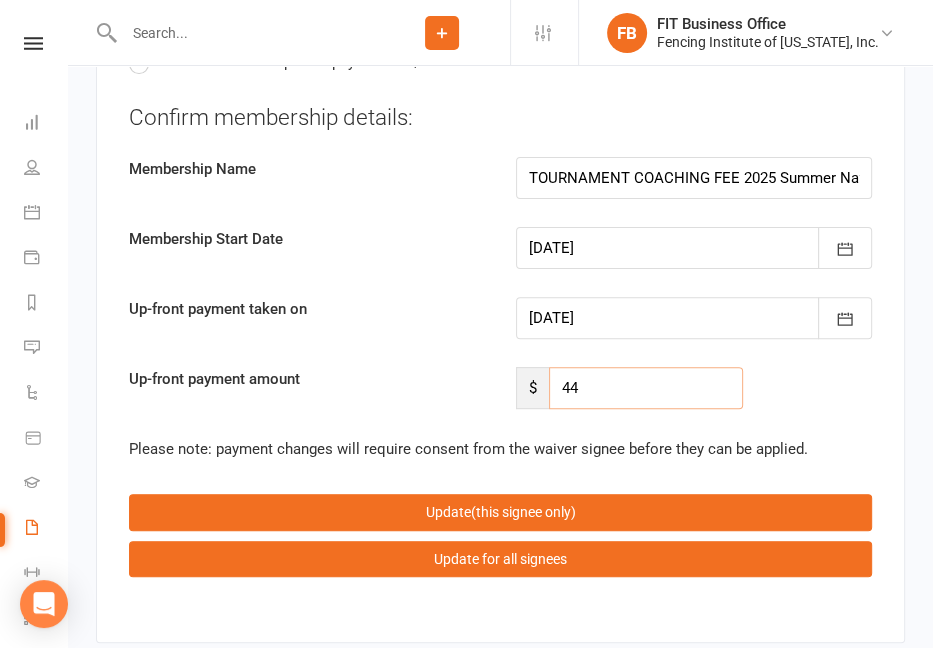 type on "449" 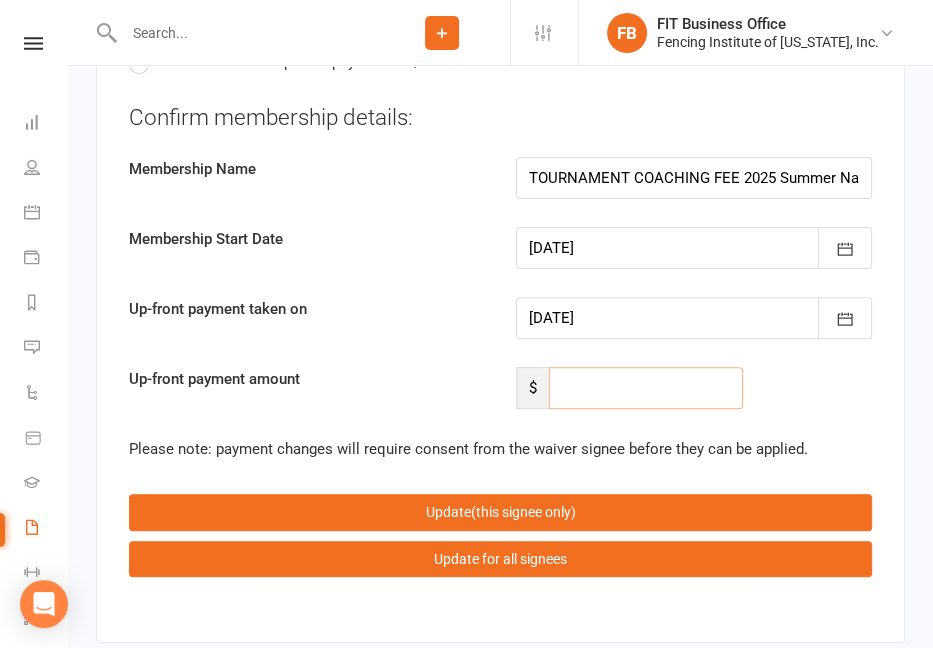 click at bounding box center (646, 388) 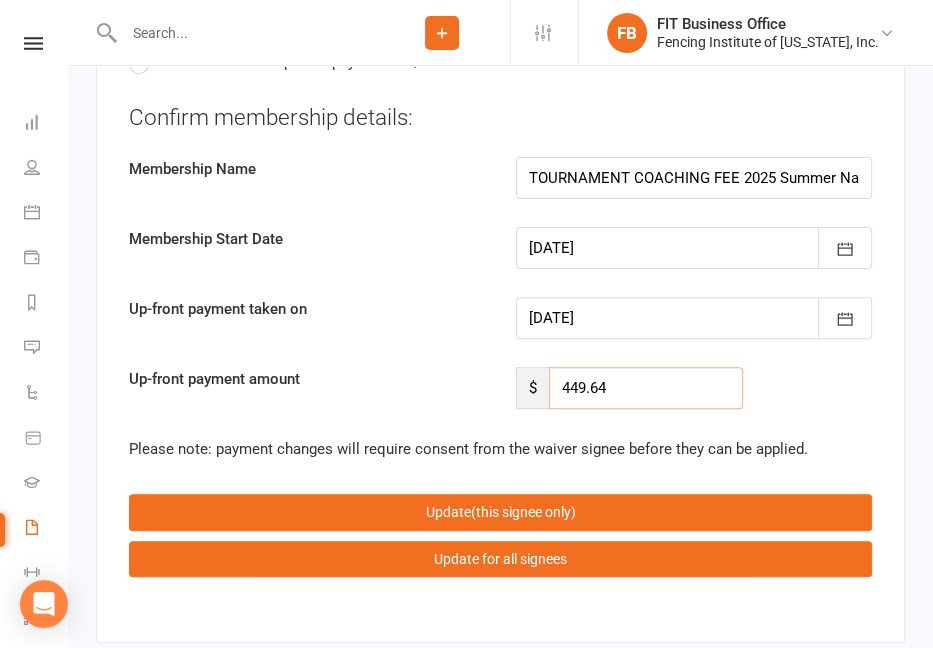 type on "449.64" 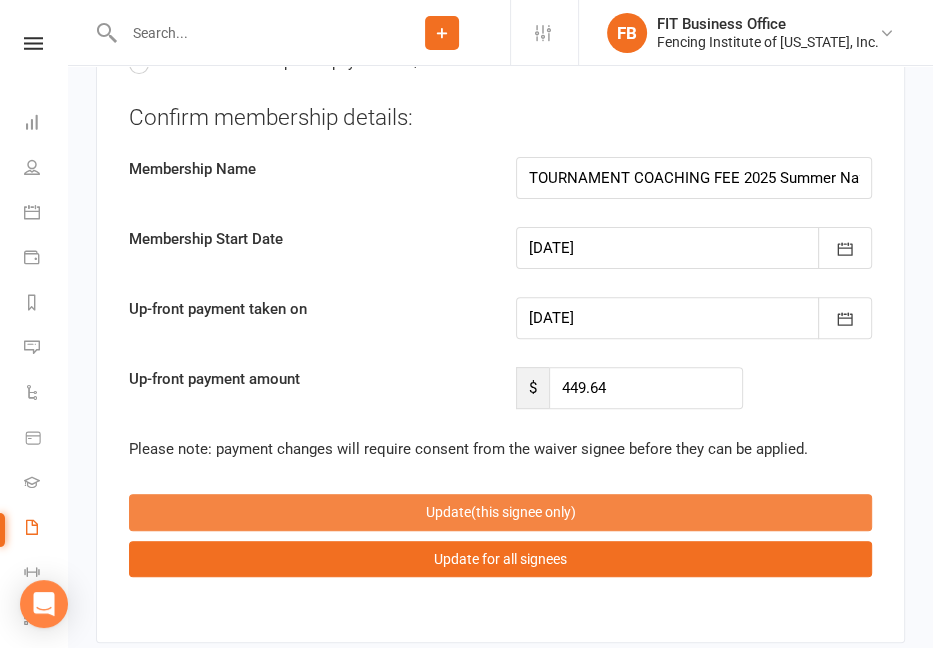 click on "Update  (this signee only)" at bounding box center (500, 512) 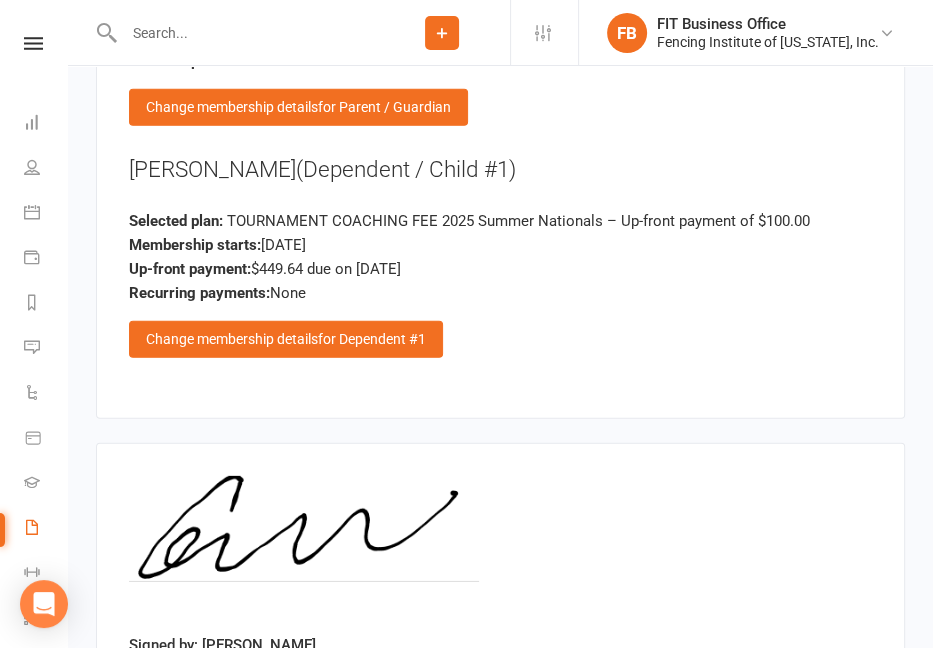 scroll, scrollTop: 3652, scrollLeft: 0, axis: vertical 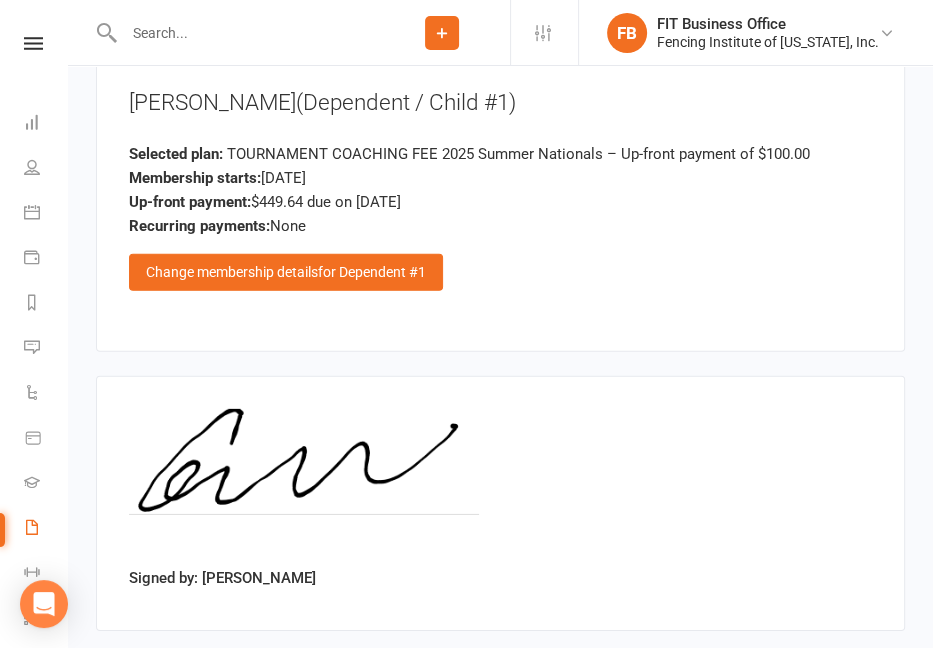 click on "Approve" at bounding box center (154, 676) 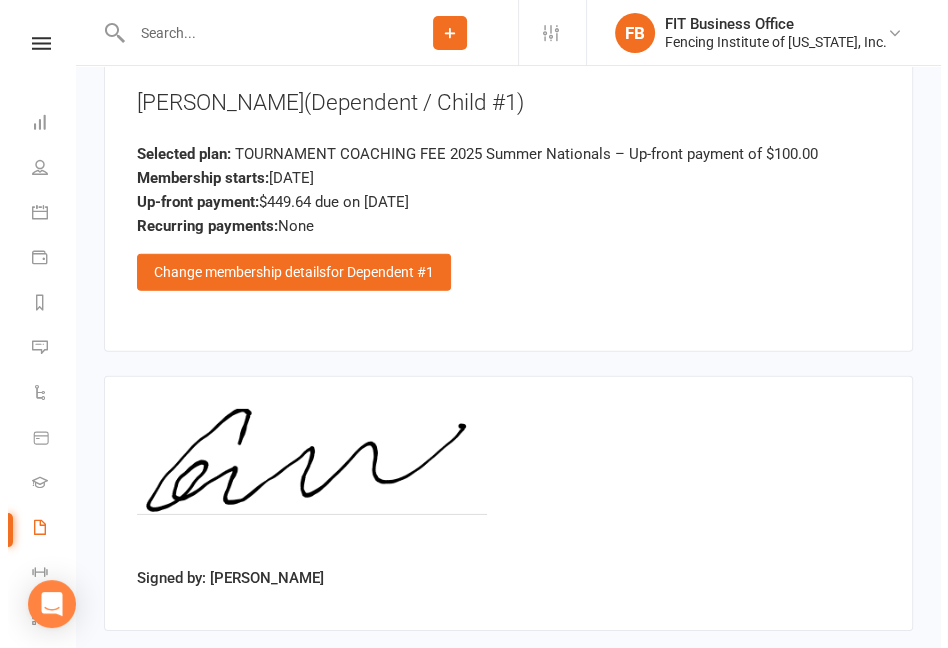 scroll, scrollTop: 3628, scrollLeft: 0, axis: vertical 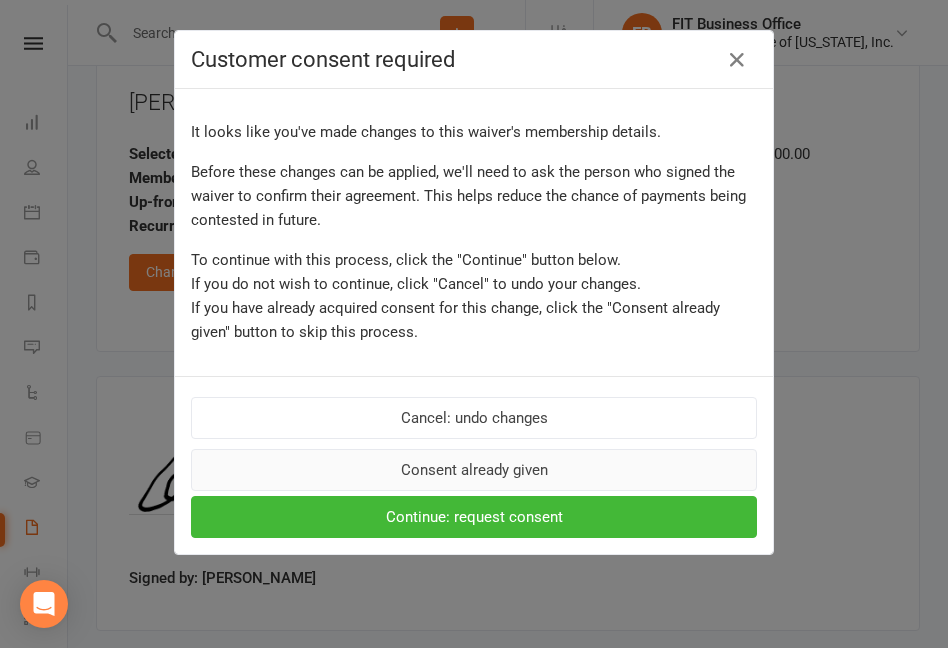 click on "Consent already given" at bounding box center (474, 470) 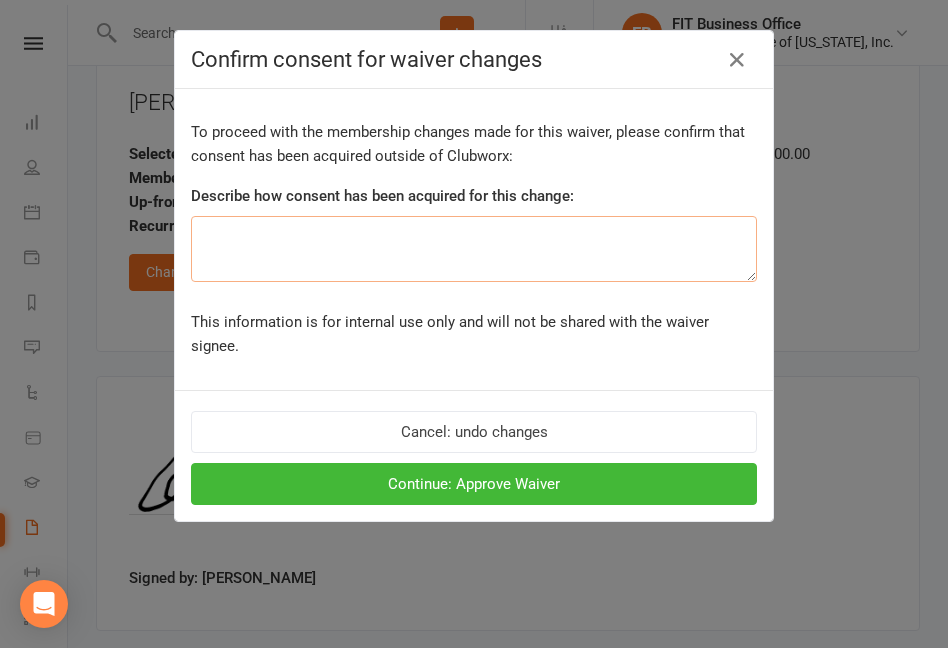 paste on "waiver and email" 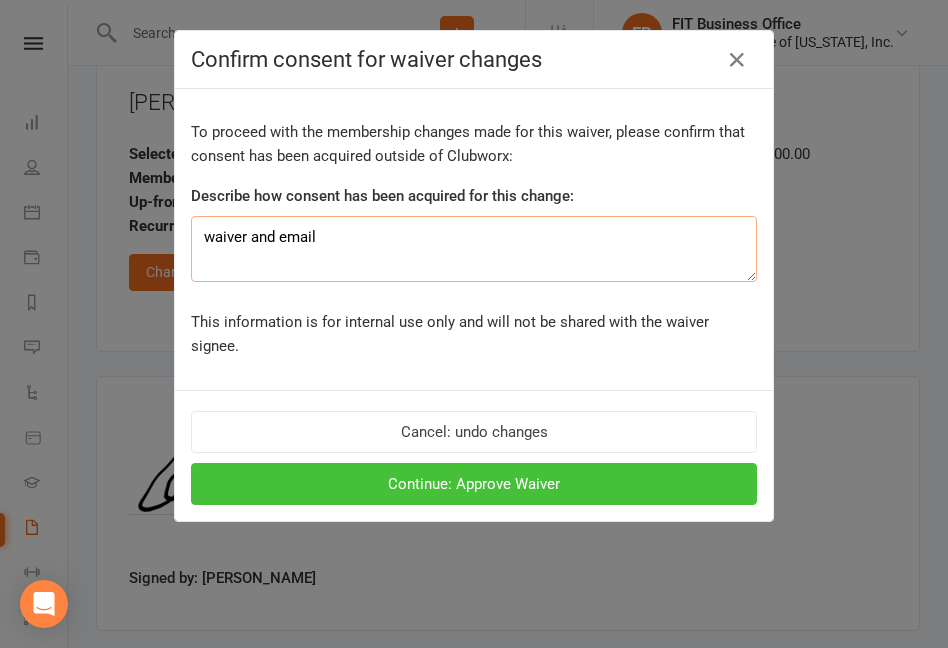 type on "waiver and email" 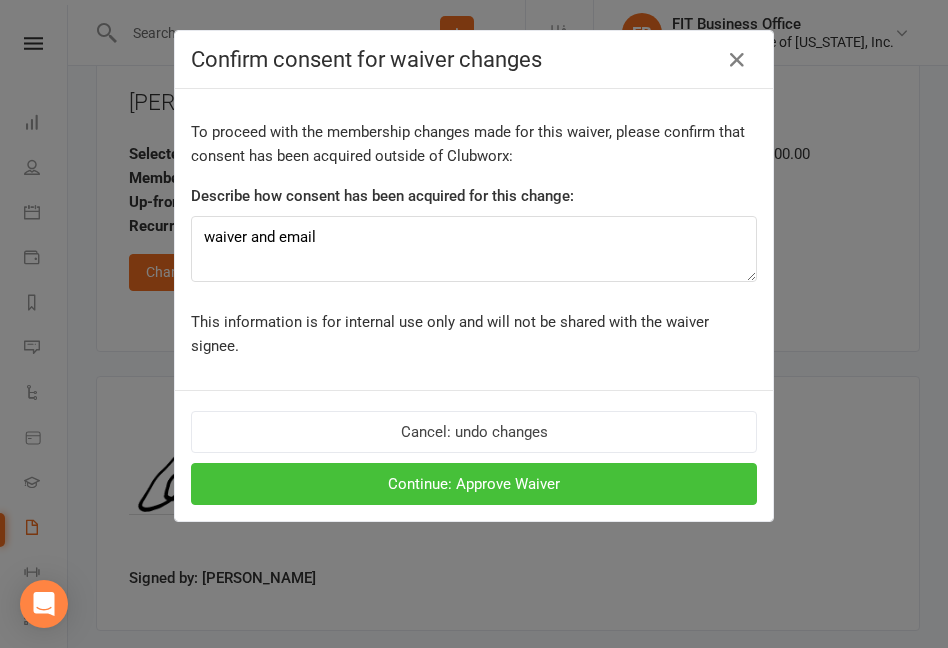 click on "Continue: Approve Waiver" at bounding box center (474, 484) 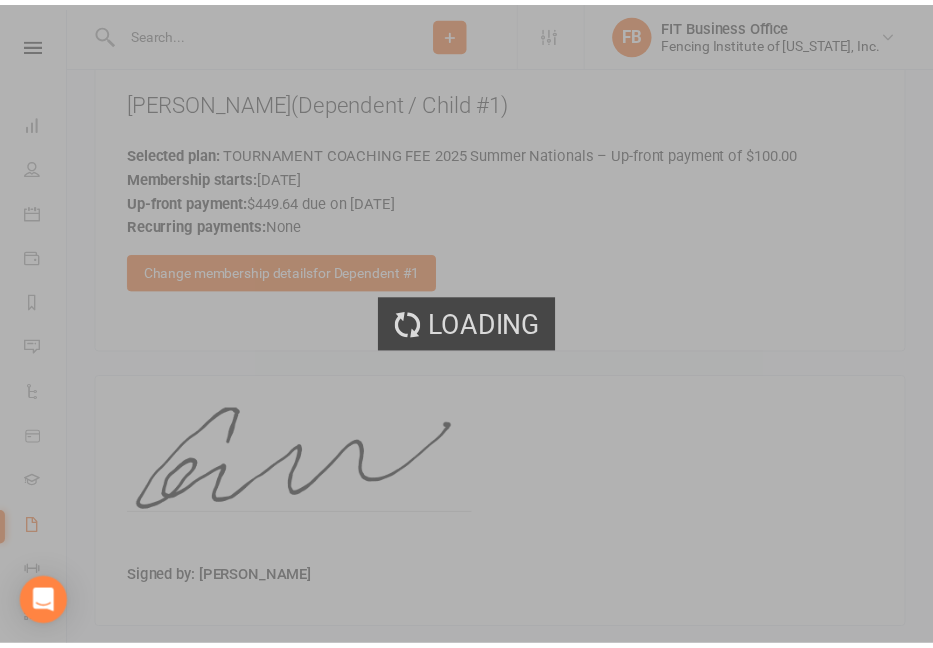 scroll, scrollTop: 3652, scrollLeft: 0, axis: vertical 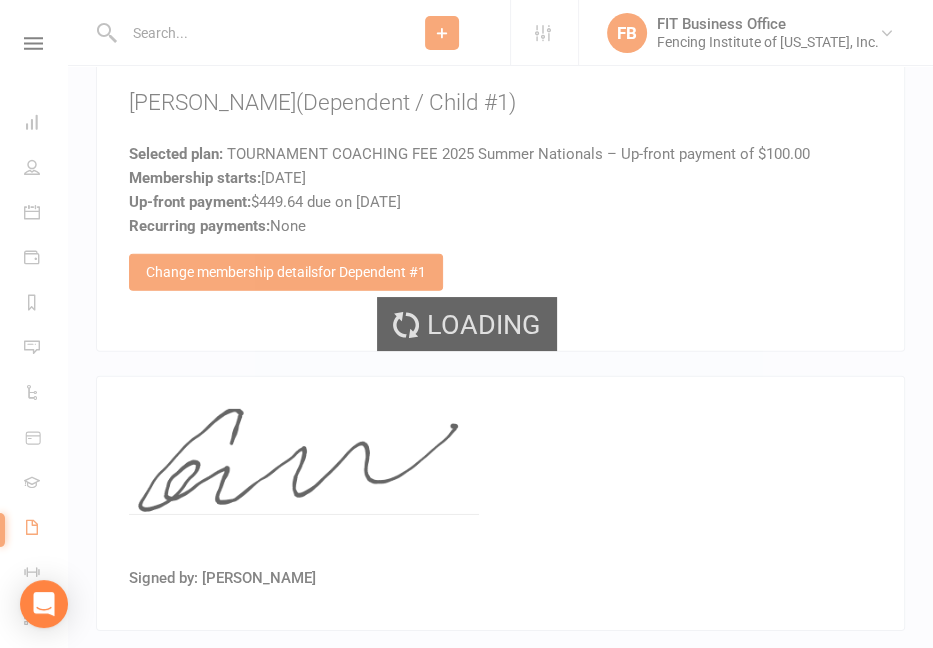 select on "100" 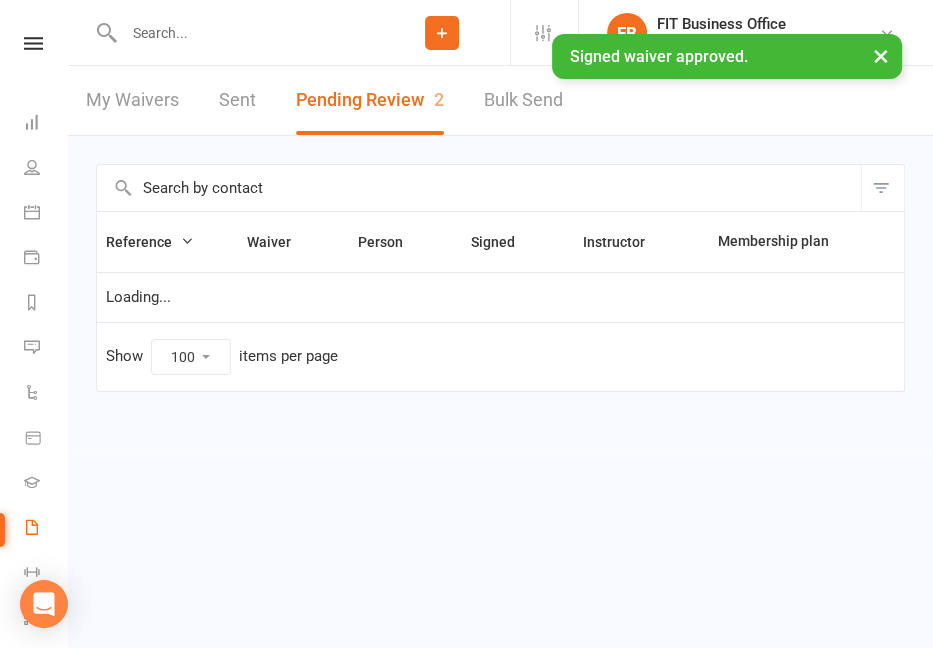 scroll, scrollTop: 0, scrollLeft: 0, axis: both 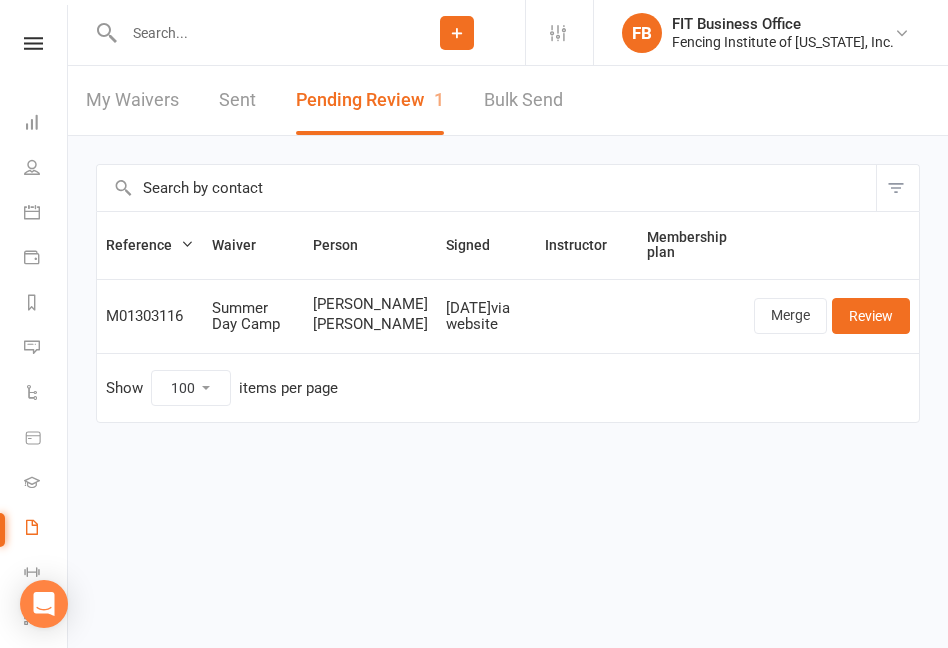 click at bounding box center [253, 33] 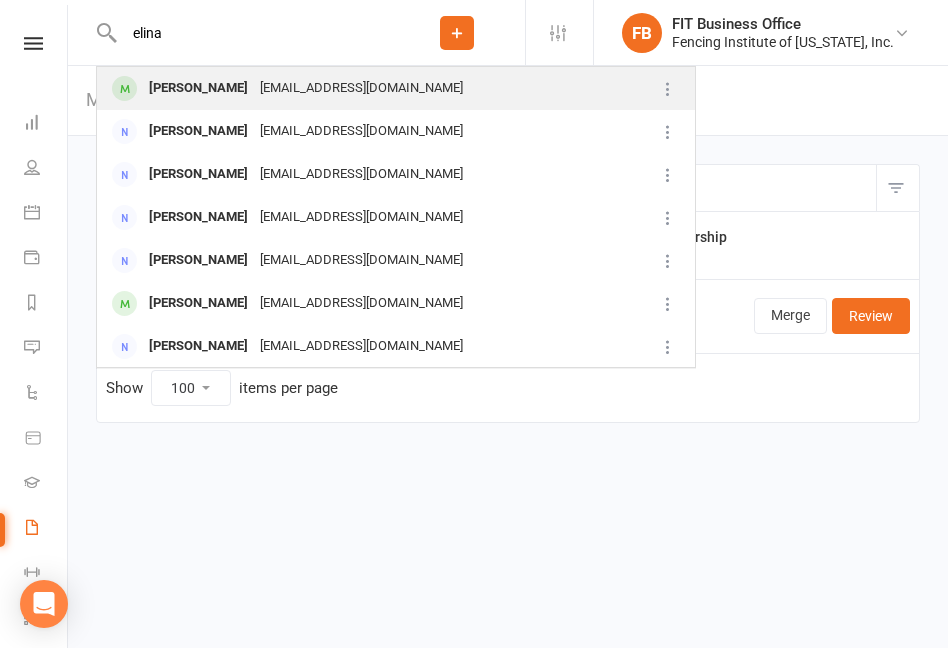 type on "elina" 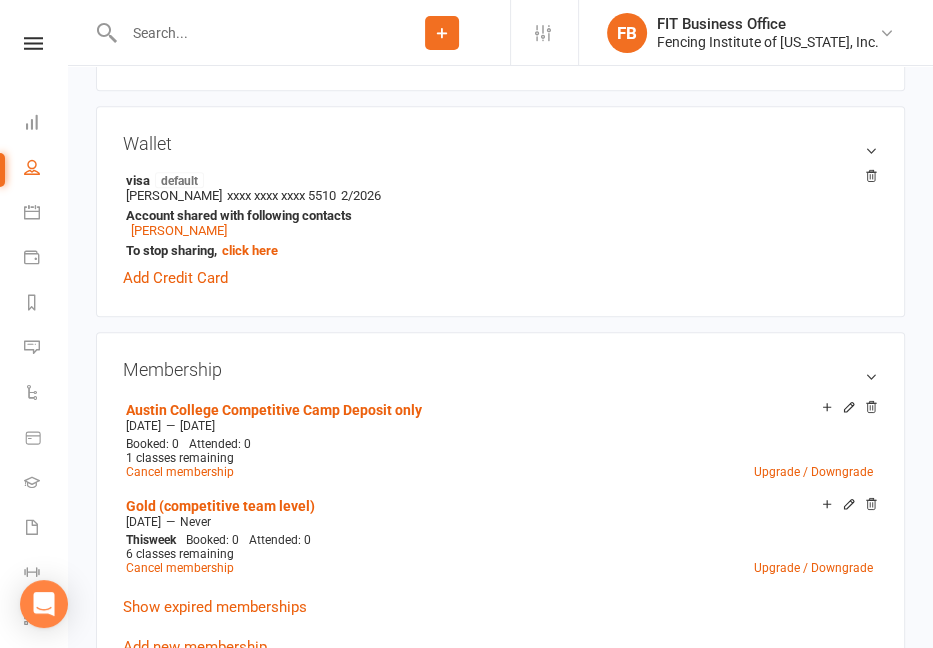 scroll, scrollTop: 766, scrollLeft: 0, axis: vertical 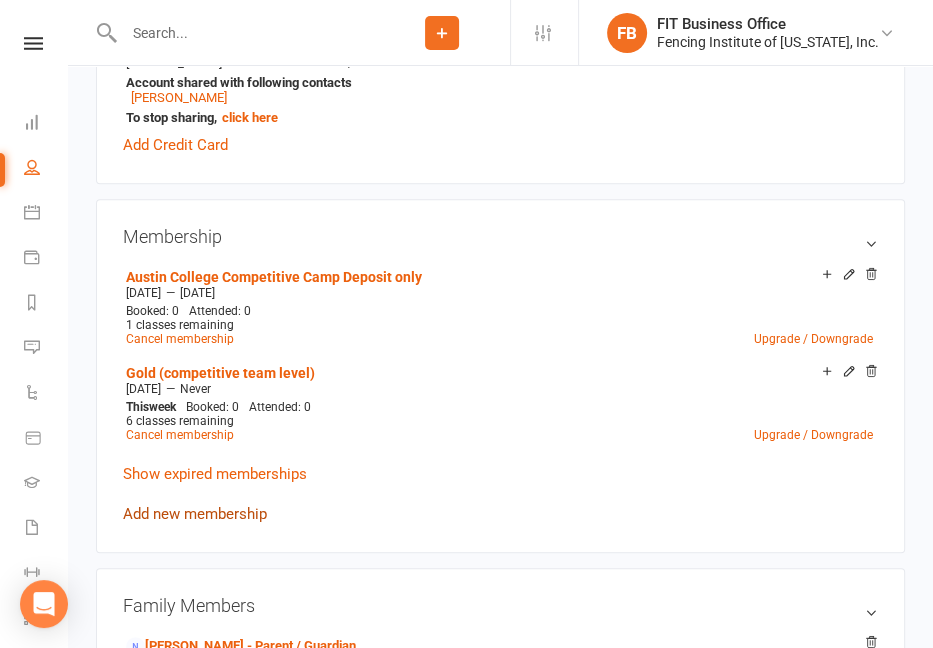 click on "Add new membership" at bounding box center (195, 514) 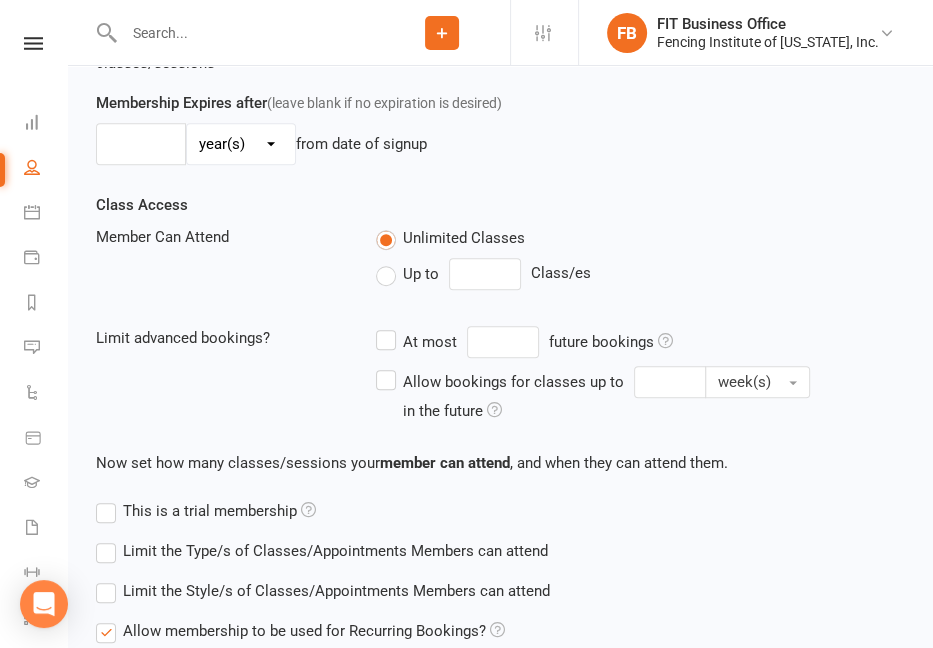 scroll, scrollTop: 0, scrollLeft: 0, axis: both 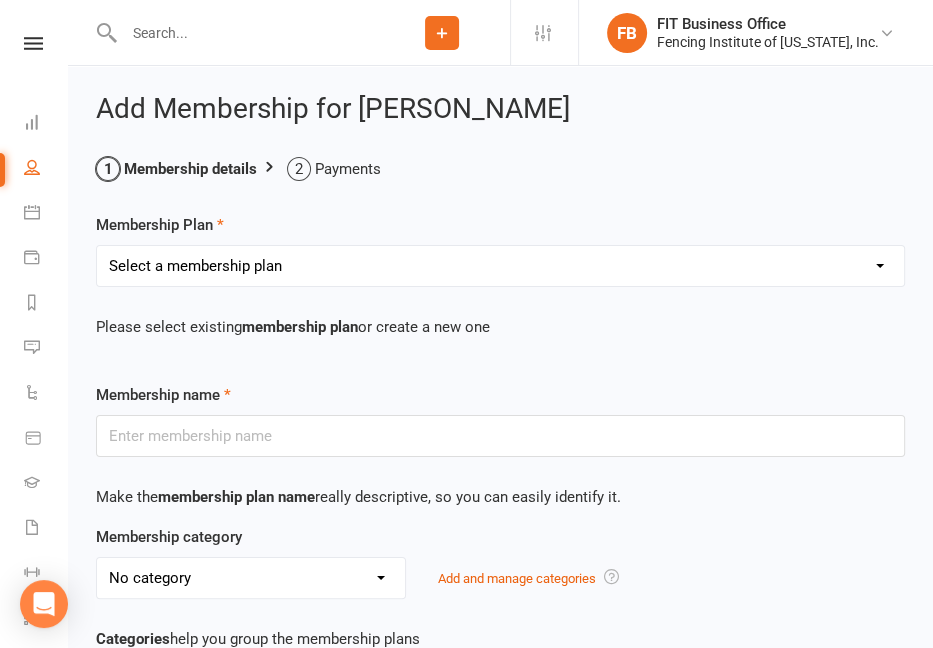 click on "Select a membership plan Create new Membership Plan Competitive Private Lesson (non-refundable) Youth/Recreational Private Lesson Book of 5 ($15 discount, non-refundable) Competitive Private Lesson Book of 5 ($15 discount, non-refundable) Youth/Recreational Private lesson book of 10 (non-refundable) Competitive Private lesson book of 10 (non-refundable) Home School Program Session I [DATE] 2:30-3:30pm Home School Program Session II [DATE] 1:30-2:30 Musketeer (ages [DEMOGRAPHIC_DATA]) Bronze (beginner ages [DEMOGRAPHIC_DATA]+) Silver (beginner to advanced) Gold (competitive team) Veteran Team (ages [DEMOGRAPHIC_DATA] +) Adult Fitness (ages [DEMOGRAPHIC_DATA]+) Paralympian Wheelchair Administrative Fee Strength & Conditioning (Coach [PERSON_NAME]) Open Fencing (no class, fencing only) Victorian Introductory Lesson (Non-Students Only, non-refundable) Visitor Group Class & Open Fencing Only (without lesson) *may re-purchase and attend maximum 2X each month* Visitor Private Lesson Only (without Group Class or Open Fencing) Seminar (Mini Camp) TOURNAMENT COACHING FEE" at bounding box center (500, 266) 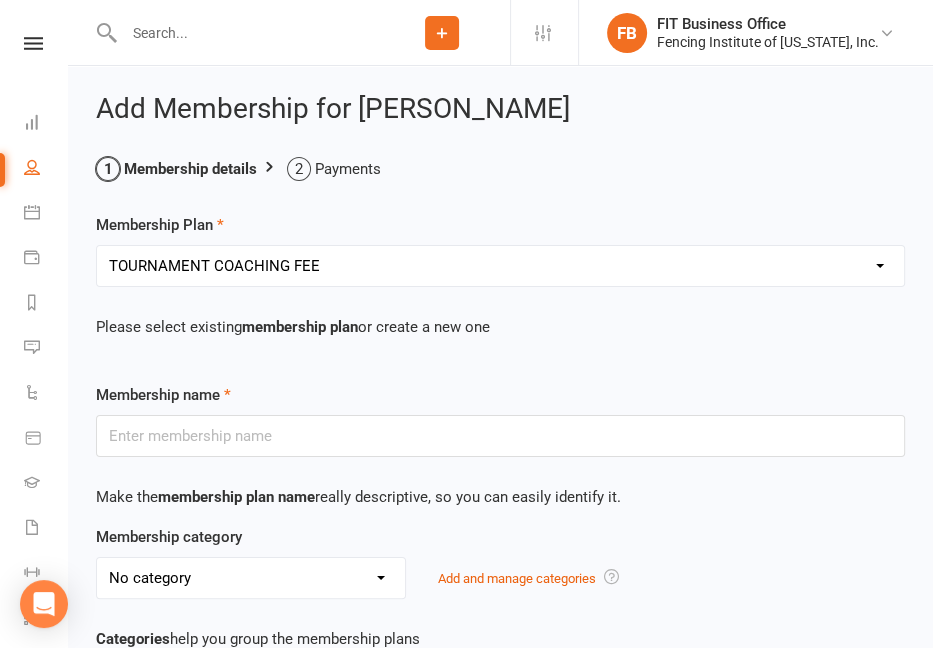 click on "Select a membership plan Create new Membership Plan Competitive Private Lesson (non-refundable) Youth/Recreational Private Lesson Book of 5 ($15 discount, non-refundable) Competitive Private Lesson Book of 5 ($15 discount, non-refundable) Youth/Recreational Private lesson book of 10 (non-refundable) Competitive Private lesson book of 10 (non-refundable) Home School Program Session I [DATE] 2:30-3:30pm Home School Program Session II [DATE] 1:30-2:30 Musketeer (ages [DEMOGRAPHIC_DATA]) Bronze (beginner ages [DEMOGRAPHIC_DATA]+) Silver (beginner to advanced) Gold (competitive team) Veteran Team (ages [DEMOGRAPHIC_DATA] +) Adult Fitness (ages [DEMOGRAPHIC_DATA]+) Paralympian Wheelchair Administrative Fee Strength & Conditioning (Coach [PERSON_NAME]) Open Fencing (no class, fencing only) Victorian Introductory Lesson (Non-Students Only, non-refundable) Visitor Group Class & Open Fencing Only (without lesson) *may re-purchase and attend maximum 2X each month* Visitor Private Lesson Only (without Group Class or Open Fencing) Seminar (Mini Camp) TOURNAMENT COACHING FEE" at bounding box center (500, 266) 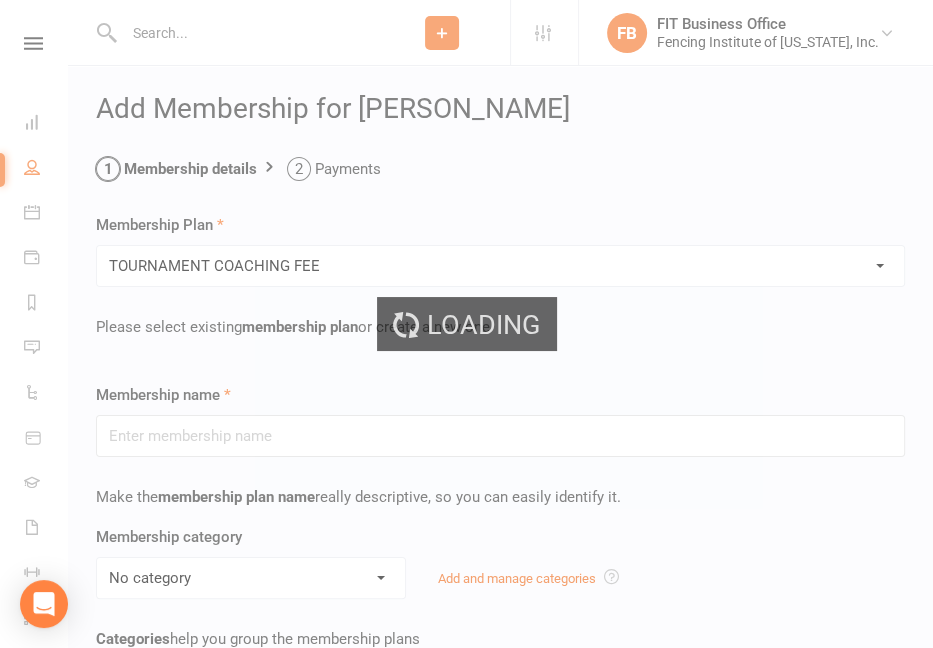 type on "TOURNAMENT COACHING FEE" 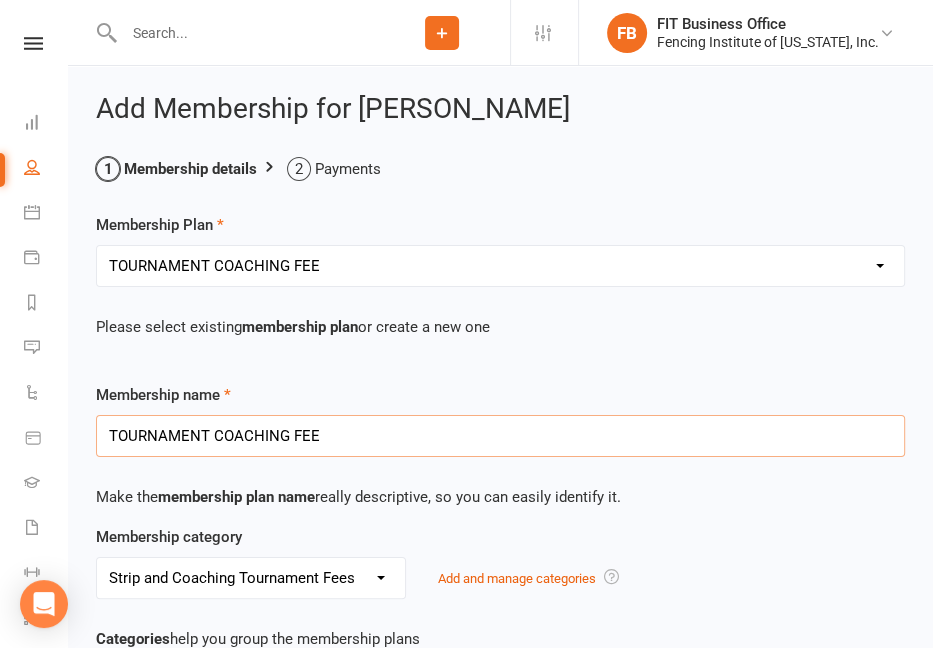 click on "TOURNAMENT COACHING FEE" at bounding box center [500, 436] 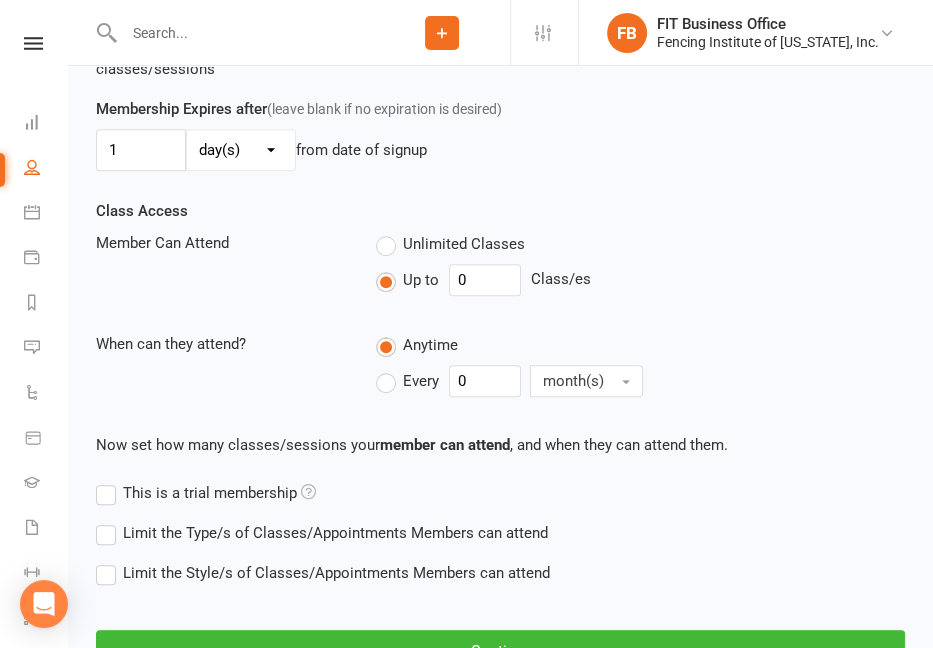 scroll, scrollTop: 894, scrollLeft: 0, axis: vertical 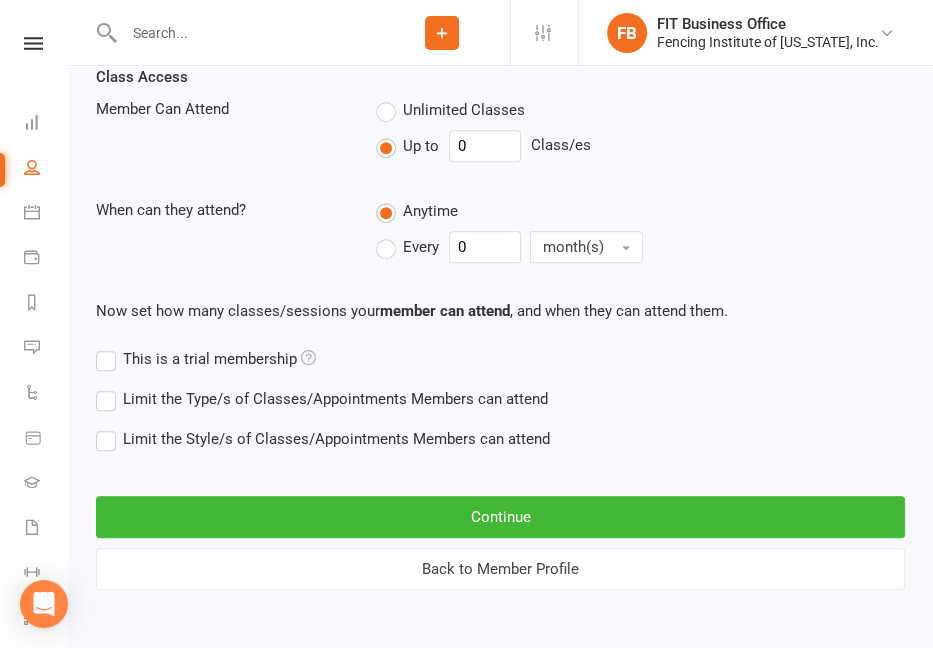 type on "TOURNAMENT COACHING FEE 2025 Summer Nationals" 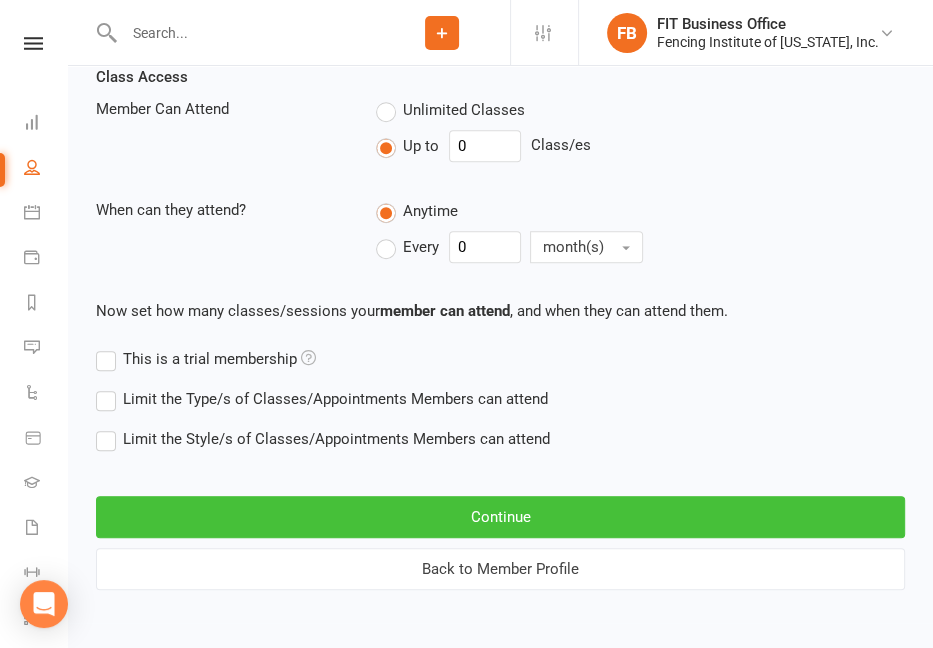 click on "Continue" at bounding box center (500, 517) 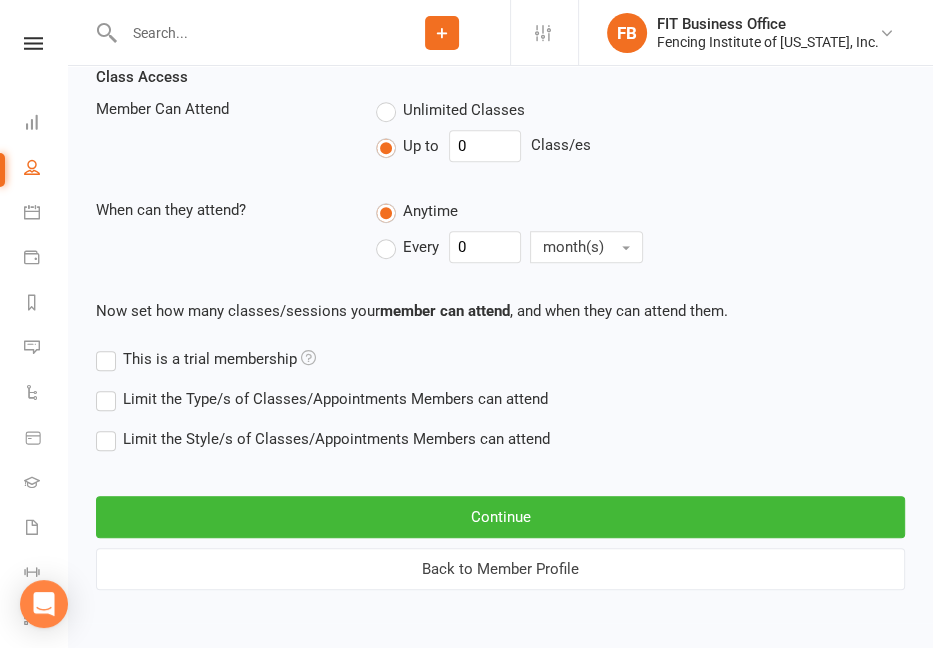 scroll, scrollTop: 0, scrollLeft: 0, axis: both 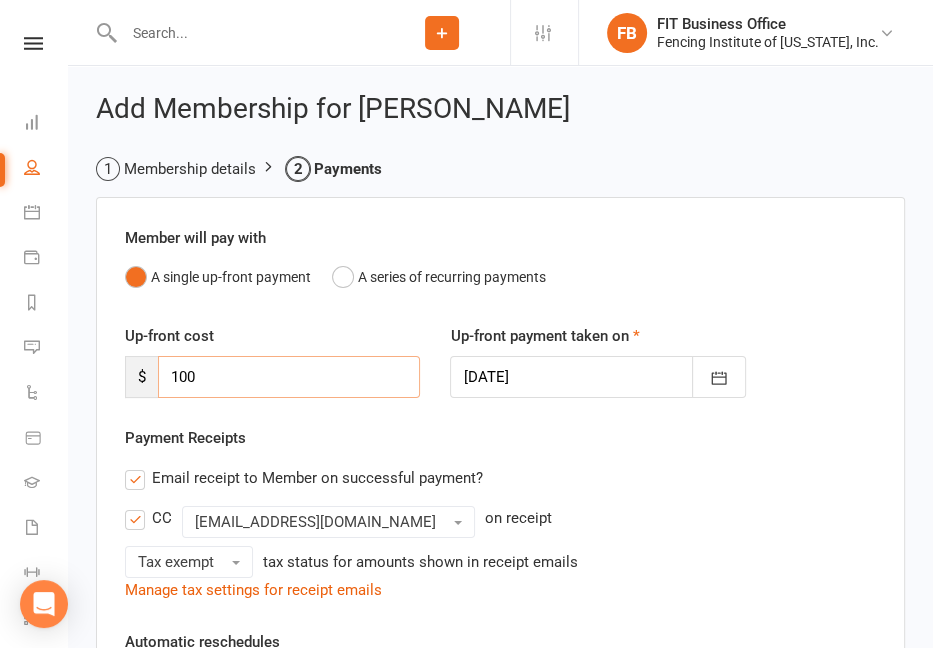 drag, startPoint x: 218, startPoint y: 376, endPoint x: 116, endPoint y: 370, distance: 102.176315 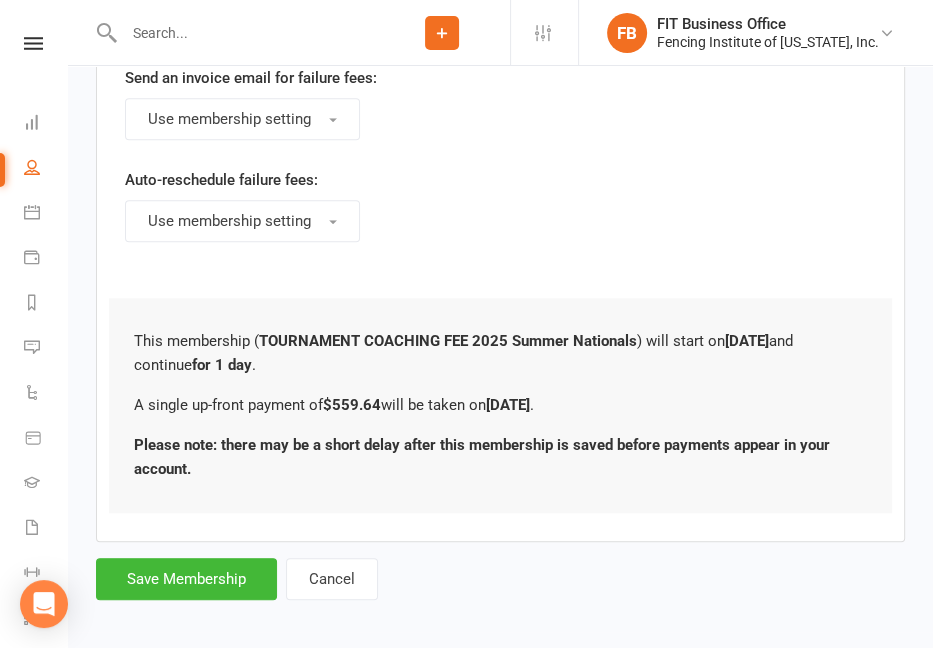scroll, scrollTop: 1074, scrollLeft: 0, axis: vertical 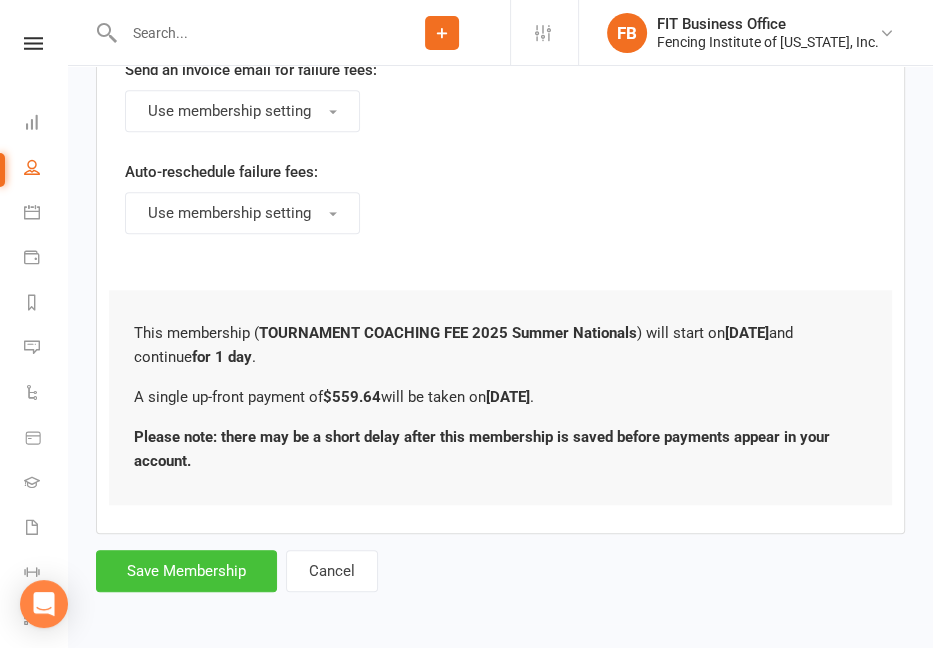 type on "559.64" 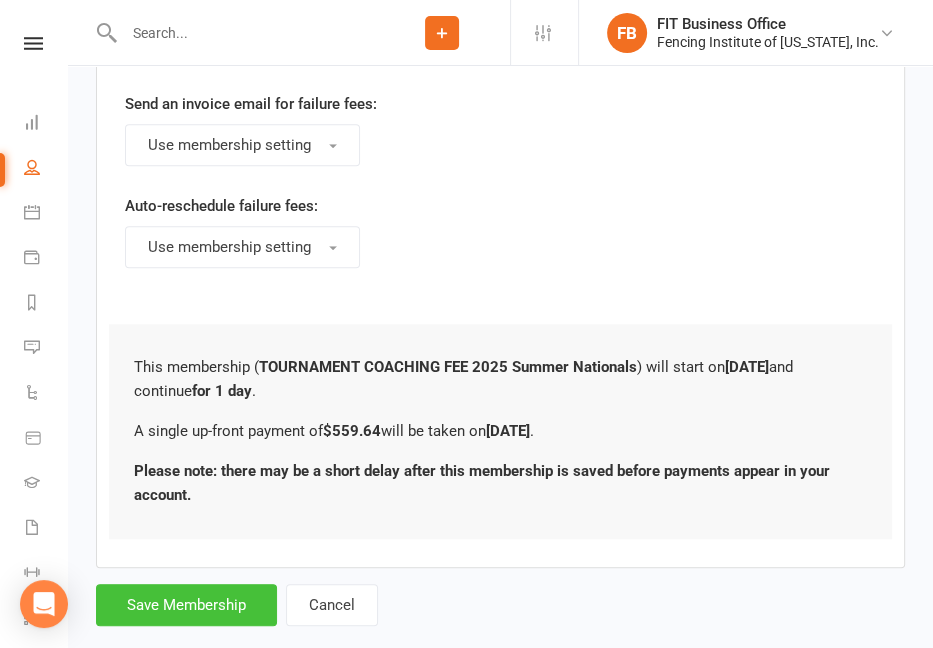 click on "Member will pay with A single up-front payment A series of recurring payments Up-front cost  $ 559.64 Up-front payment taken on [DATE]
[DATE]
Sun Mon Tue Wed Thu Fri Sat
27
29
30
01
02
03
04
05
28
06
07
08
09
10
11
12
29
13
14
15
16
17
18
19
30
20
21
22
23
24
25
26
31
27
28
29 30 31" at bounding box center [500, -109] 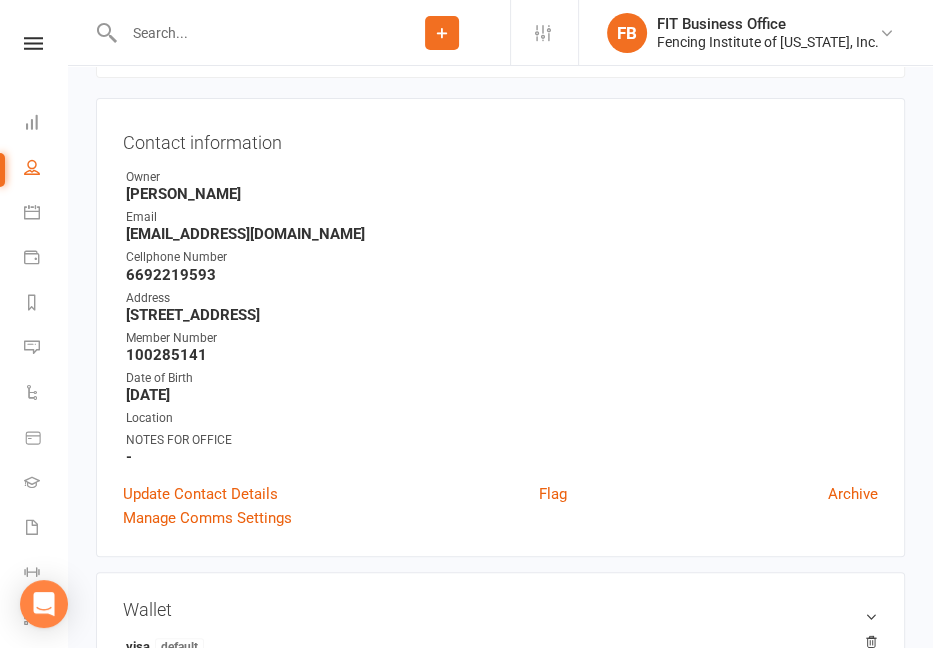 scroll, scrollTop: 0, scrollLeft: 0, axis: both 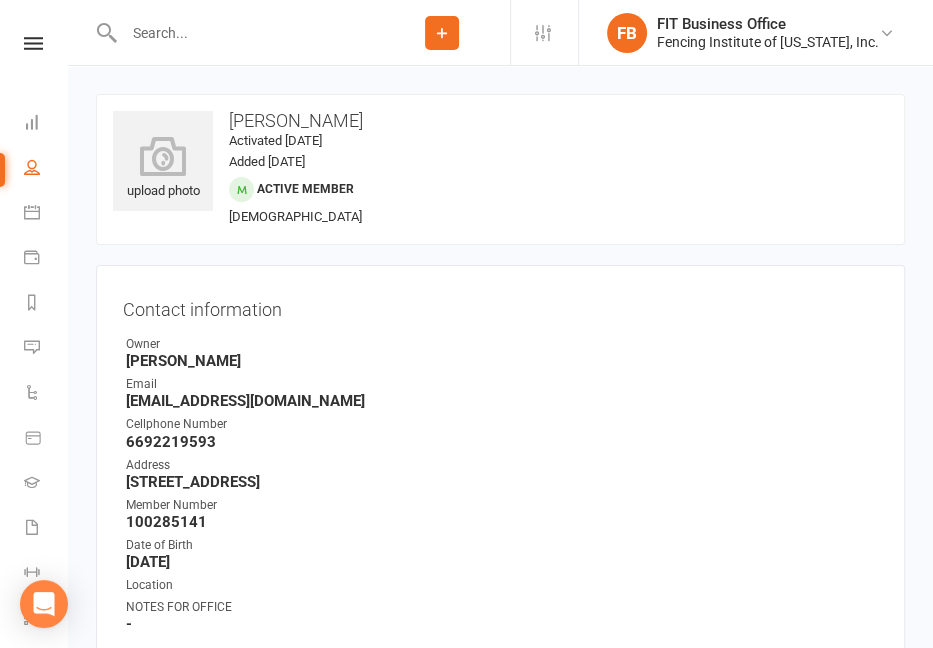 click at bounding box center [246, 33] 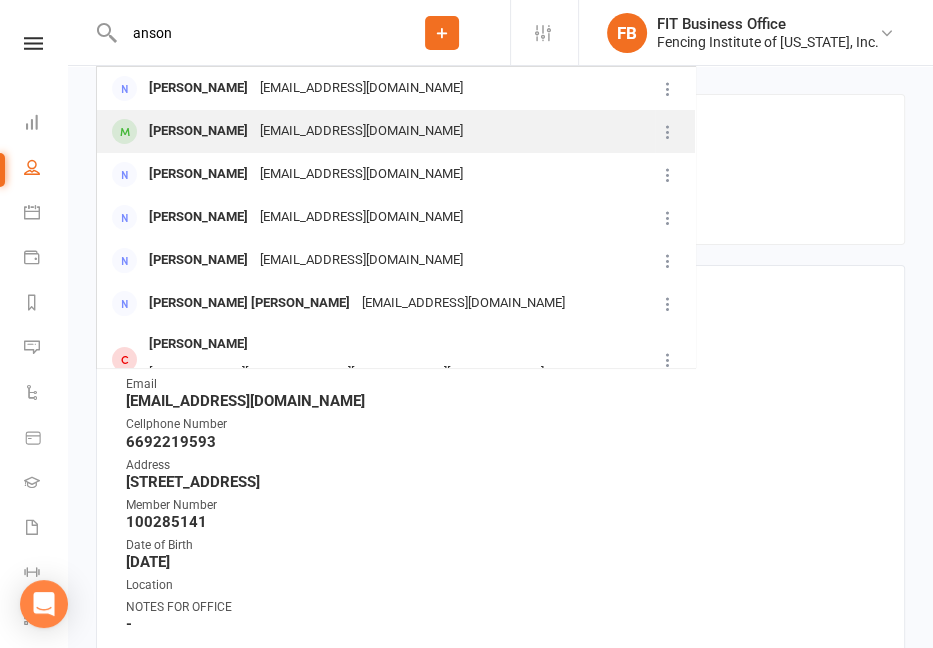 type on "anson" 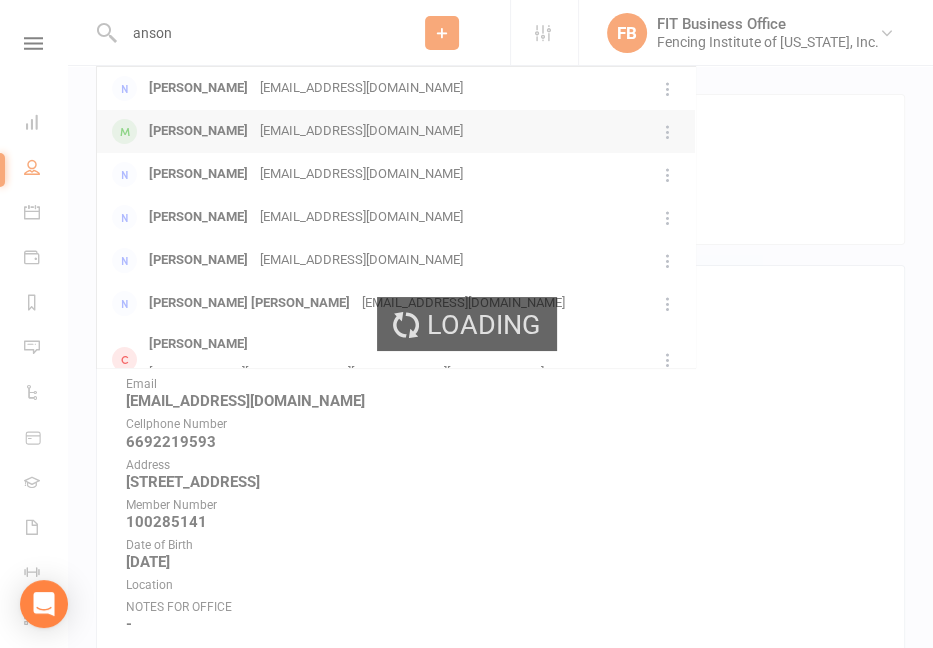 type 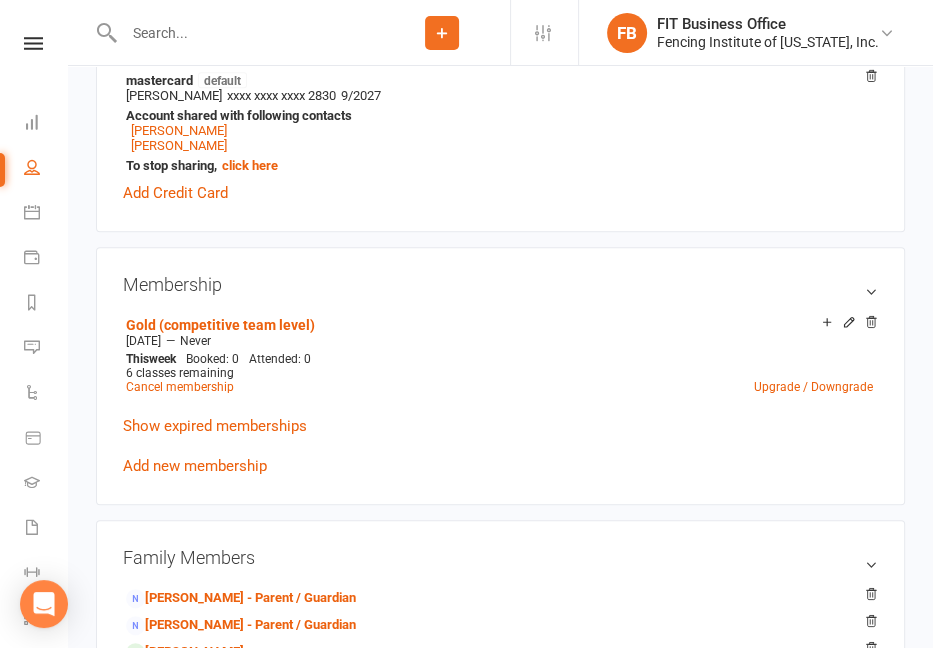 scroll, scrollTop: 800, scrollLeft: 0, axis: vertical 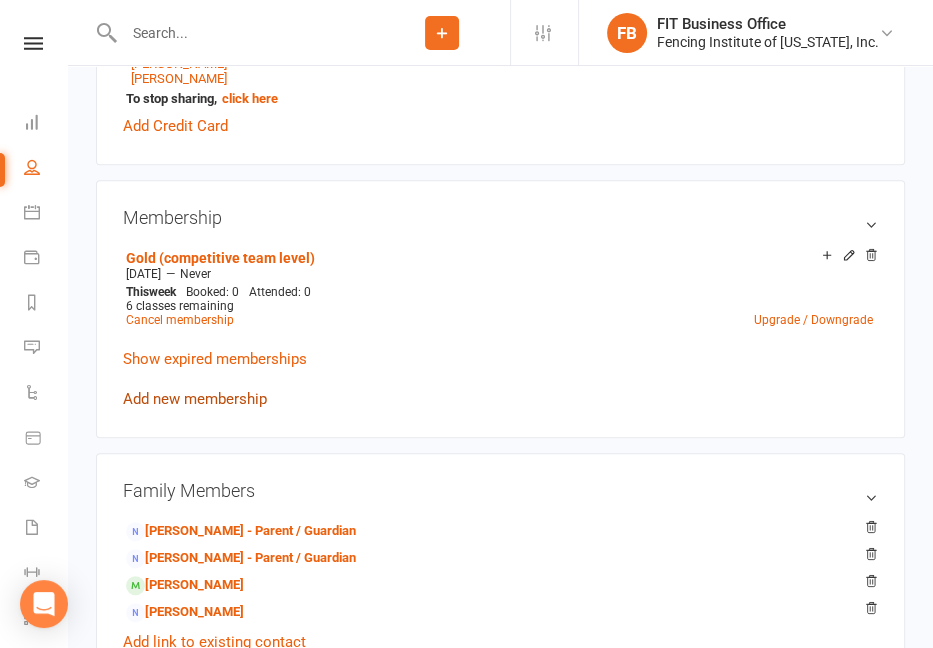click on "Add new membership" at bounding box center (195, 399) 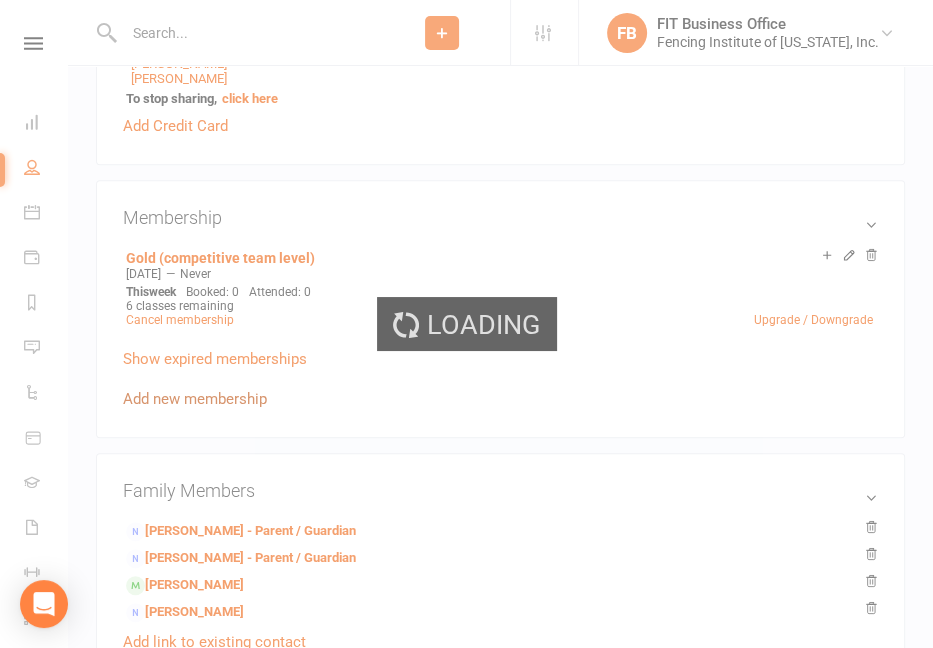 scroll, scrollTop: 0, scrollLeft: 0, axis: both 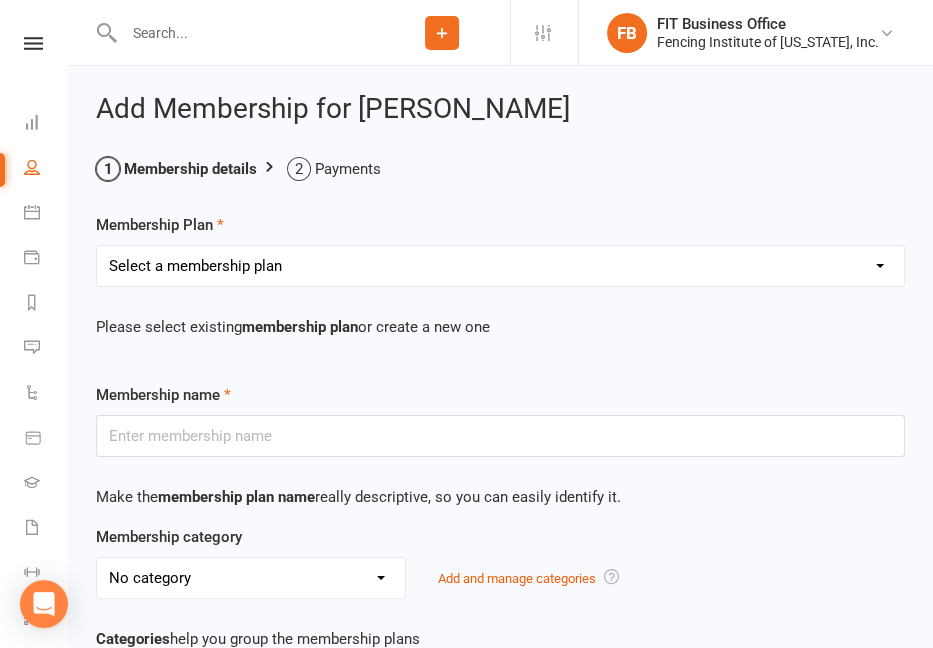 click on "Select a membership plan Create new Membership Plan Competitive Private Lesson (non-refundable) Youth/Recreational Private Lesson Book of 5 ($15 discount, non-refundable) Competitive Private Lesson Book of 5 ($15 discount, non-refundable) Youth/Recreational Private lesson book of 10 (non-refundable) Competitive Private lesson book of 10 (non-refundable) Home School Program Session I [DATE] 2:30-3:30pm Home School Program Session II [DATE] 1:30-2:30 Musketeer (ages [DEMOGRAPHIC_DATA]) Bronze (beginner ages [DEMOGRAPHIC_DATA]+) Silver (beginner to advanced) Gold (competitive team) Veteran Team (ages [DEMOGRAPHIC_DATA] +) Adult Fitness (ages [DEMOGRAPHIC_DATA]+) Paralympian Wheelchair Administrative Fee Strength & Conditioning (Coach [PERSON_NAME]) Open Fencing (no class, fencing only) Victorian Introductory Lesson (Non-Students Only, non-refundable) Visitor Group Class & Open Fencing Only (without lesson) *may re-purchase and attend maximum 2X each month* Visitor Private Lesson Only (without Group Class or Open Fencing) Seminar (Mini Camp) TOURNAMENT COACHING FEE" at bounding box center (500, 266) 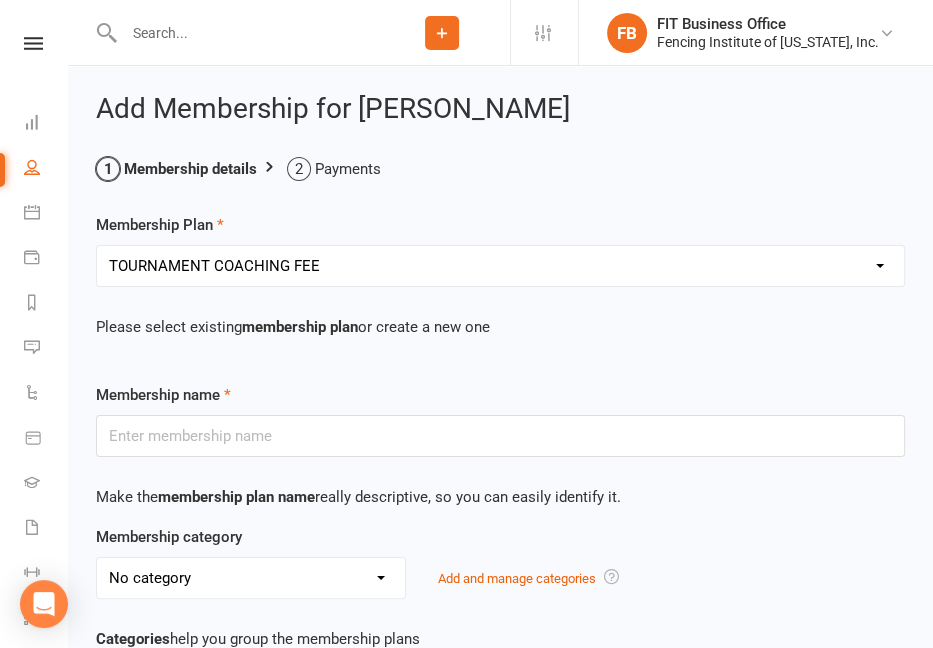 click on "Select a membership plan Create new Membership Plan Competitive Private Lesson (non-refundable) Youth/Recreational Private Lesson Book of 5 ($15 discount, non-refundable) Competitive Private Lesson Book of 5 ($15 discount, non-refundable) Youth/Recreational Private lesson book of 10 (non-refundable) Competitive Private lesson book of 10 (non-refundable) Home School Program Session I [DATE] 2:30-3:30pm Home School Program Session II [DATE] 1:30-2:30 Musketeer (ages [DEMOGRAPHIC_DATA]) Bronze (beginner ages [DEMOGRAPHIC_DATA]+) Silver (beginner to advanced) Gold (competitive team) Veteran Team (ages [DEMOGRAPHIC_DATA] +) Adult Fitness (ages [DEMOGRAPHIC_DATA]+) Paralympian Wheelchair Administrative Fee Strength & Conditioning (Coach [PERSON_NAME]) Open Fencing (no class, fencing only) Victorian Introductory Lesson (Non-Students Only, non-refundable) Visitor Group Class & Open Fencing Only (without lesson) *may re-purchase and attend maximum 2X each month* Visitor Private Lesson Only (without Group Class or Open Fencing) Seminar (Mini Camp) TOURNAMENT COACHING FEE" at bounding box center [500, 266] 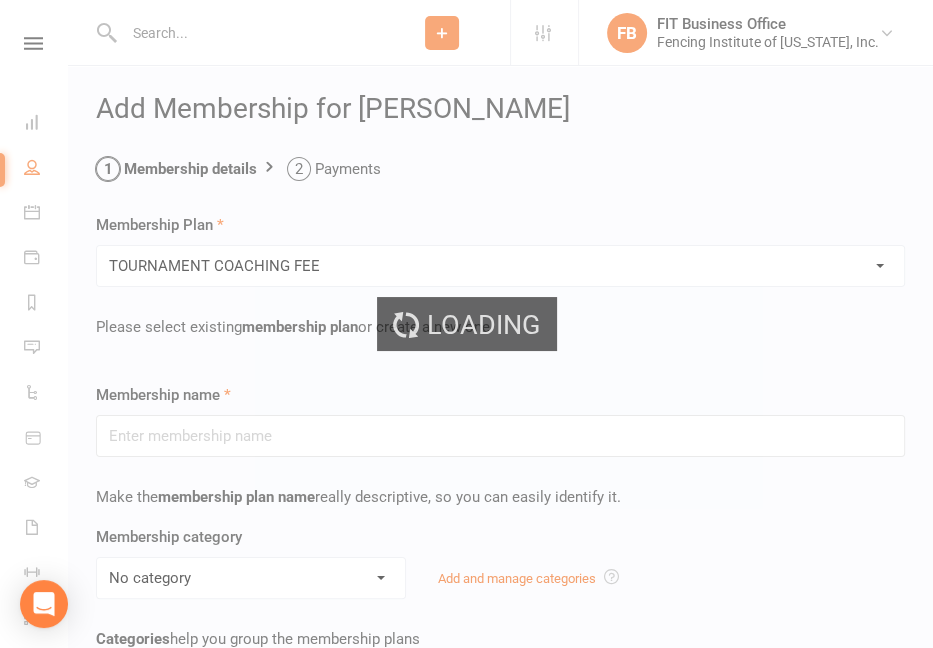 type on "TOURNAMENT COACHING FEE" 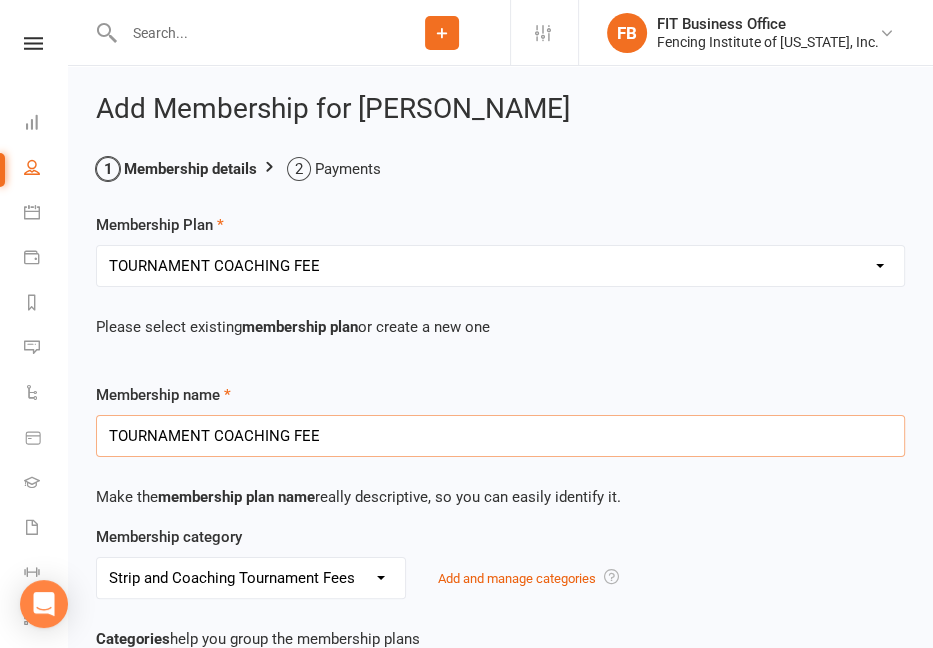 click on "TOURNAMENT COACHING FEE" at bounding box center (500, 436) 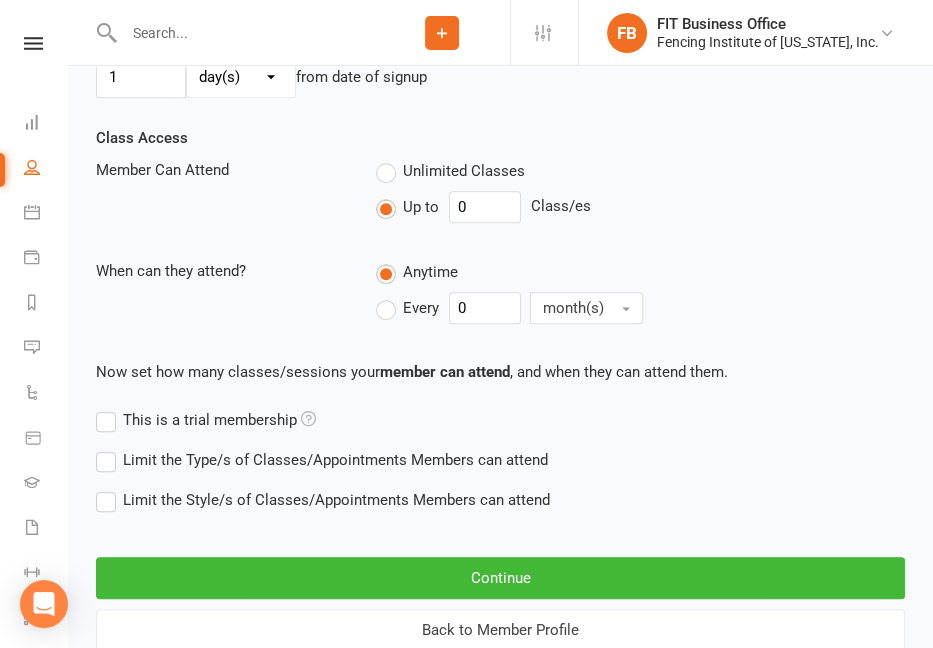 scroll, scrollTop: 894, scrollLeft: 0, axis: vertical 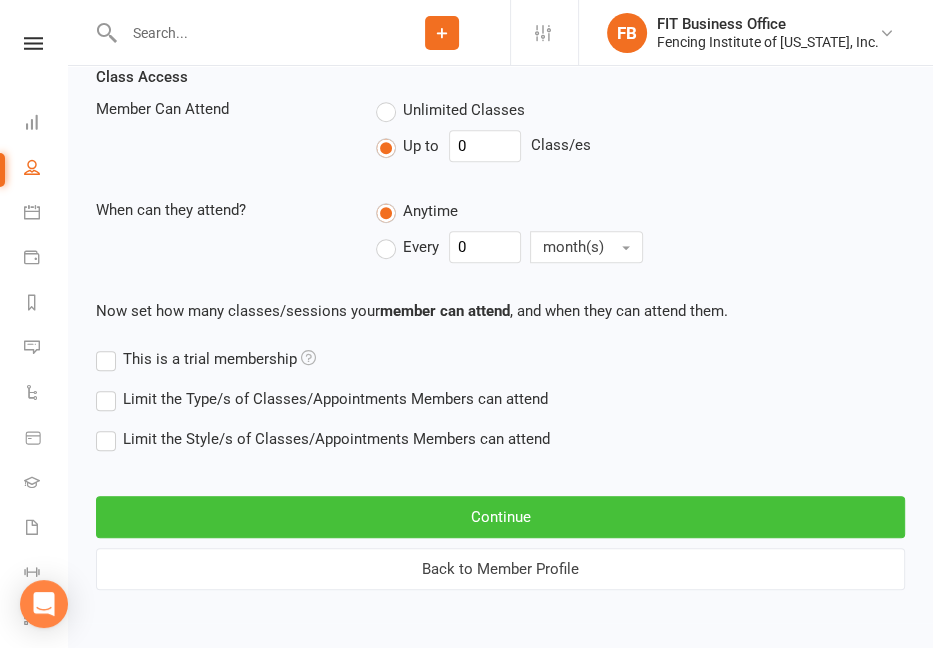 click on "Continue" at bounding box center [500, 517] 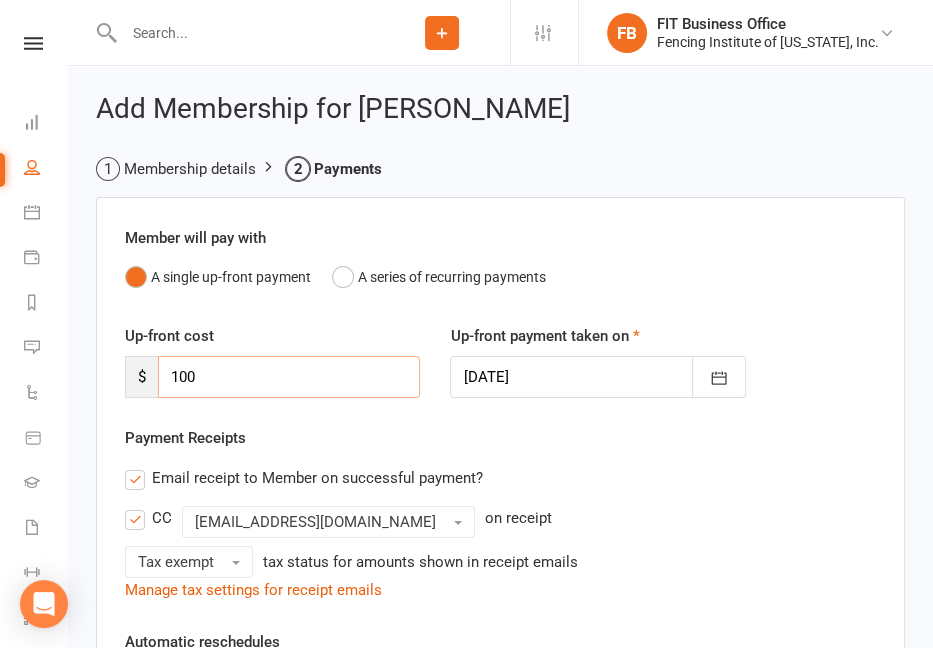 drag, startPoint x: 228, startPoint y: 371, endPoint x: 159, endPoint y: 358, distance: 70.21396 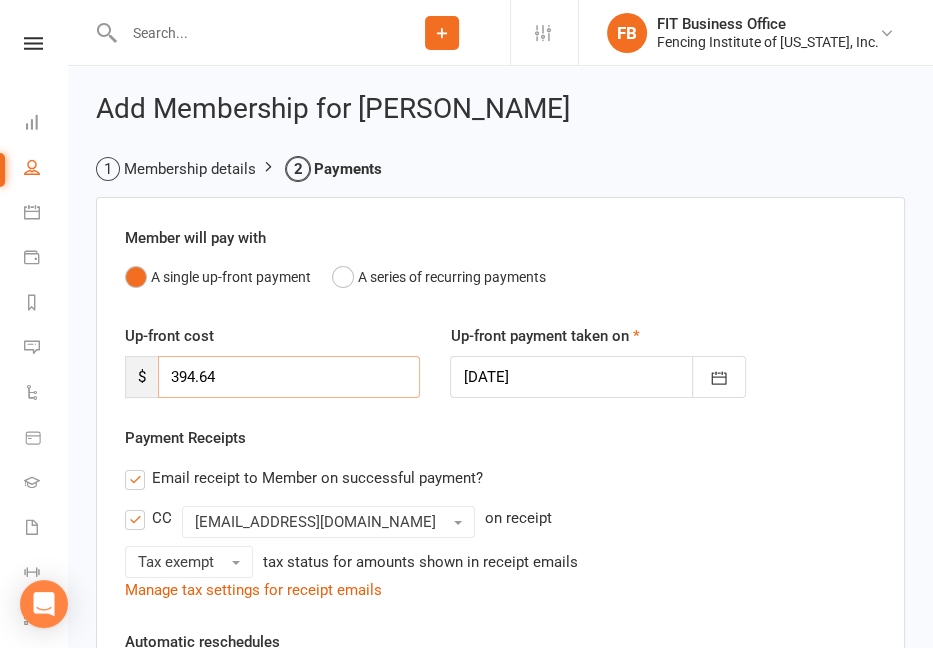 type on "394.64" 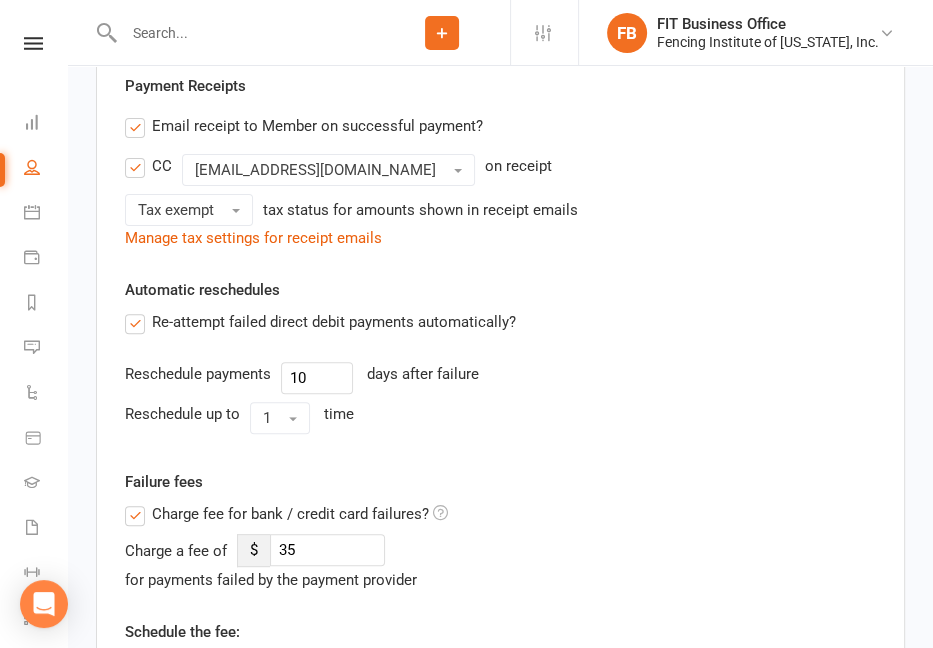 scroll, scrollTop: 356, scrollLeft: 0, axis: vertical 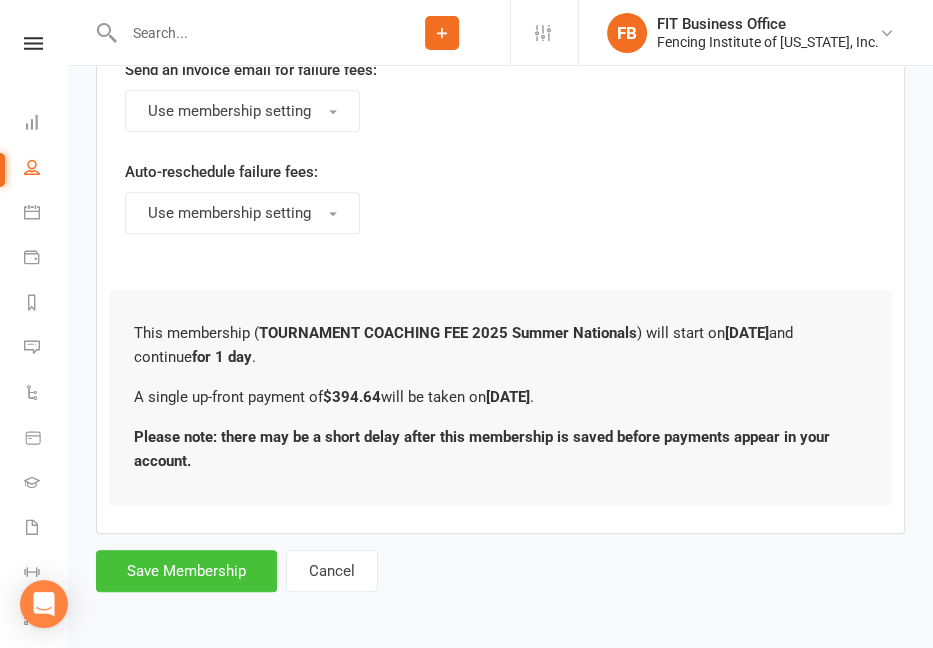 click on "Save Membership" at bounding box center (186, 571) 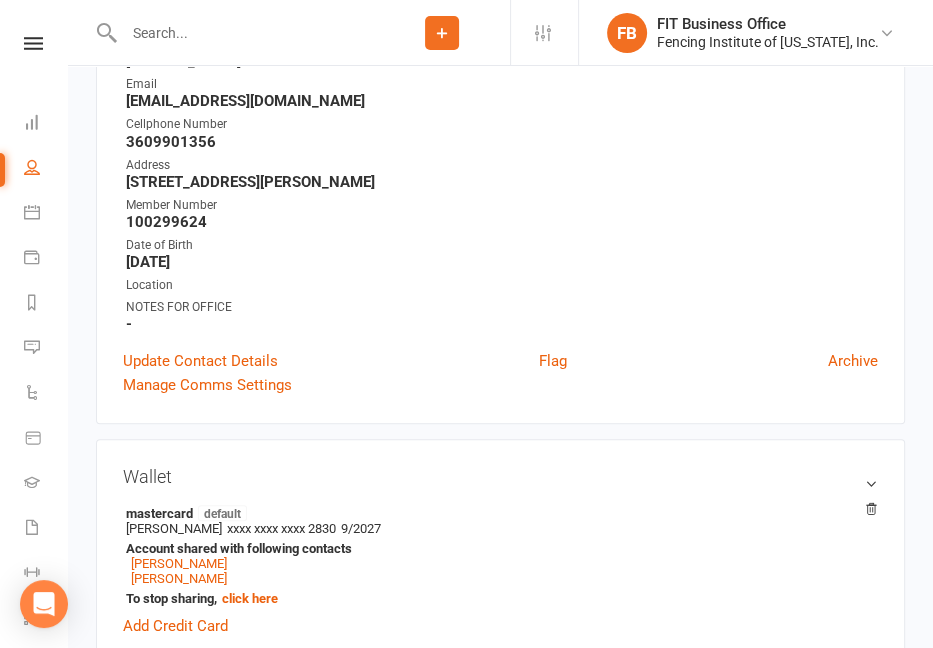 scroll, scrollTop: 0, scrollLeft: 0, axis: both 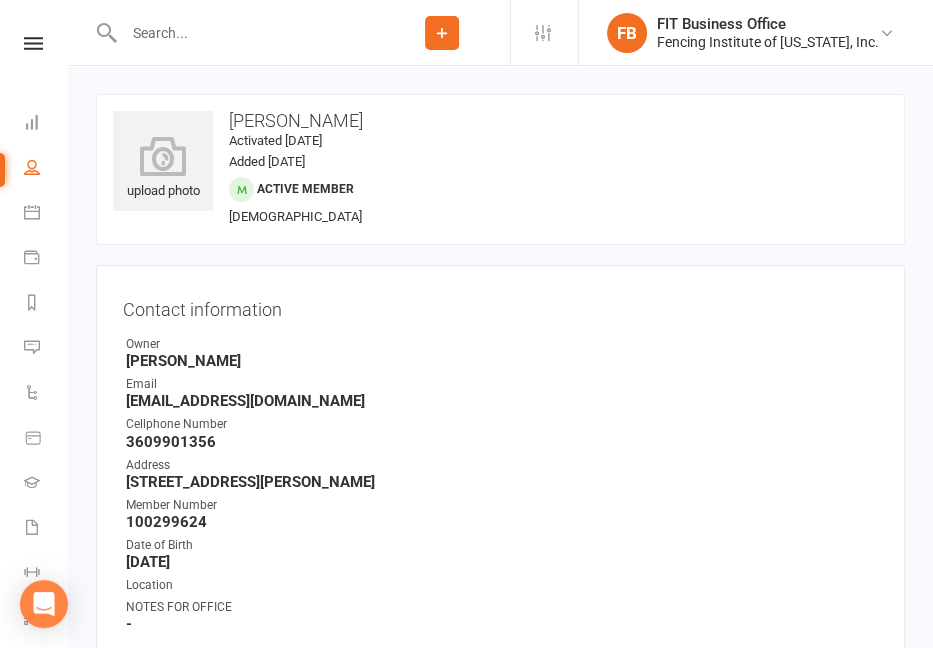click at bounding box center [246, 33] 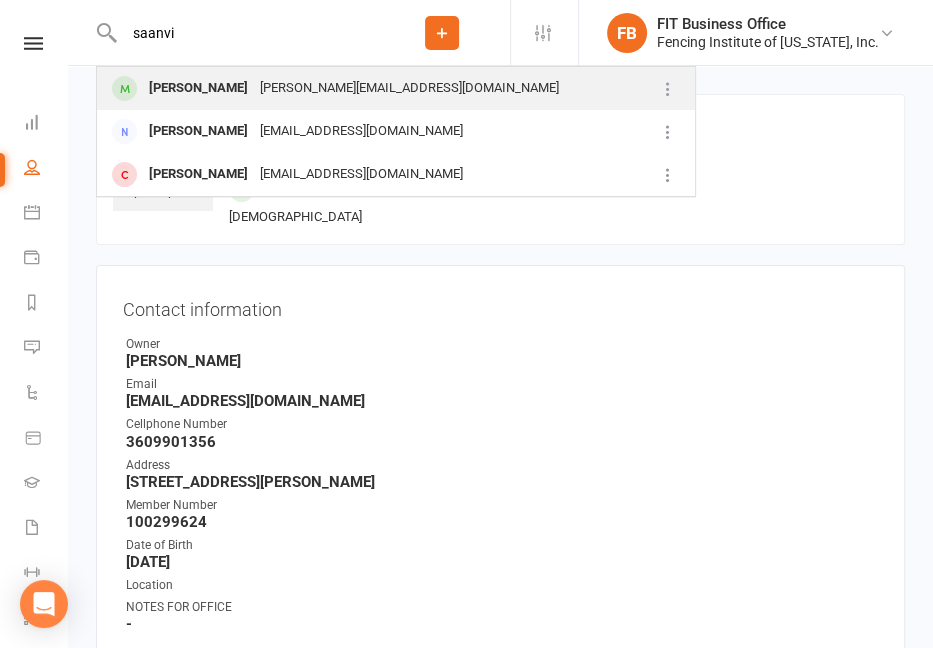 type on "saanvi" 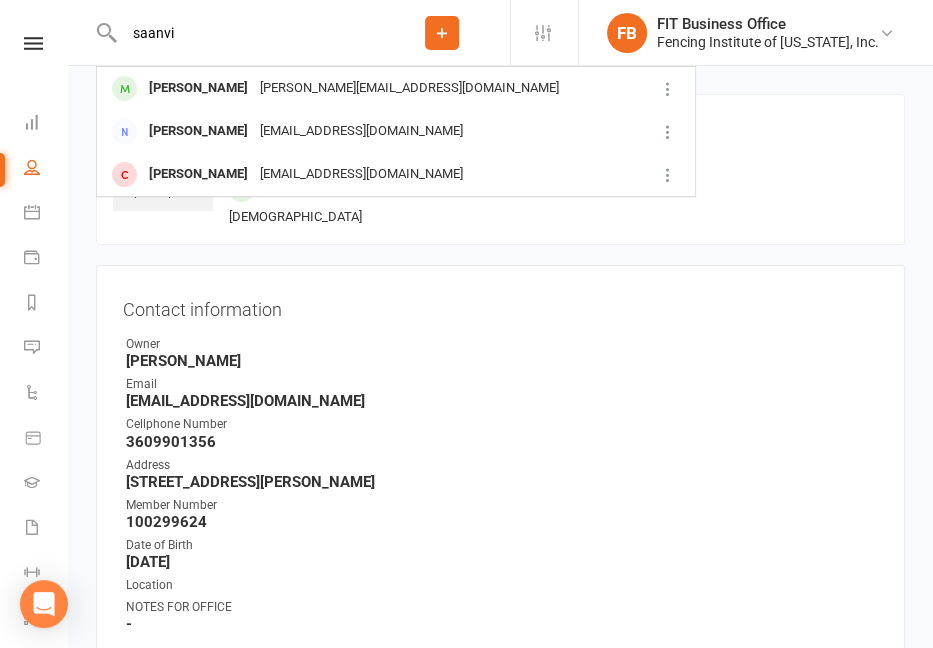 click on "[PERSON_NAME][EMAIL_ADDRESS][DOMAIN_NAME]" at bounding box center (409, 88) 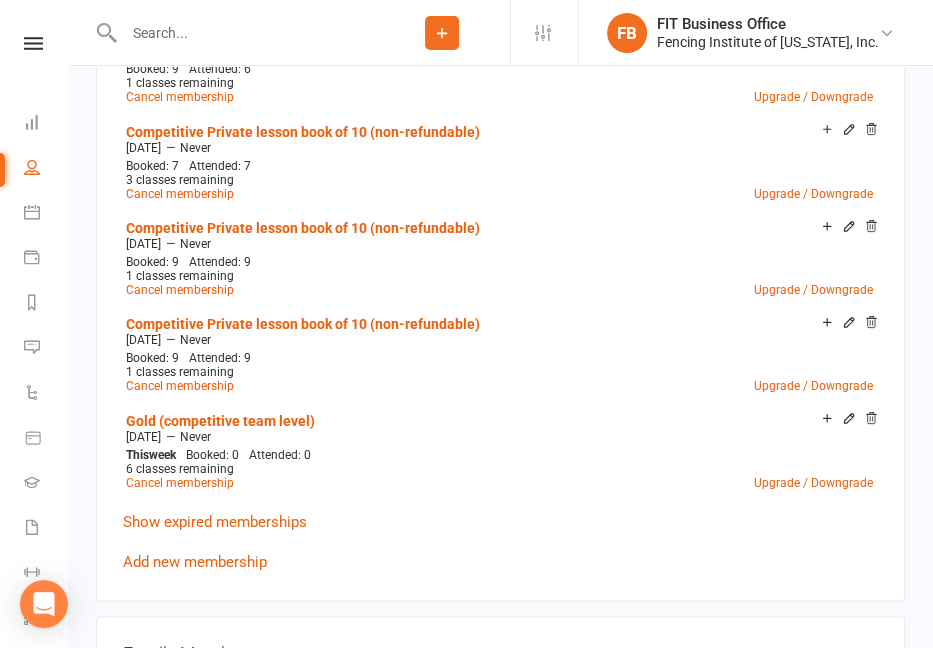 scroll, scrollTop: 1300, scrollLeft: 0, axis: vertical 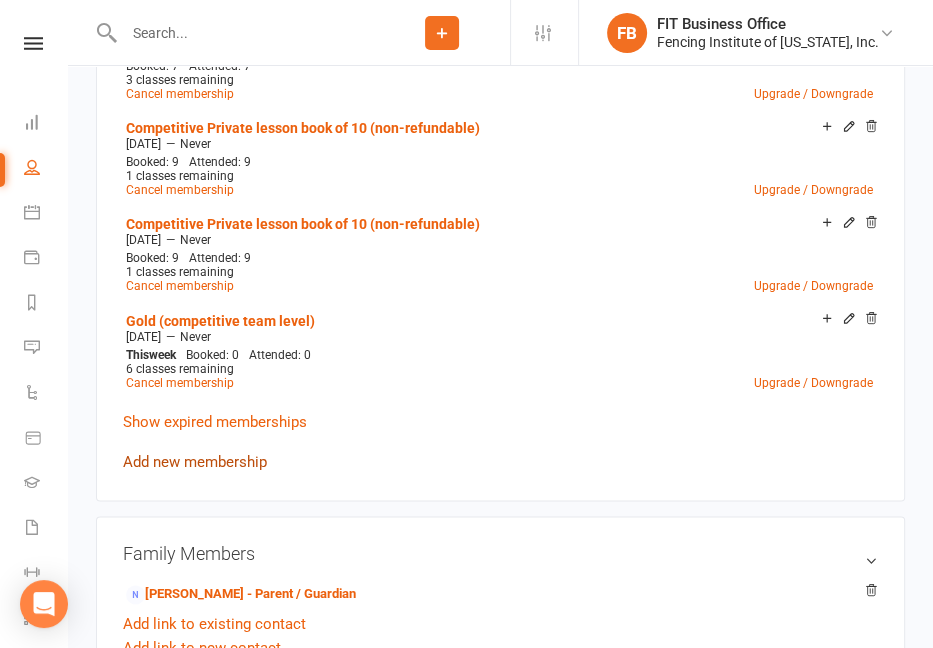 click on "Add new membership" at bounding box center (195, 462) 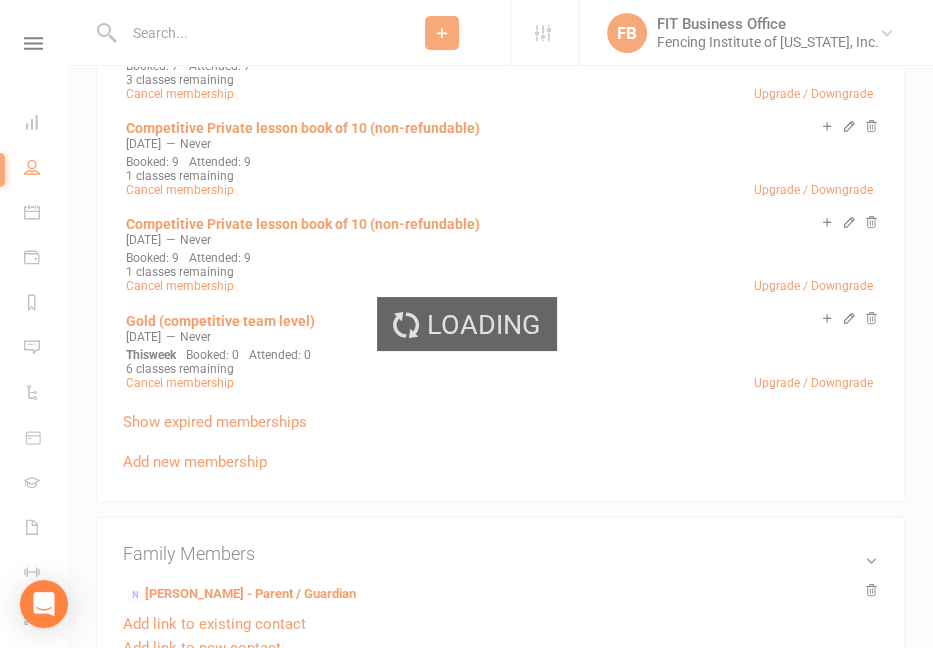 scroll, scrollTop: 0, scrollLeft: 0, axis: both 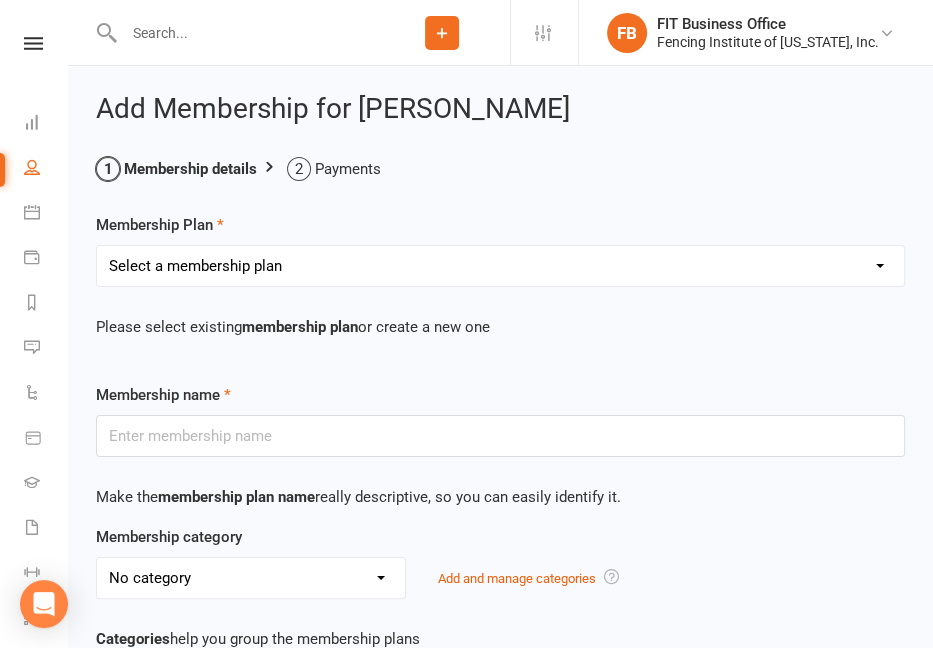 click on "Select a membership plan Create new Membership Plan Competitive Private Lesson (non-refundable) Youth/Recreational Private Lesson Book of 5 ($15 discount, non-refundable) Competitive Private Lesson Book of 5 ($15 discount, non-refundable) Youth/Recreational Private lesson book of 10 (non-refundable) Competitive Private lesson book of 10 (non-refundable) Home School Program Session I [DATE] 2:30-3:30pm Home School Program Session II [DATE] 1:30-2:30 Musketeer (ages [DEMOGRAPHIC_DATA]) Bronze (beginner ages [DEMOGRAPHIC_DATA]+) Silver (beginner to advanced) Gold (competitive team) Veteran Team (ages [DEMOGRAPHIC_DATA] +) Adult Fitness (ages [DEMOGRAPHIC_DATA]+) Paralympian Wheelchair Administrative Fee Strength & Conditioning (Coach [PERSON_NAME]) Open Fencing (no class, fencing only) Victorian Introductory Lesson (Non-Students Only, non-refundable) Visitor Group Class & Open Fencing Only (without lesson) *may re-purchase and attend maximum 2X each month* Visitor Private Lesson Only (without Group Class or Open Fencing) Seminar (Mini Camp) TOURNAMENT COACHING FEE" at bounding box center (500, 266) 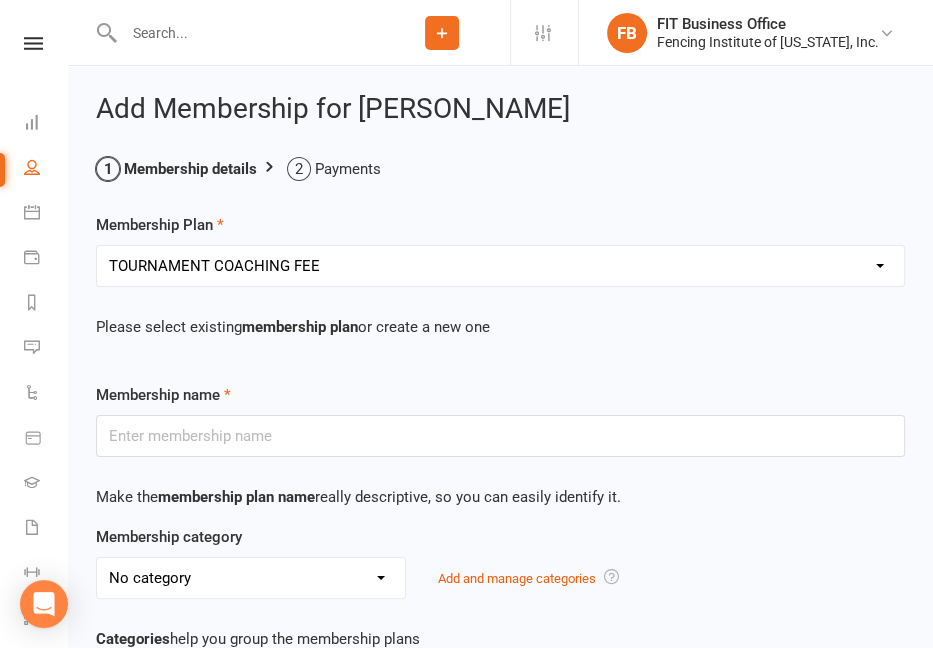 click on "Select a membership plan Create new Membership Plan Competitive Private Lesson (non-refundable) Youth/Recreational Private Lesson Book of 5 ($15 discount, non-refundable) Competitive Private Lesson Book of 5 ($15 discount, non-refundable) Youth/Recreational Private lesson book of 10 (non-refundable) Competitive Private lesson book of 10 (non-refundable) Home School Program Session I [DATE] 2:30-3:30pm Home School Program Session II [DATE] 1:30-2:30 Musketeer (ages [DEMOGRAPHIC_DATA]) Bronze (beginner ages [DEMOGRAPHIC_DATA]+) Silver (beginner to advanced) Gold (competitive team) Veteran Team (ages [DEMOGRAPHIC_DATA] +) Adult Fitness (ages [DEMOGRAPHIC_DATA]+) Paralympian Wheelchair Administrative Fee Strength & Conditioning (Coach [PERSON_NAME]) Open Fencing (no class, fencing only) Victorian Introductory Lesson (Non-Students Only, non-refundable) Visitor Group Class & Open Fencing Only (without lesson) *may re-purchase and attend maximum 2X each month* Visitor Private Lesson Only (without Group Class or Open Fencing) Seminar (Mini Camp) TOURNAMENT COACHING FEE" at bounding box center (500, 266) 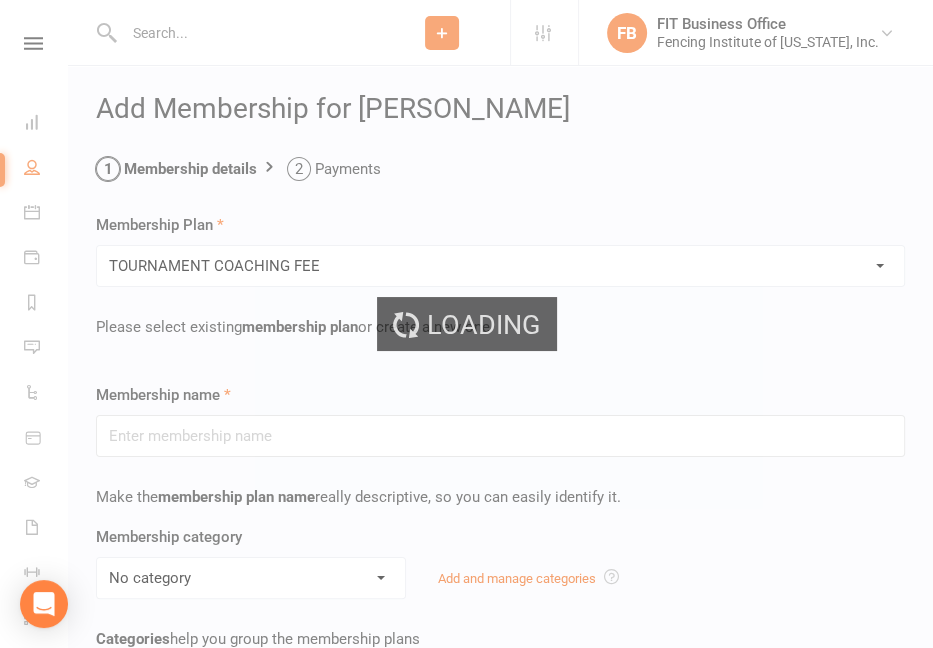 type on "TOURNAMENT COACHING FEE" 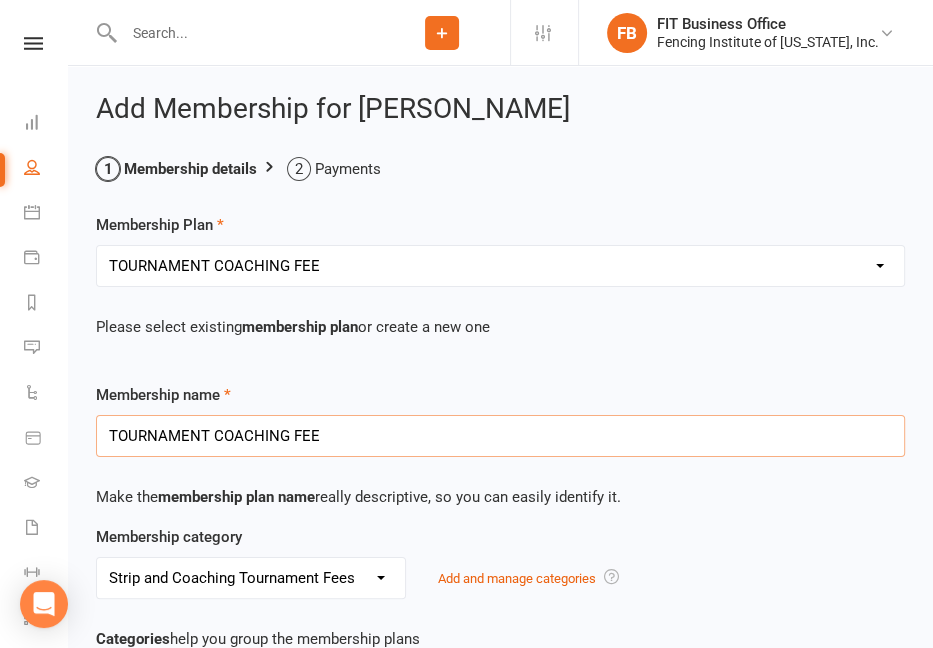 click on "TOURNAMENT COACHING FEE" at bounding box center [500, 436] 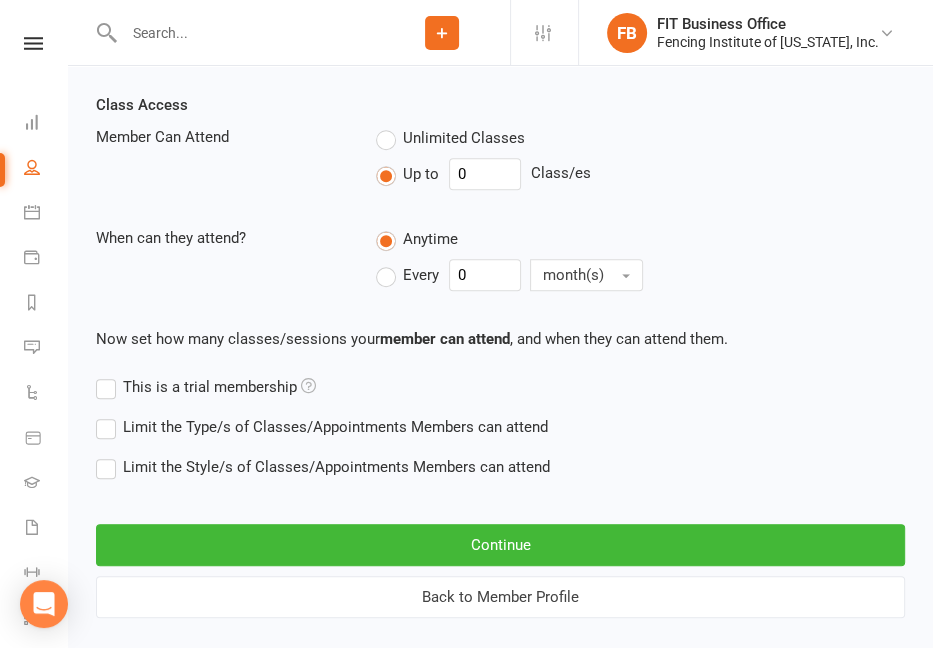 scroll, scrollTop: 894, scrollLeft: 0, axis: vertical 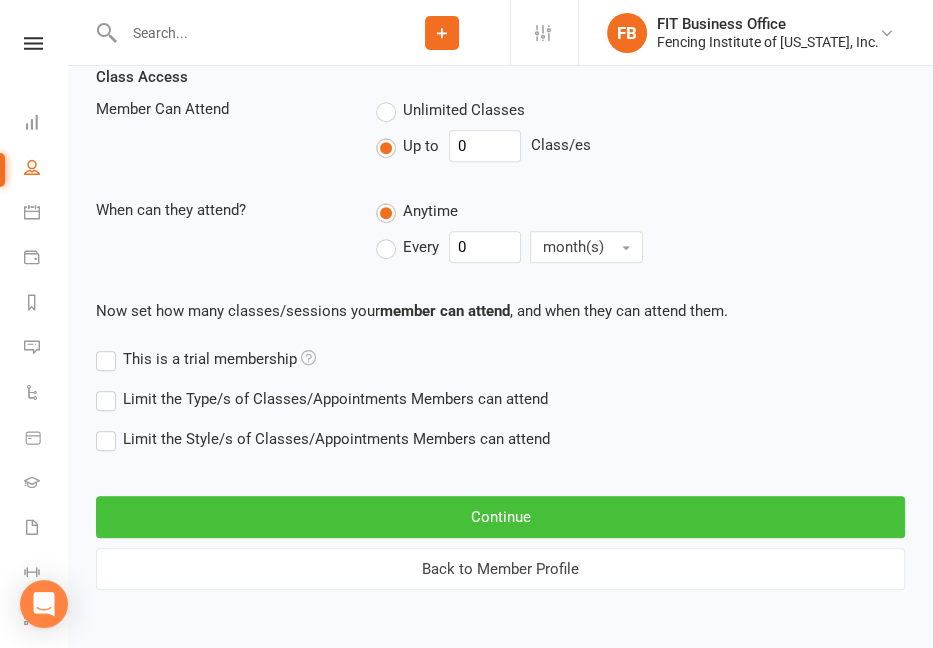 click on "Continue" at bounding box center (500, 517) 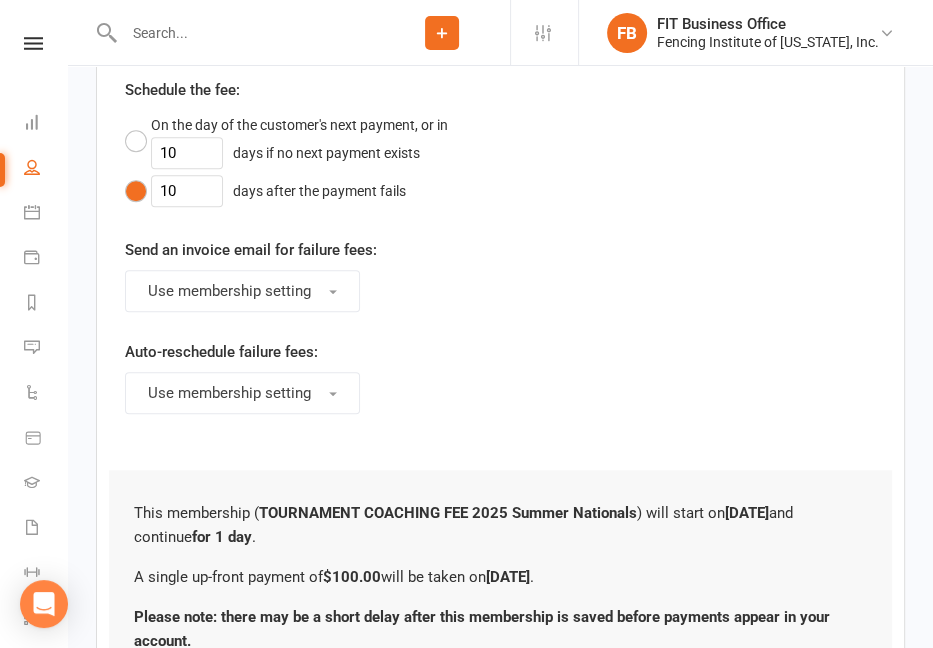 scroll, scrollTop: 0, scrollLeft: 0, axis: both 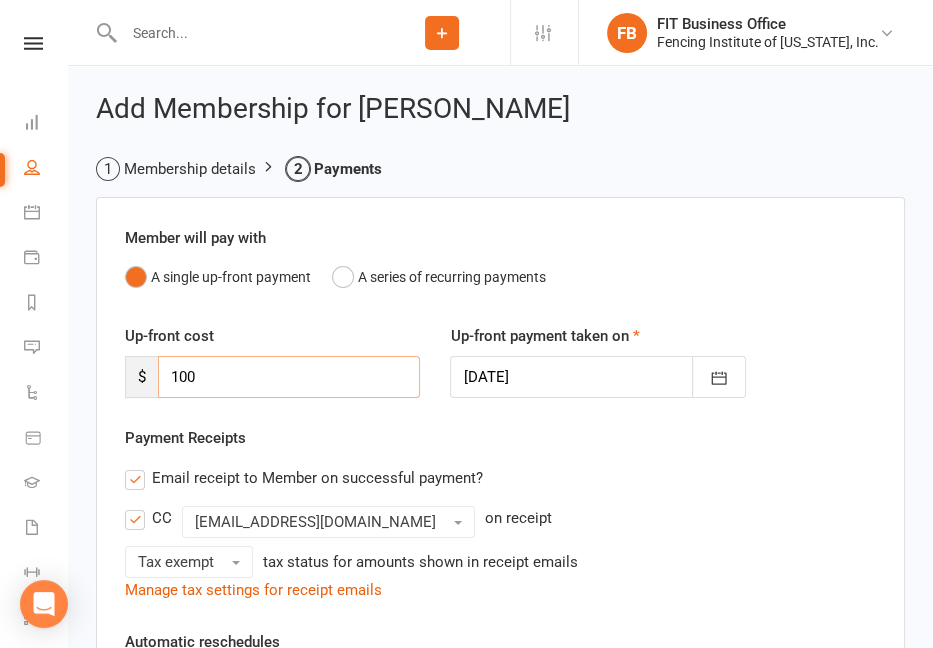 drag, startPoint x: 211, startPoint y: 374, endPoint x: 140, endPoint y: 362, distance: 72.00694 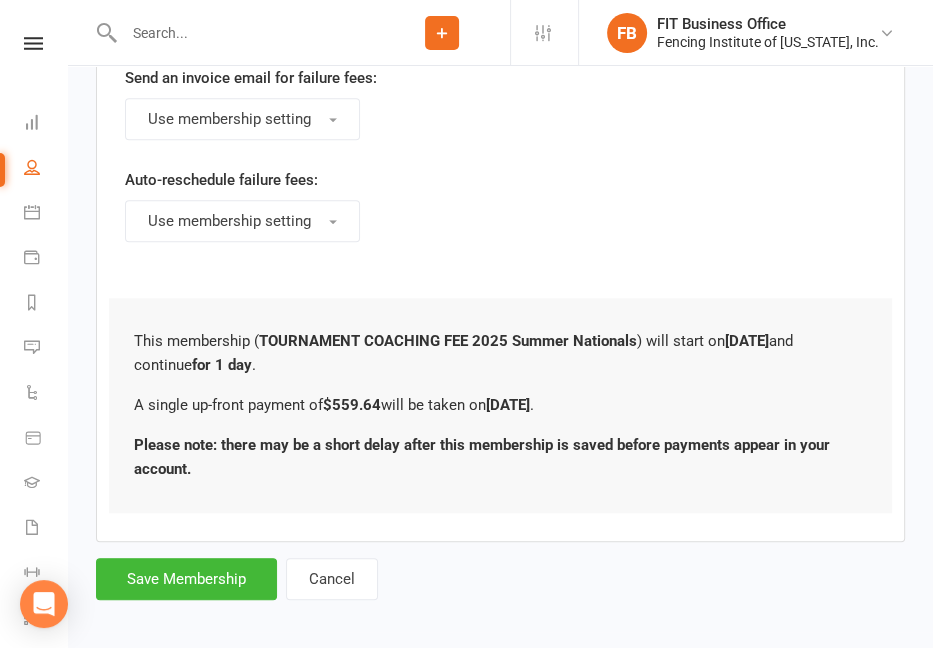 scroll, scrollTop: 1074, scrollLeft: 0, axis: vertical 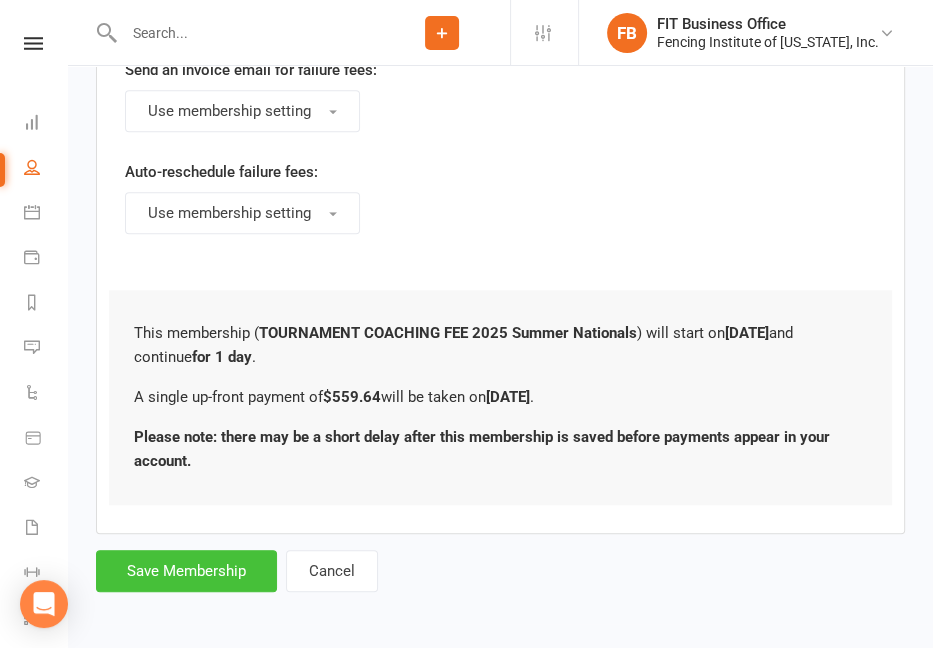 type on "559.64" 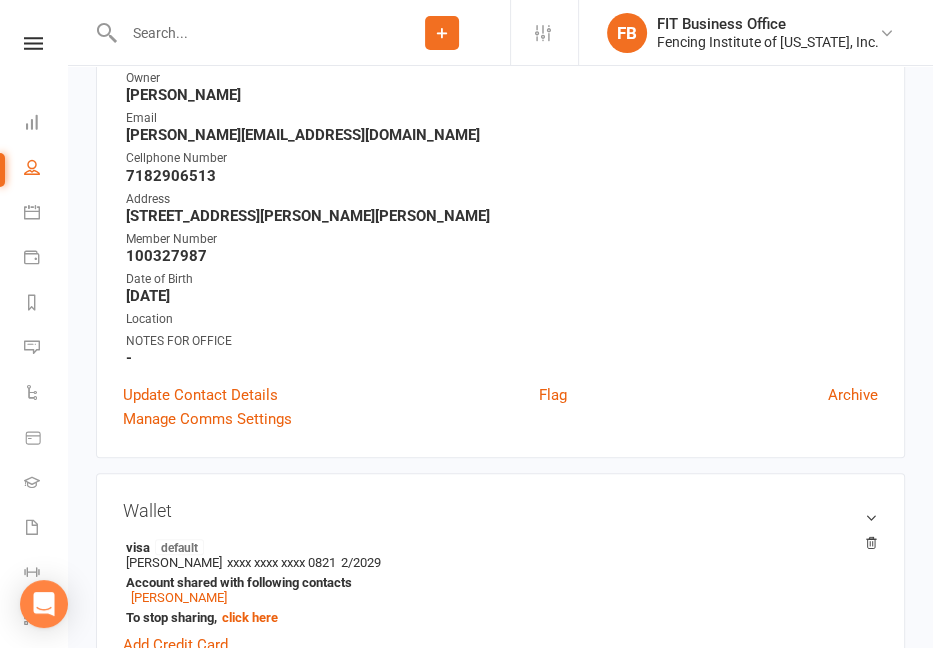 scroll, scrollTop: 0, scrollLeft: 0, axis: both 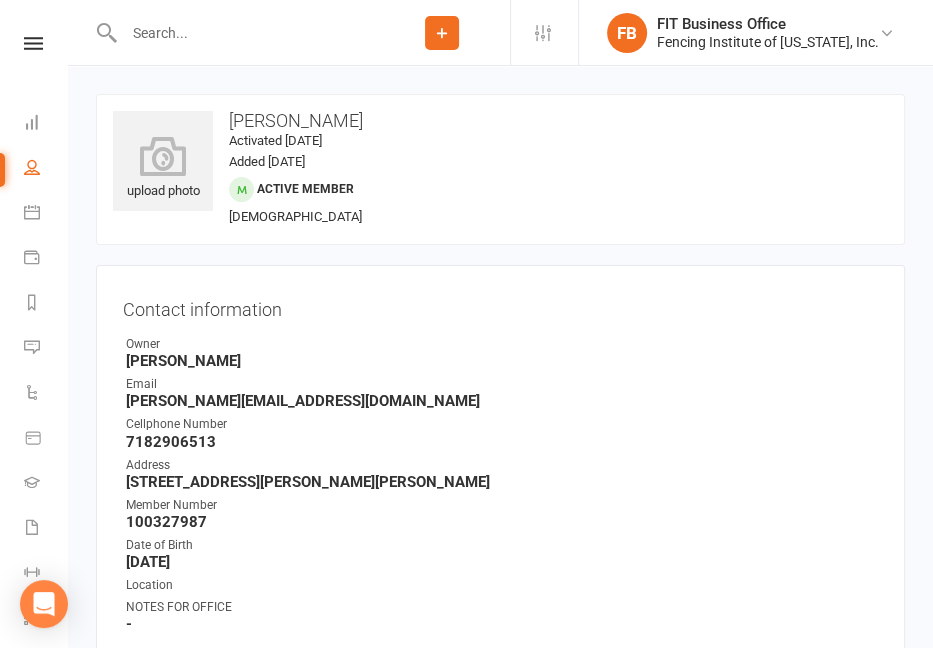 click at bounding box center [246, 33] 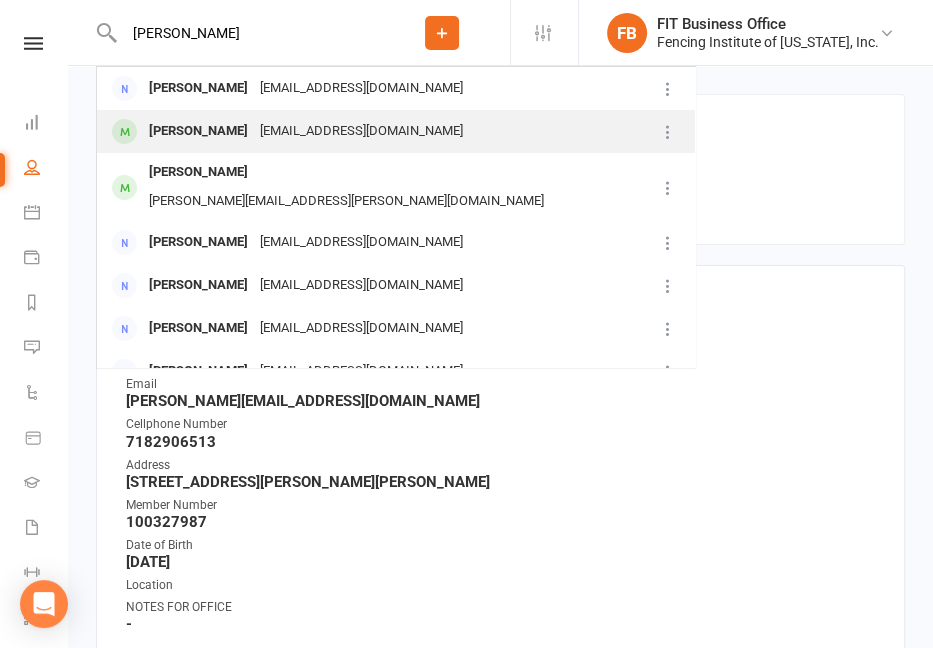 type on "[PERSON_NAME]" 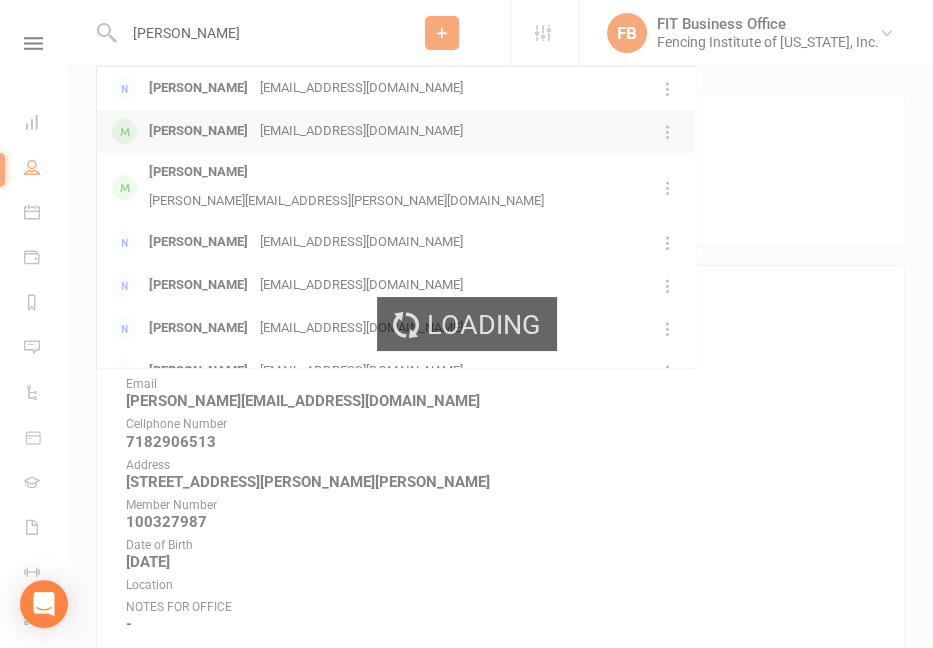 type 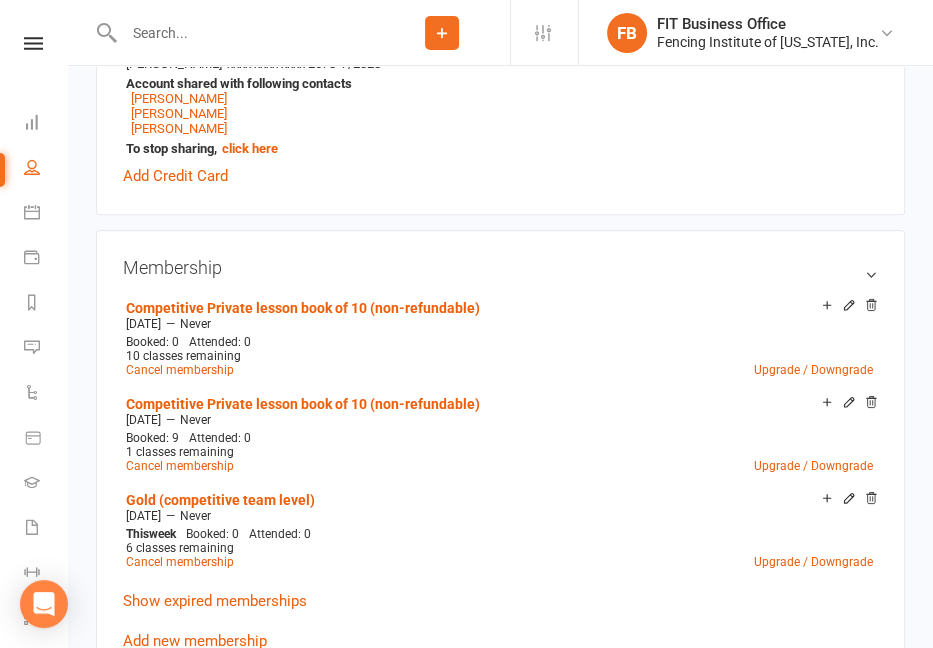 scroll, scrollTop: 866, scrollLeft: 0, axis: vertical 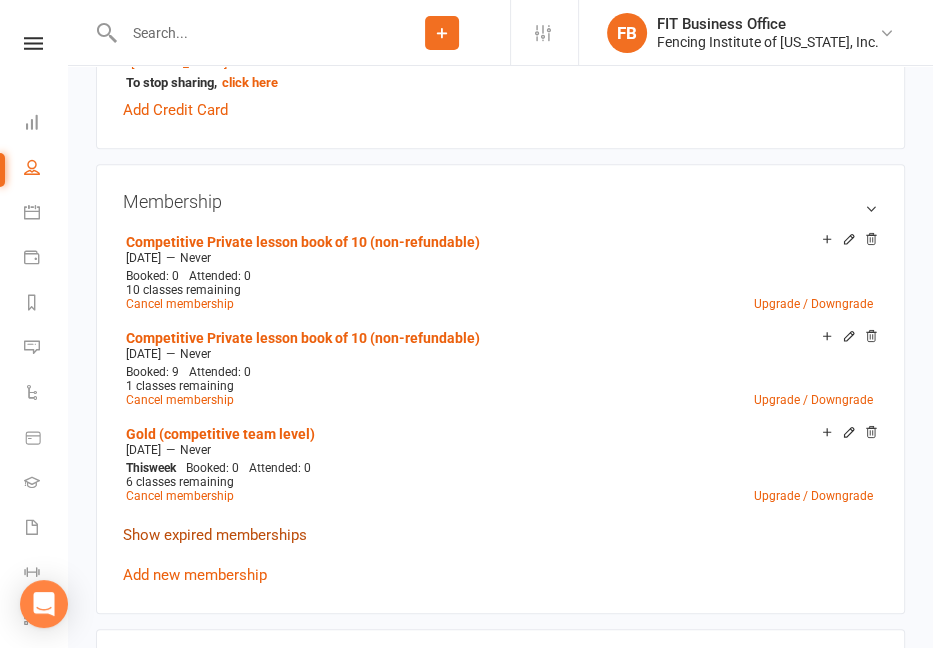 click on "Show expired memberships" at bounding box center [215, 535] 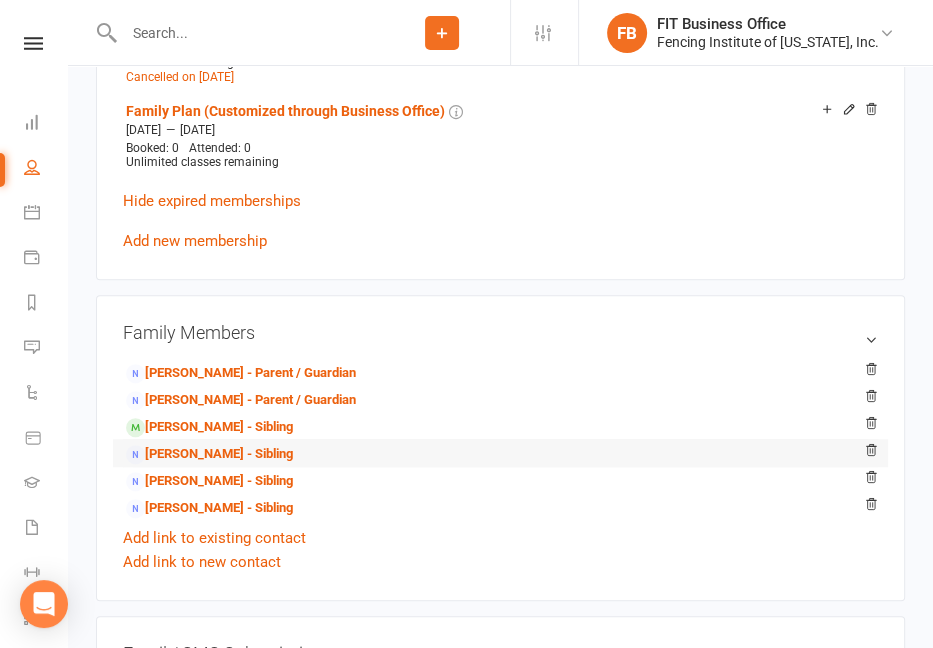 scroll, scrollTop: 5566, scrollLeft: 0, axis: vertical 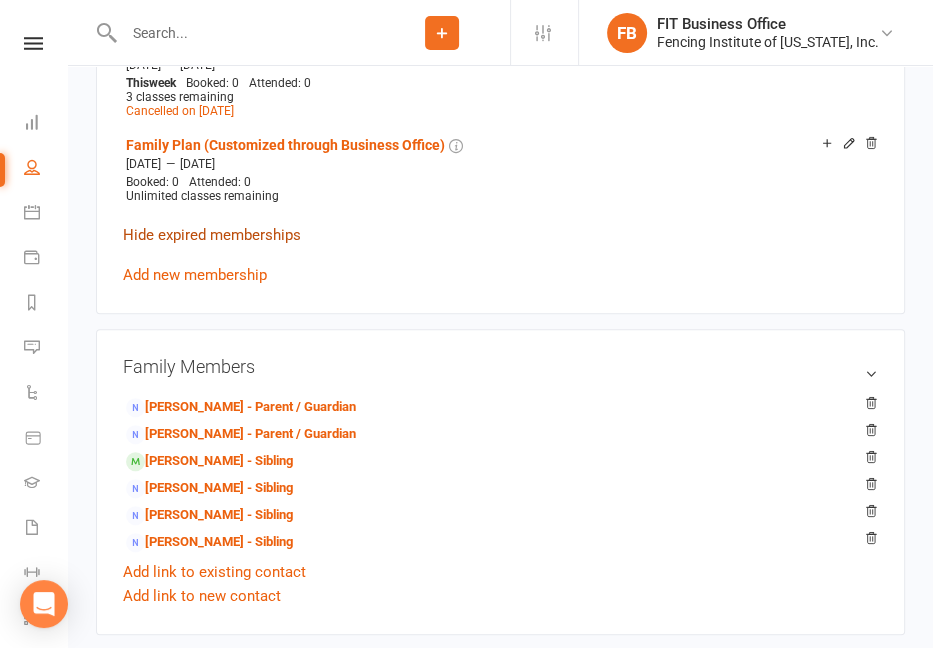 click on "Hide expired memberships" at bounding box center [212, 235] 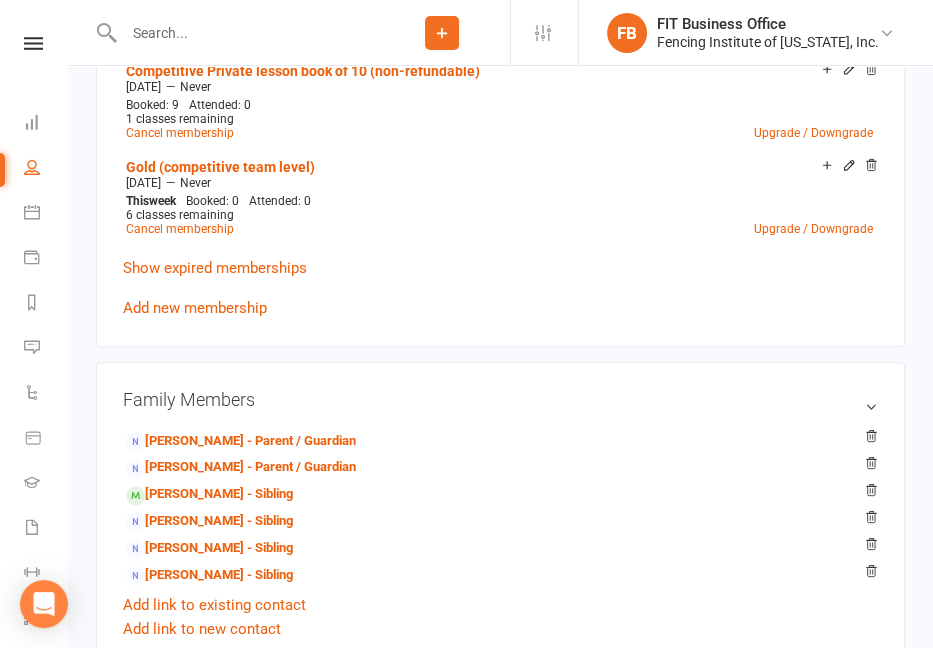 scroll, scrollTop: 866, scrollLeft: 0, axis: vertical 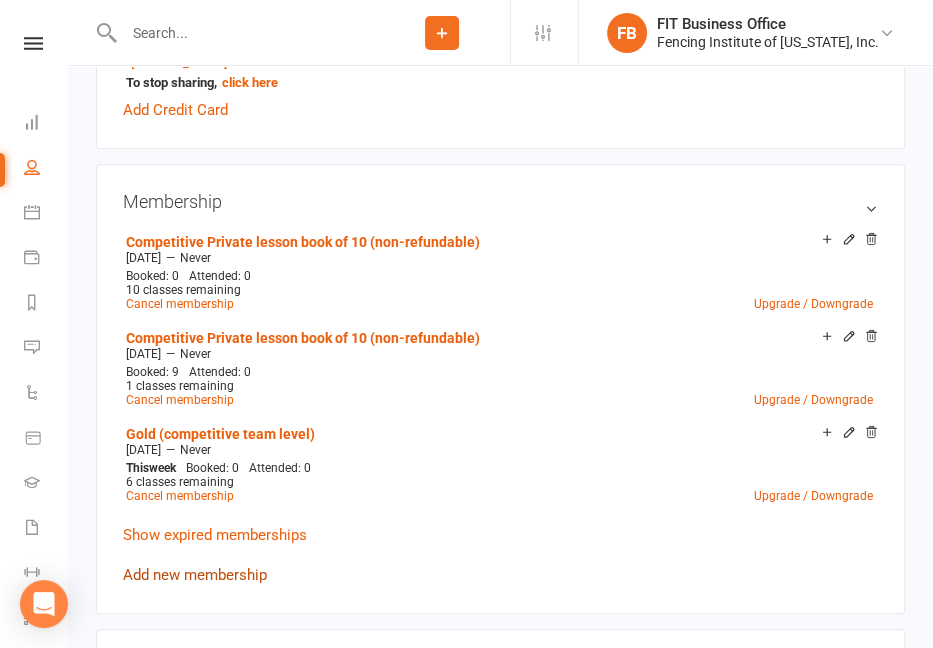 click on "Add new membership" at bounding box center [195, 575] 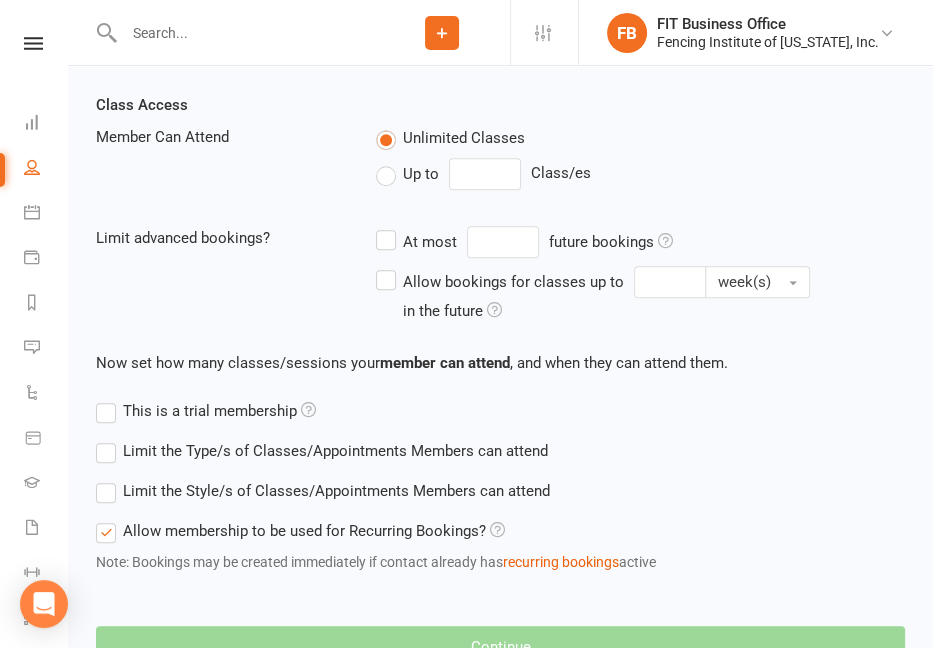 scroll, scrollTop: 0, scrollLeft: 0, axis: both 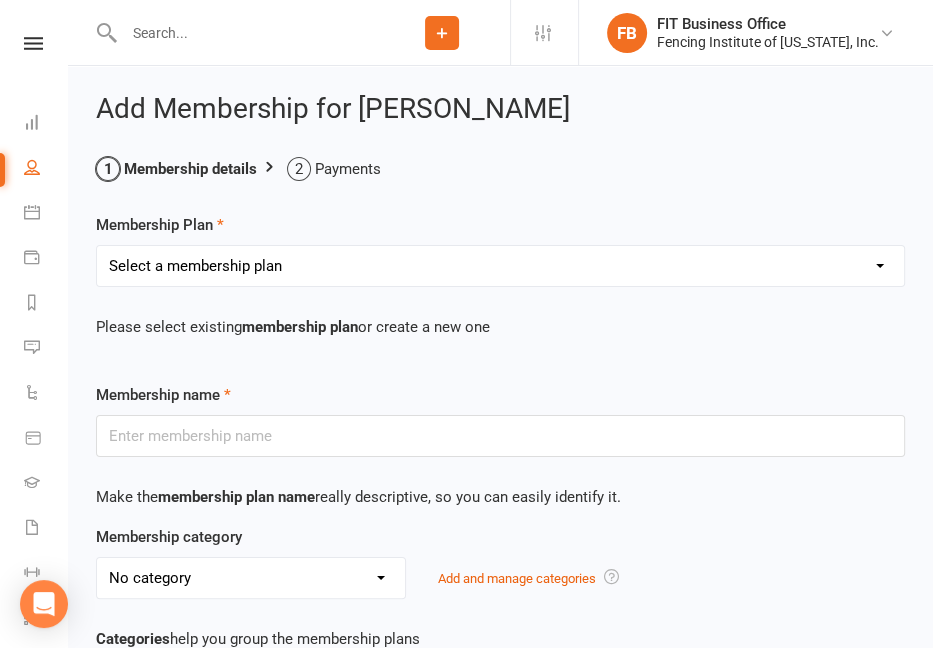click on "Select a membership plan Create new Membership Plan Competitive Private Lesson (non-refundable) Youth/Recreational Private Lesson Book of 5 ($15 discount, non-refundable) Competitive Private Lesson Book of 5 ($15 discount, non-refundable) Youth/Recreational Private lesson book of 10 (non-refundable) Competitive Private lesson book of 10 (non-refundable) Home School Program Session I [DATE] 2:30-3:30pm Home School Program Session II [DATE] 1:30-2:30 Musketeer (ages [DEMOGRAPHIC_DATA]) Bronze (beginner ages [DEMOGRAPHIC_DATA]+) Silver (beginner to advanced) Gold (competitive team) Veteran Team (ages [DEMOGRAPHIC_DATA] +) Adult Fitness (ages [DEMOGRAPHIC_DATA]+) Paralympian Wheelchair Administrative Fee Strength & Conditioning (Coach [PERSON_NAME]) Open Fencing (no class, fencing only) Victorian Introductory Lesson (Non-Students Only, non-refundable) Visitor Group Class & Open Fencing Only (without lesson) *may re-purchase and attend maximum 2X each month* Visitor Private Lesson Only (without Group Class or Open Fencing) Seminar (Mini Camp) TOURNAMENT COACHING FEE" at bounding box center [500, 266] 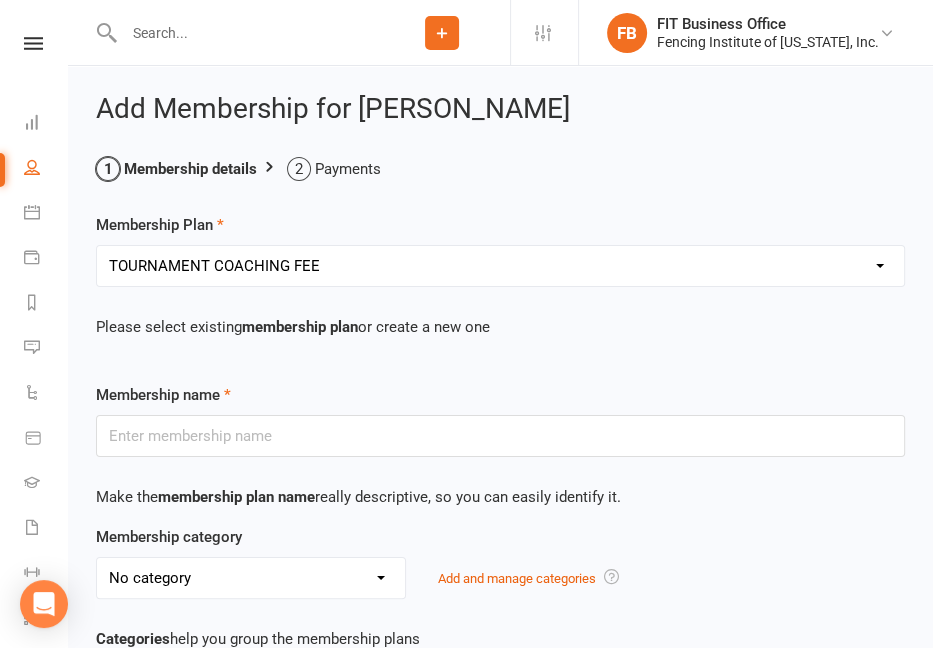 click on "Select a membership plan Create new Membership Plan Competitive Private Lesson (non-refundable) Youth/Recreational Private Lesson Book of 5 ($15 discount, non-refundable) Competitive Private Lesson Book of 5 ($15 discount, non-refundable) Youth/Recreational Private lesson book of 10 (non-refundable) Competitive Private lesson book of 10 (non-refundable) Home School Program Session I [DATE] 2:30-3:30pm Home School Program Session II [DATE] 1:30-2:30 Musketeer (ages [DEMOGRAPHIC_DATA]) Bronze (beginner ages [DEMOGRAPHIC_DATA]+) Silver (beginner to advanced) Gold (competitive team) Veteran Team (ages [DEMOGRAPHIC_DATA] +) Adult Fitness (ages [DEMOGRAPHIC_DATA]+) Paralympian Wheelchair Administrative Fee Strength & Conditioning (Coach [PERSON_NAME]) Open Fencing (no class, fencing only) Victorian Introductory Lesson (Non-Students Only, non-refundable) Visitor Group Class & Open Fencing Only (without lesson) *may re-purchase and attend maximum 2X each month* Visitor Private Lesson Only (without Group Class or Open Fencing) Seminar (Mini Camp) TOURNAMENT COACHING FEE" at bounding box center (500, 266) 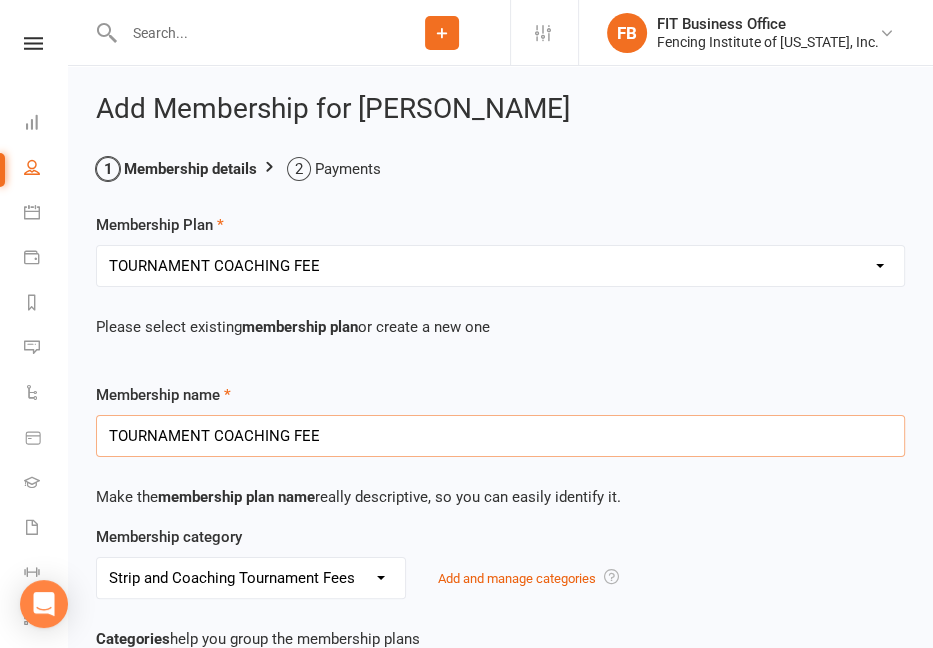 click on "TOURNAMENT COACHING FEE" at bounding box center [500, 436] 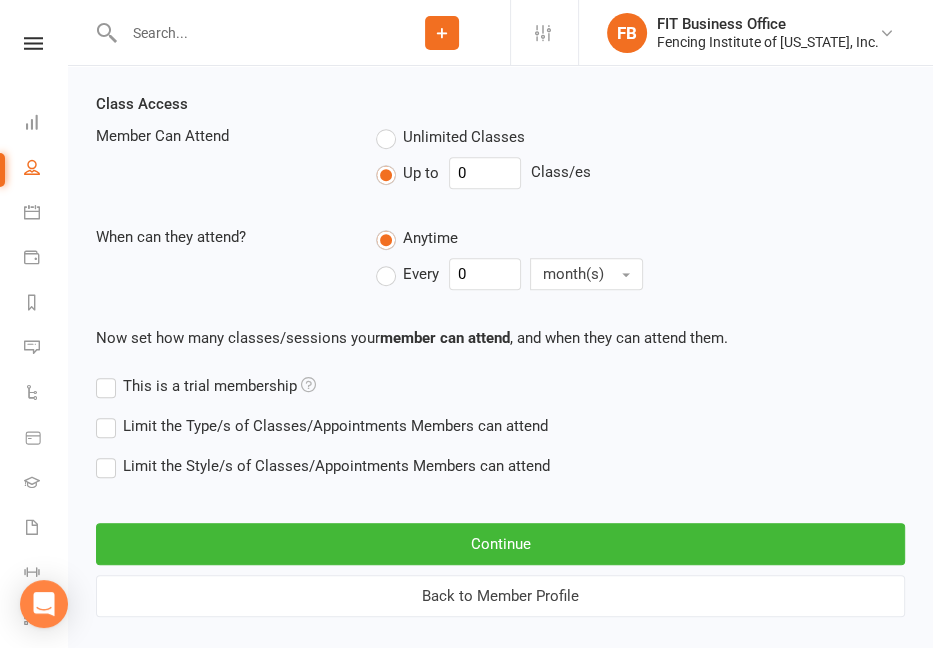 scroll, scrollTop: 894, scrollLeft: 0, axis: vertical 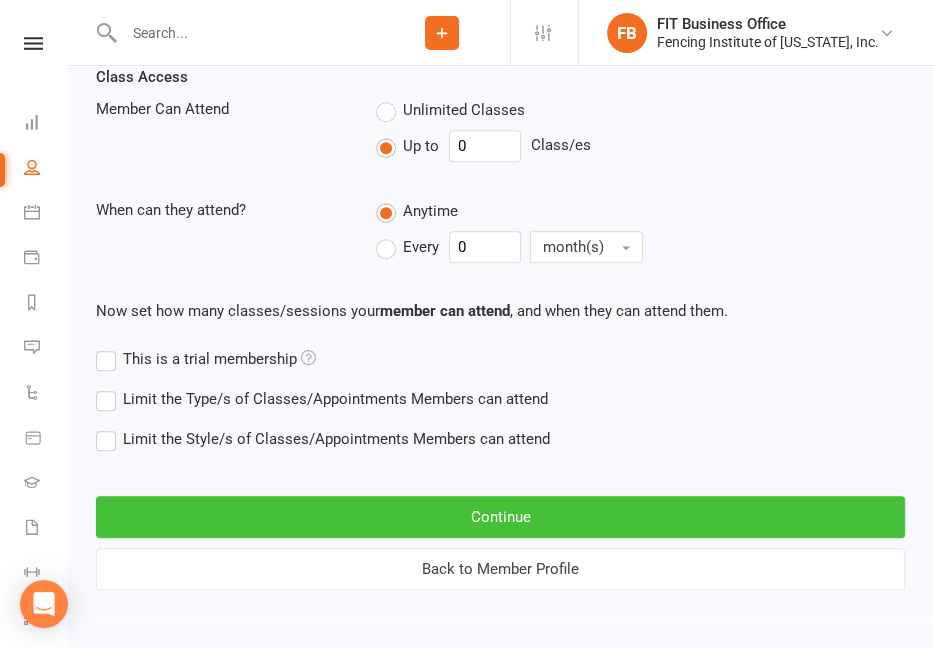 click on "Continue" at bounding box center (500, 517) 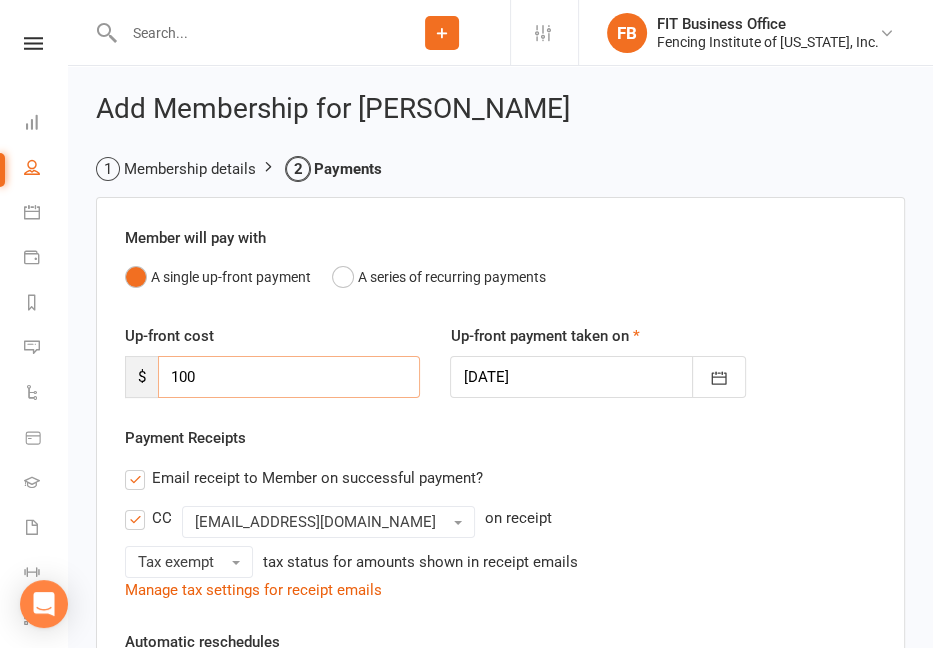 drag, startPoint x: 211, startPoint y: 372, endPoint x: 142, endPoint y: 363, distance: 69.58448 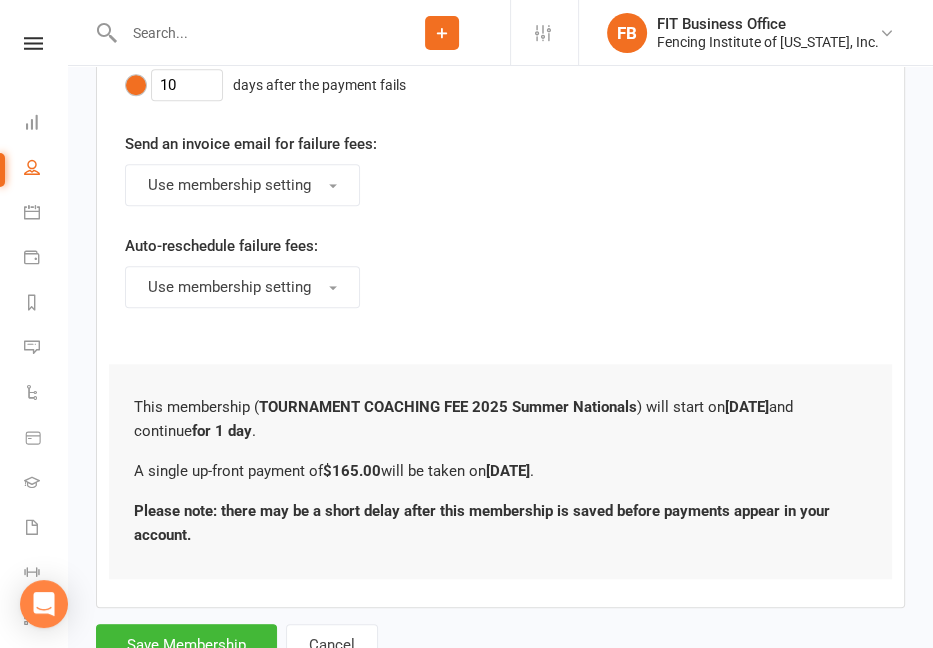 scroll, scrollTop: 1066, scrollLeft: 0, axis: vertical 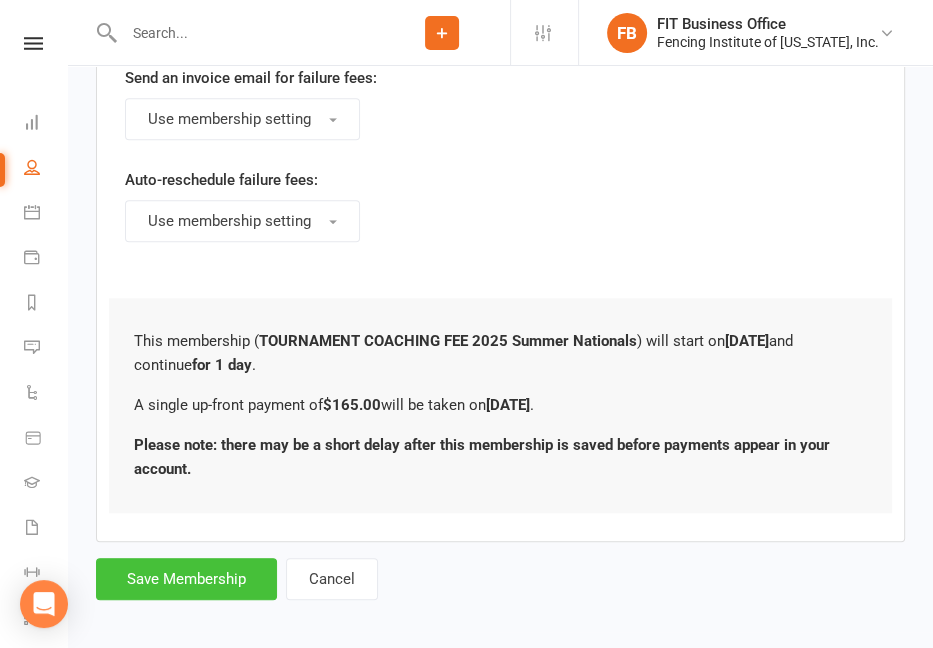 type on "165" 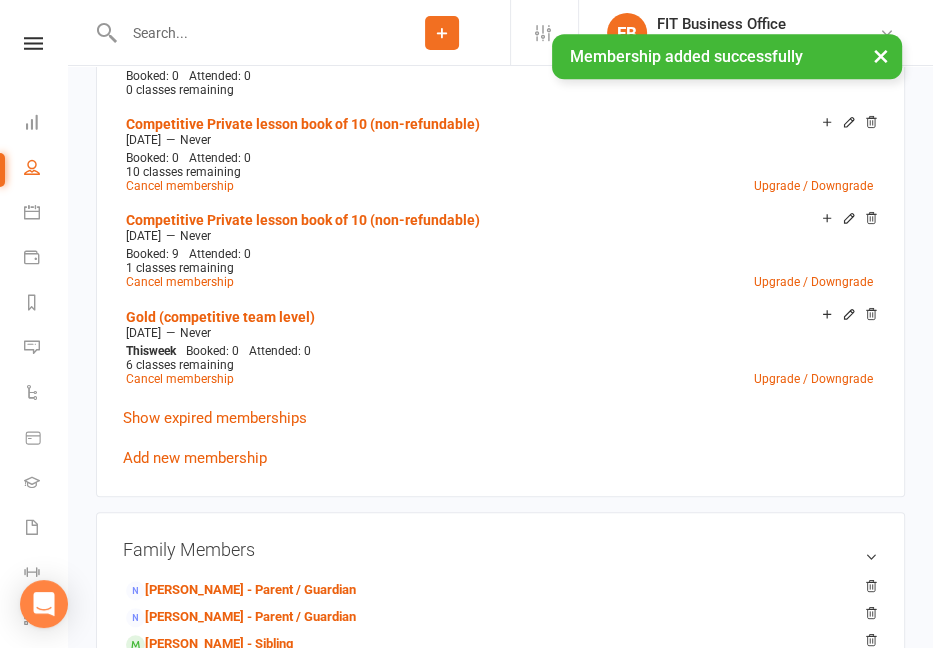 scroll, scrollTop: 0, scrollLeft: 0, axis: both 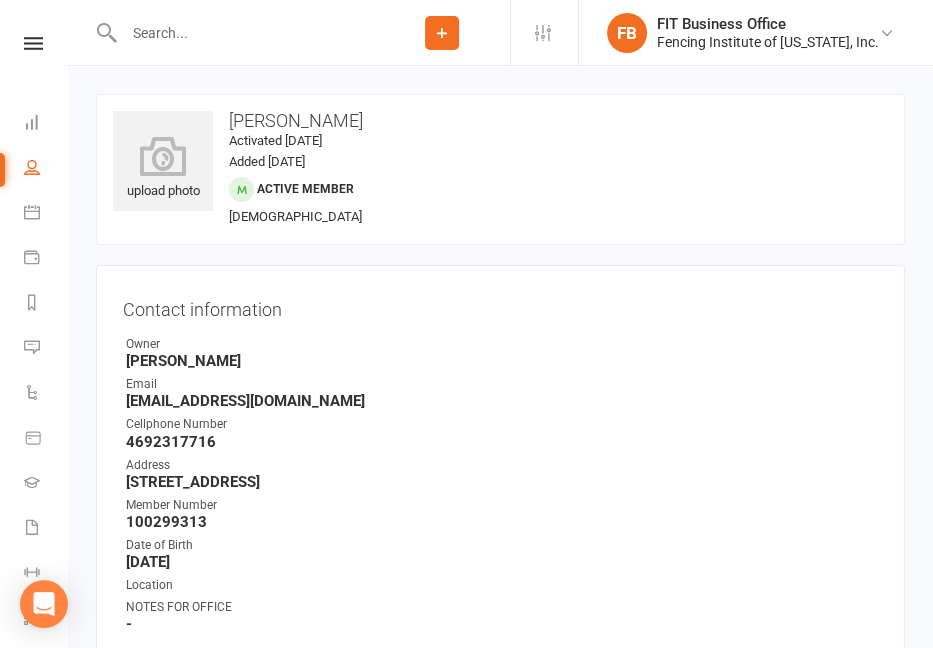 click at bounding box center (246, 33) 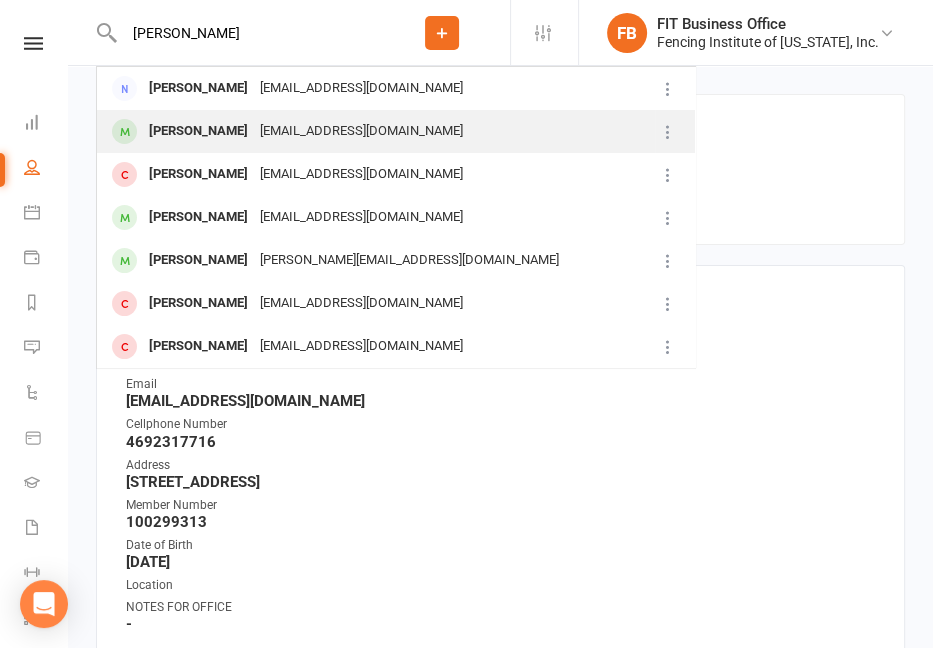 type on "[PERSON_NAME]" 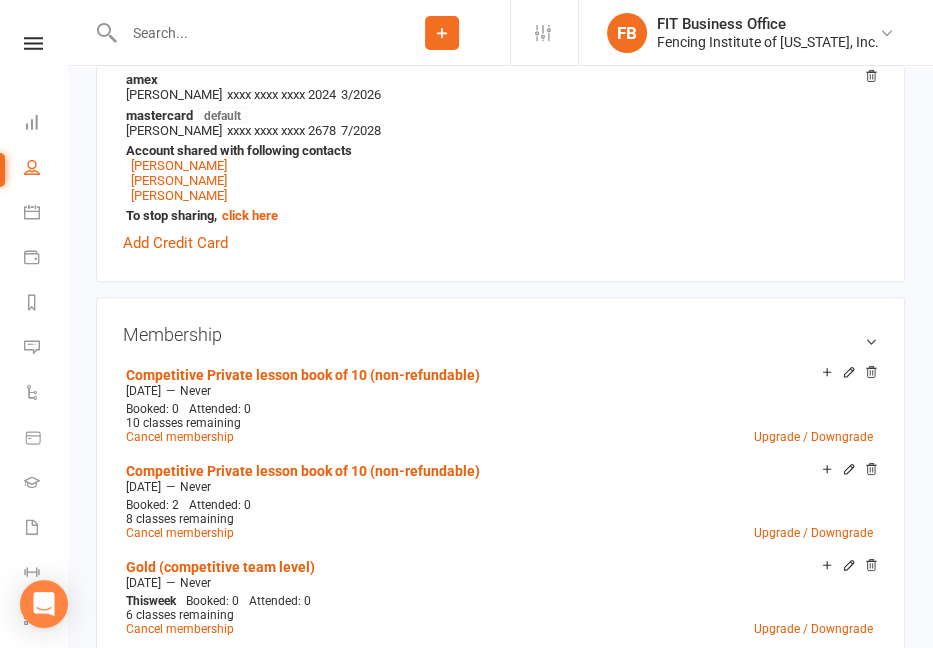scroll, scrollTop: 866, scrollLeft: 0, axis: vertical 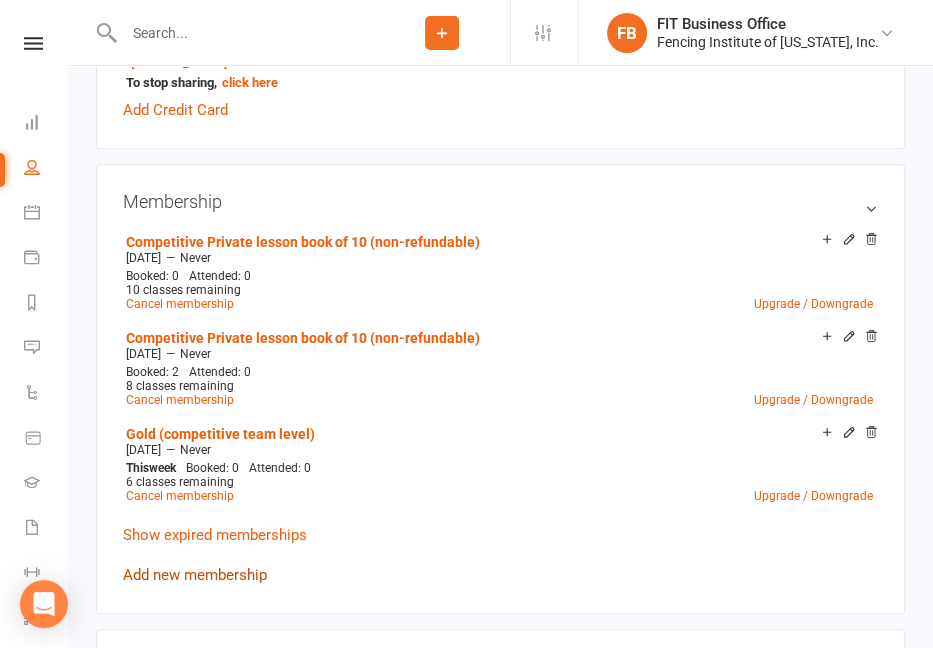 click on "Add new membership" at bounding box center [195, 575] 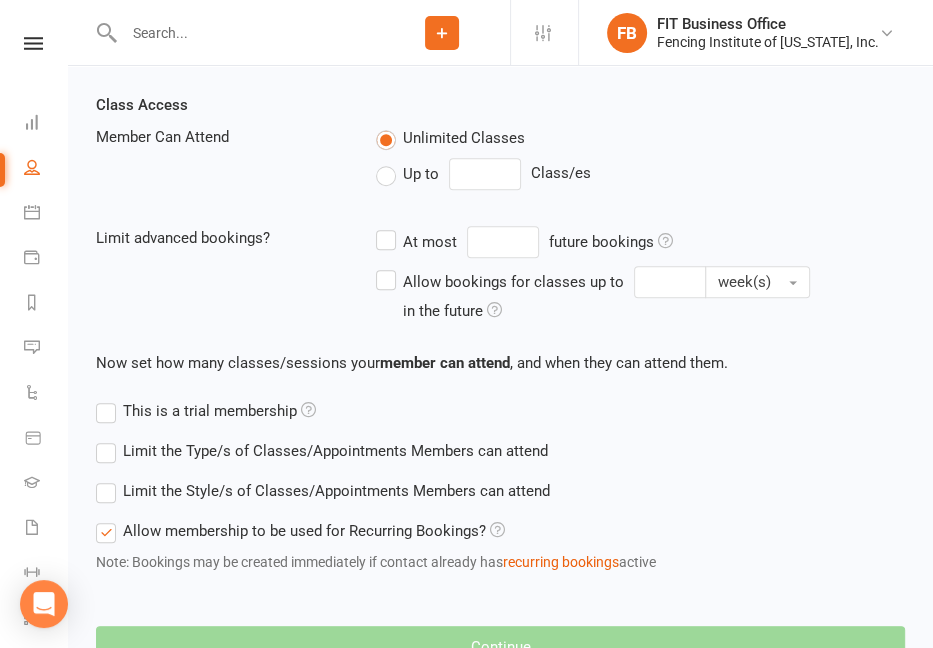 scroll, scrollTop: 0, scrollLeft: 0, axis: both 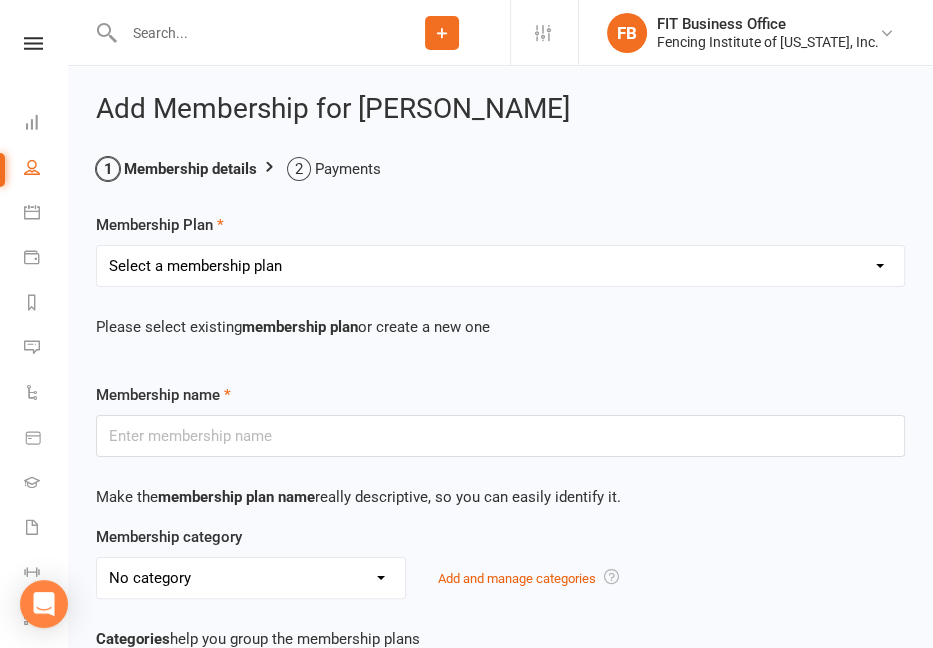 click on "Select a membership plan Create new Membership Plan Competitive Private Lesson (non-refundable) Youth/Recreational Private Lesson Book of 5 ($15 discount, non-refundable) Competitive Private Lesson Book of 5 ($15 discount, non-refundable) Youth/Recreational Private lesson book of 10 (non-refundable) Competitive Private lesson book of 10 (non-refundable) Home School Program Session I [DATE] 2:30-3:30pm Home School Program Session II [DATE] 1:30-2:30 Musketeer (ages [DEMOGRAPHIC_DATA]) Bronze (beginner ages [DEMOGRAPHIC_DATA]+) Silver (beginner to advanced) Gold (competitive team) Veteran Team (ages [DEMOGRAPHIC_DATA] +) Adult Fitness (ages [DEMOGRAPHIC_DATA]+) Paralympian Wheelchair Administrative Fee Strength & Conditioning (Coach [PERSON_NAME]) Open Fencing (no class, fencing only) Victorian Introductory Lesson (Non-Students Only, non-refundable) Visitor Group Class & Open Fencing Only (without lesson) *may re-purchase and attend maximum 2X each month* Visitor Private Lesson Only (without Group Class or Open Fencing) Seminar (Mini Camp) TOURNAMENT COACHING FEE" at bounding box center [500, 266] 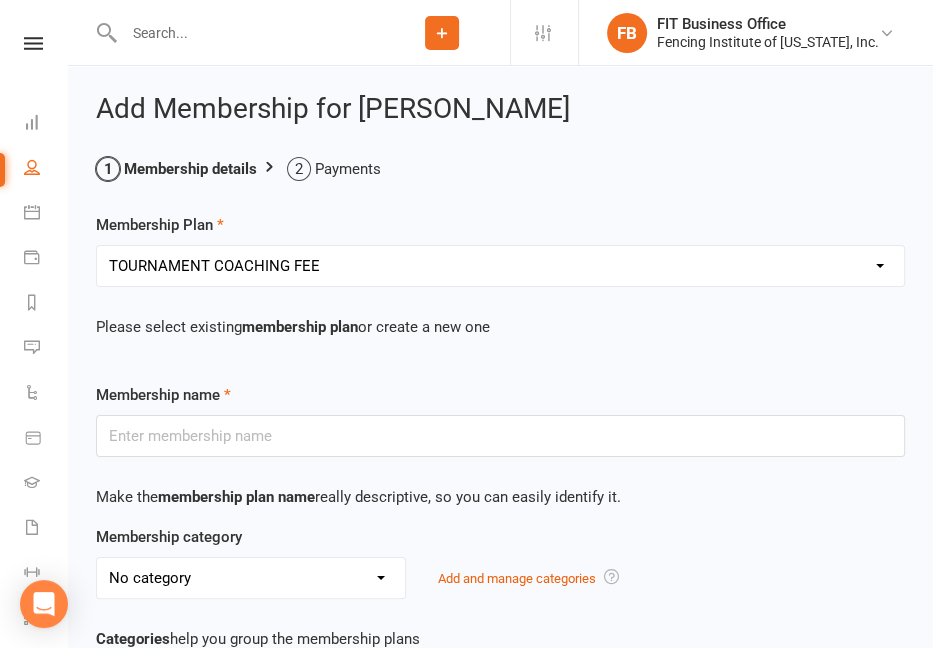 click on "Select a membership plan Create new Membership Plan Competitive Private Lesson (non-refundable) Youth/Recreational Private Lesson Book of 5 ($15 discount, non-refundable) Competitive Private Lesson Book of 5 ($15 discount, non-refundable) Youth/Recreational Private lesson book of 10 (non-refundable) Competitive Private lesson book of 10 (non-refundable) Home School Program Session I [DATE] 2:30-3:30pm Home School Program Session II [DATE] 1:30-2:30 Musketeer (ages [DEMOGRAPHIC_DATA]) Bronze (beginner ages [DEMOGRAPHIC_DATA]+) Silver (beginner to advanced) Gold (competitive team) Veteran Team (ages [DEMOGRAPHIC_DATA] +) Adult Fitness (ages [DEMOGRAPHIC_DATA]+) Paralympian Wheelchair Administrative Fee Strength & Conditioning (Coach [PERSON_NAME]) Open Fencing (no class, fencing only) Victorian Introductory Lesson (Non-Students Only, non-refundable) Visitor Group Class & Open Fencing Only (without lesson) *may re-purchase and attend maximum 2X each month* Visitor Private Lesson Only (without Group Class or Open Fencing) Seminar (Mini Camp) TOURNAMENT COACHING FEE" at bounding box center [500, 266] 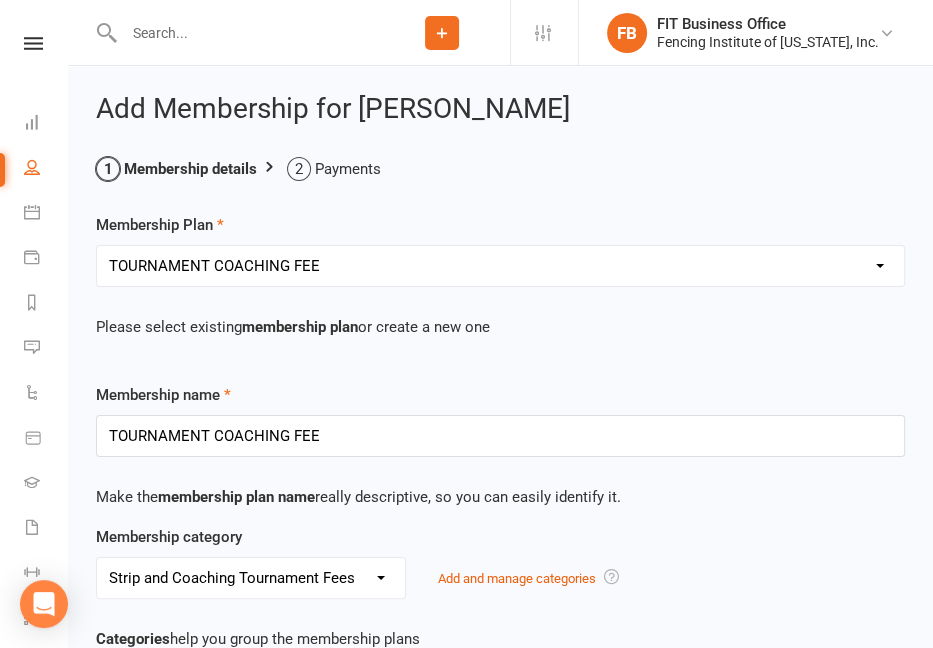type on "0" 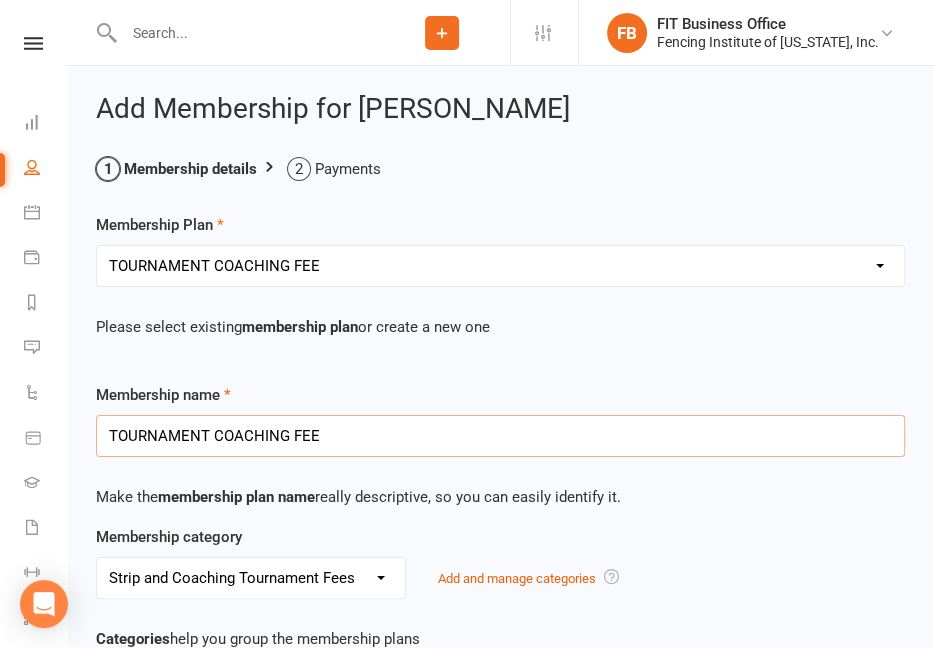 click on "TOURNAMENT COACHING FEE" at bounding box center [500, 436] 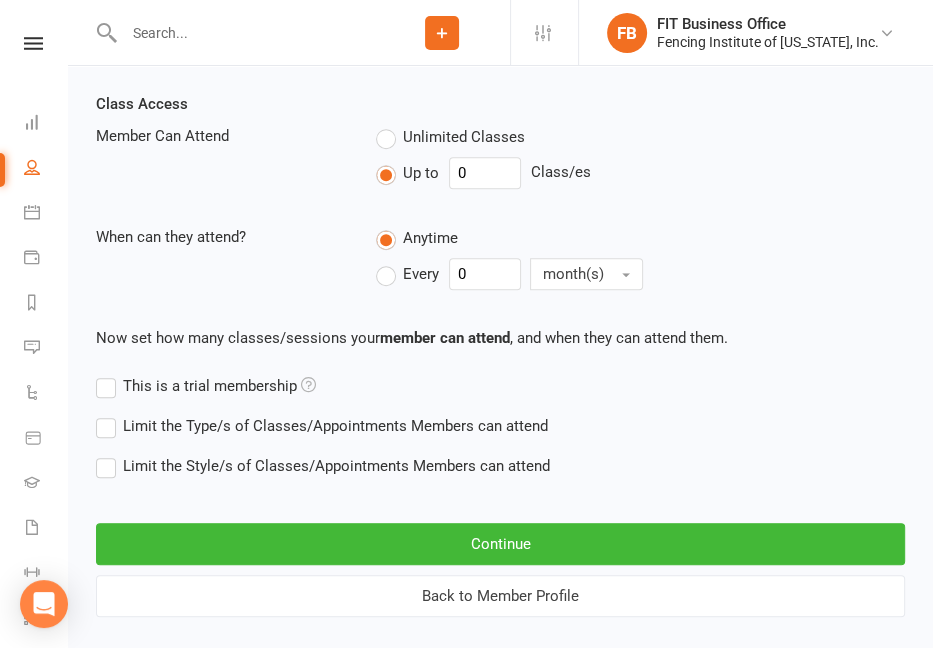 scroll, scrollTop: 894, scrollLeft: 0, axis: vertical 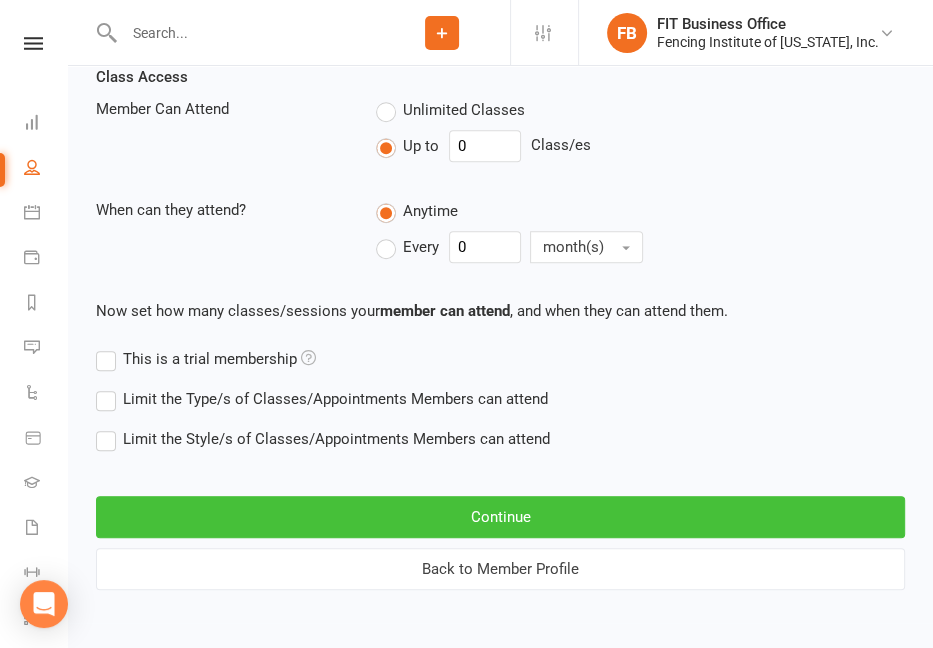 click on "Continue" at bounding box center (500, 517) 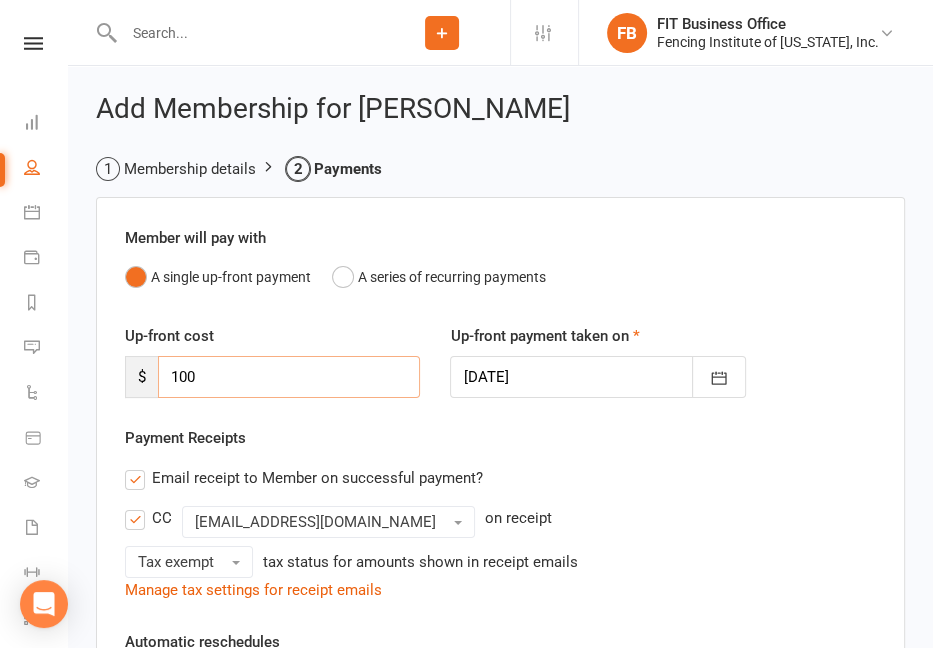 drag, startPoint x: 229, startPoint y: 378, endPoint x: 136, endPoint y: 377, distance: 93.00538 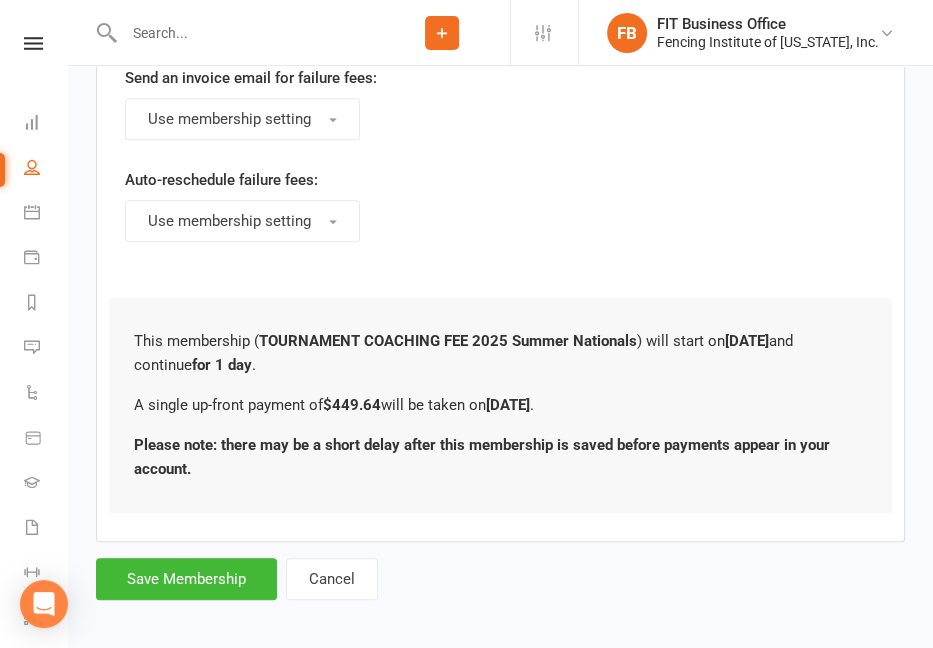 scroll, scrollTop: 1074, scrollLeft: 0, axis: vertical 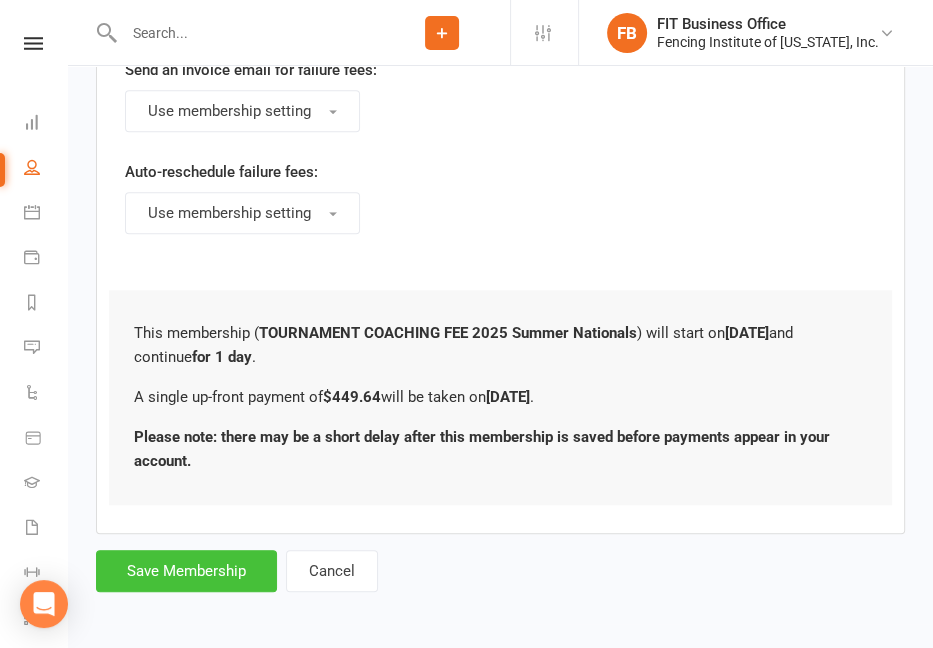 type on "449.64" 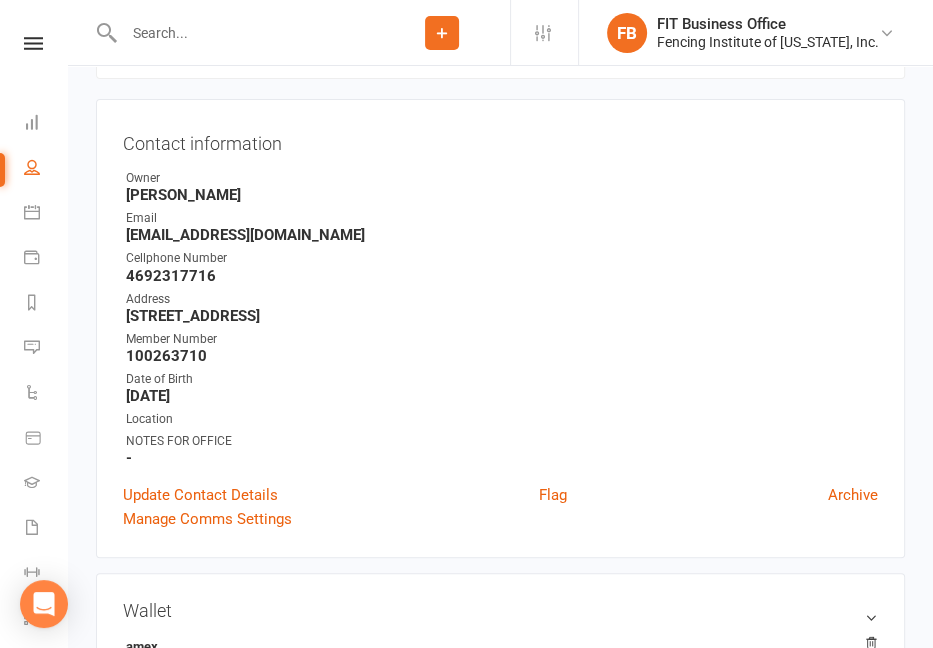 scroll, scrollTop: 0, scrollLeft: 0, axis: both 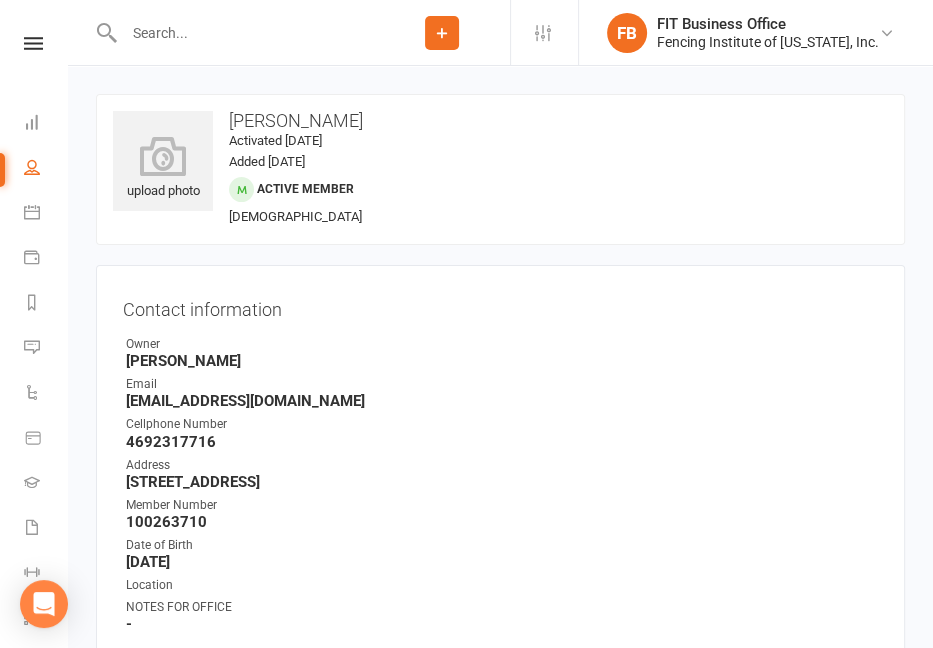 click at bounding box center [246, 33] 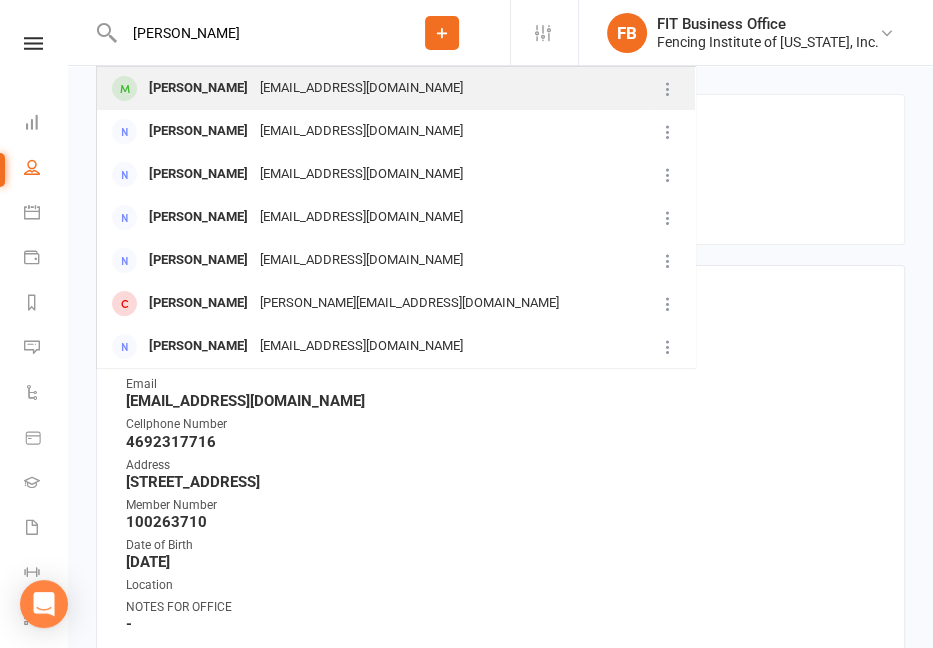 type on "[PERSON_NAME]" 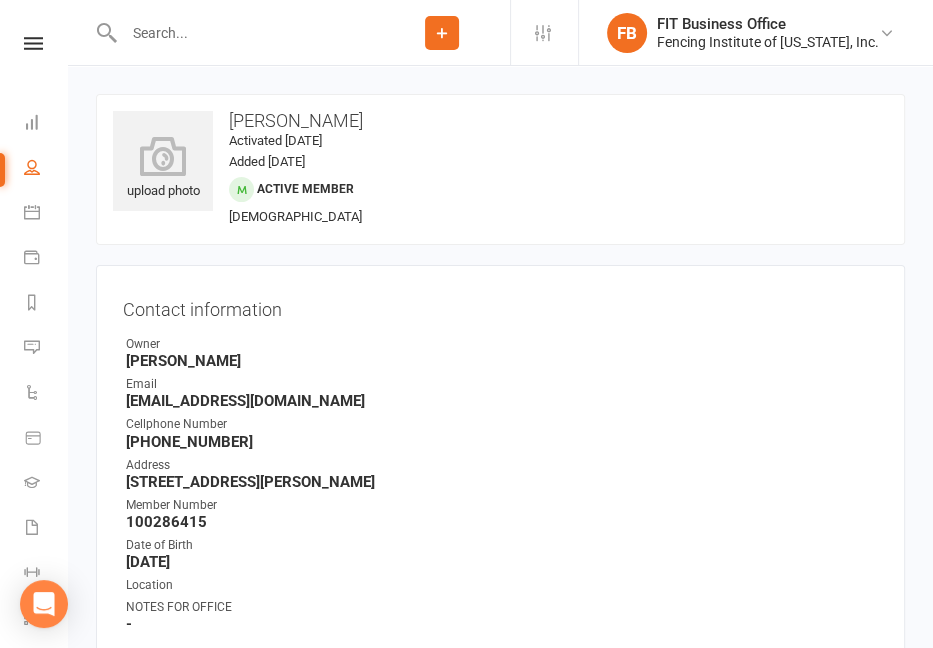 click on "Address" at bounding box center [502, 465] 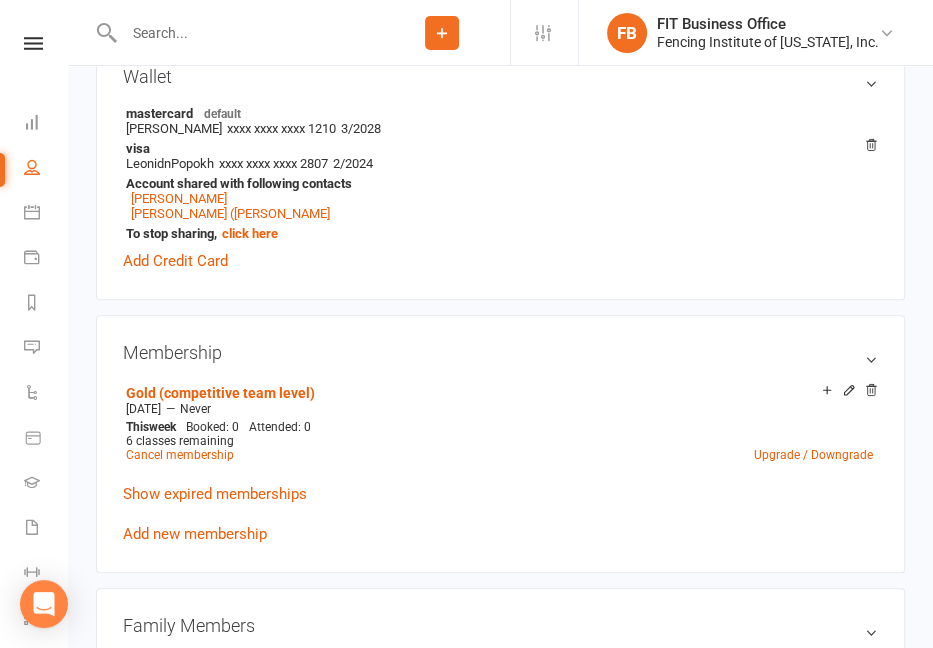 scroll, scrollTop: 766, scrollLeft: 0, axis: vertical 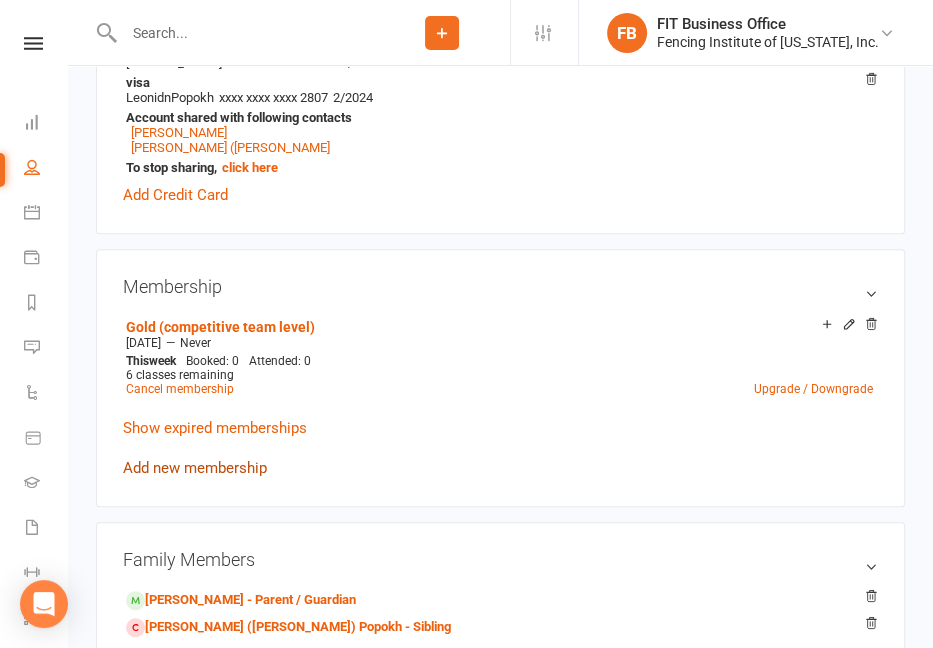 click on "Add new membership" at bounding box center (195, 468) 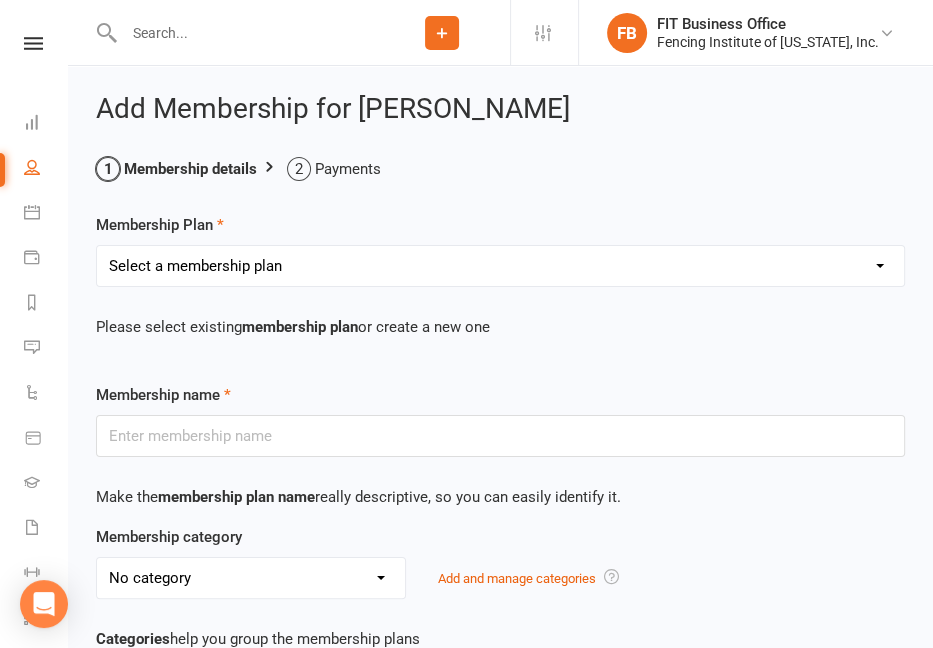 scroll, scrollTop: 33, scrollLeft: 0, axis: vertical 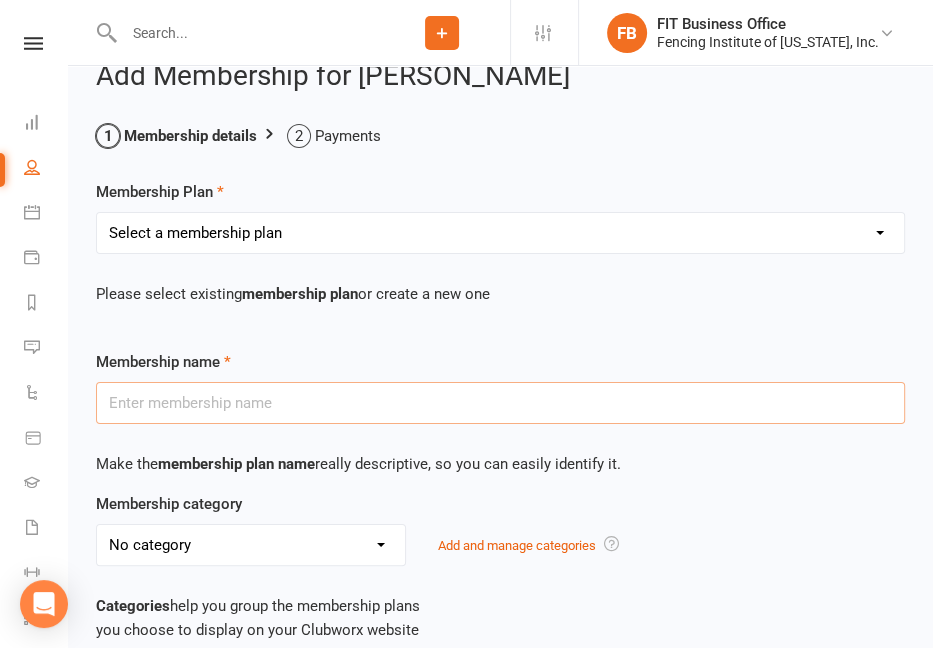 click at bounding box center (500, 403) 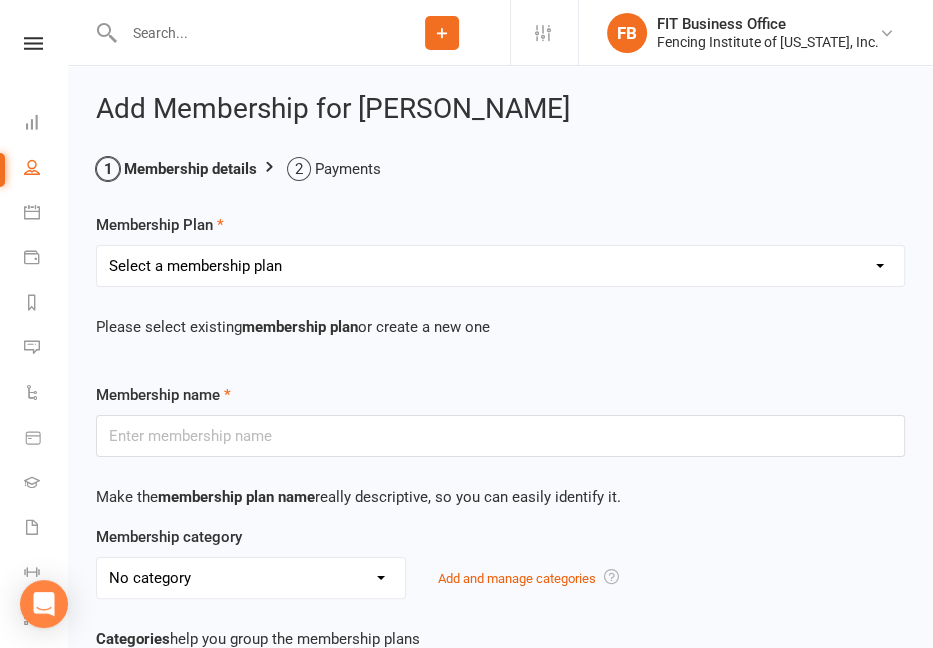 click on "Membership details Payments Membership Plan Select a membership plan Create new Membership Plan Competitive Private Lesson (non-refundable) Youth/Recreational Private Lesson Book of 5 ($15 discount, non-refundable) Competitive Private Lesson Book of 5 ($15 discount, non-refundable) Youth/Recreational Private lesson book of 10 (non-refundable) Competitive Private lesson book of 10 (non-refundable) Home School Program Session I [DATE] 2:30-3:30pm Home School Program Session II [DATE] 1:30-2:30 Musketeer (ages [DEMOGRAPHIC_DATA]) Bronze (beginner ages [DEMOGRAPHIC_DATA]+) Silver (beginner to advanced) Gold (competitive team) Veteran Team (ages [DEMOGRAPHIC_DATA] +) Adult Fitness (ages [DEMOGRAPHIC_DATA]+) Paralympian Wheelchair Administrative Fee Strength & Conditioning (Coach [PERSON_NAME]) Open Fencing (no class, fencing only) Victorian Introductory Lesson (Non-Students Only, non-refundable) Visitor Group Class & Open Fencing Only (without lesson) *may re-purchase and attend maximum 2X each month* Visitor Private Lesson Only (without Group Class or Open Fencing) Make the" at bounding box center [500, 806] 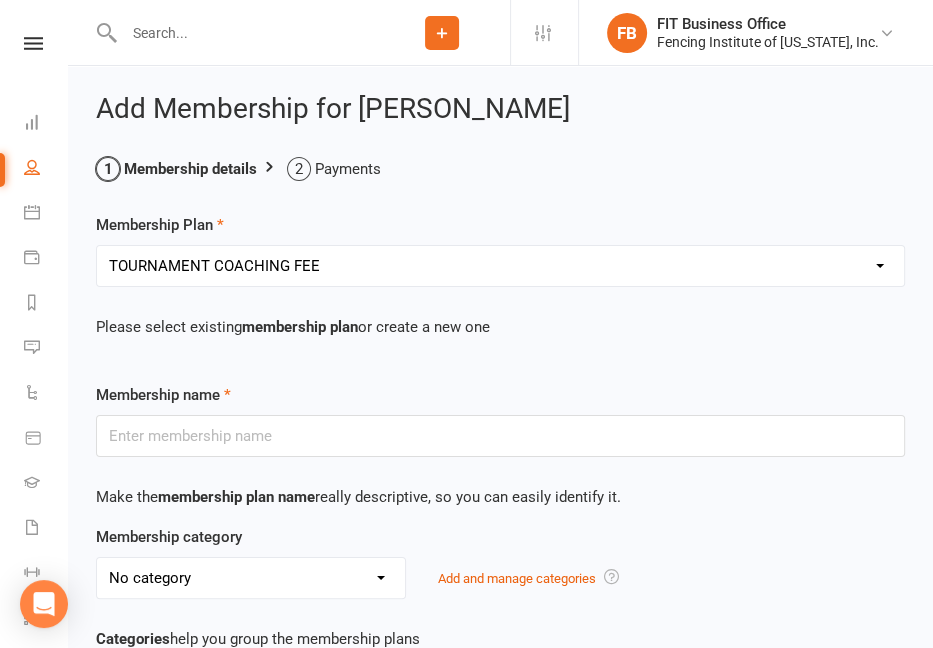 click on "Select a membership plan Create new Membership Plan Competitive Private Lesson (non-refundable) Youth/Recreational Private Lesson Book of 5 ($15 discount, non-refundable) Competitive Private Lesson Book of 5 ($15 discount, non-refundable) Youth/Recreational Private lesson book of 10 (non-refundable) Competitive Private lesson book of 10 (non-refundable) Home School Program Session I [DATE] 2:30-3:30pm Home School Program Session II [DATE] 1:30-2:30 Musketeer (ages [DEMOGRAPHIC_DATA]) Bronze (beginner ages [DEMOGRAPHIC_DATA]+) Silver (beginner to advanced) Gold (competitive team) Veteran Team (ages [DEMOGRAPHIC_DATA] +) Adult Fitness (ages [DEMOGRAPHIC_DATA]+) Paralympian Wheelchair Administrative Fee Strength & Conditioning (Coach [PERSON_NAME]) Open Fencing (no class, fencing only) Victorian Introductory Lesson (Non-Students Only, non-refundable) Visitor Group Class & Open Fencing Only (without lesson) *may re-purchase and attend maximum 2X each month* Visitor Private Lesson Only (without Group Class or Open Fencing) Seminar (Mini Camp) TOURNAMENT COACHING FEE" at bounding box center [500, 266] 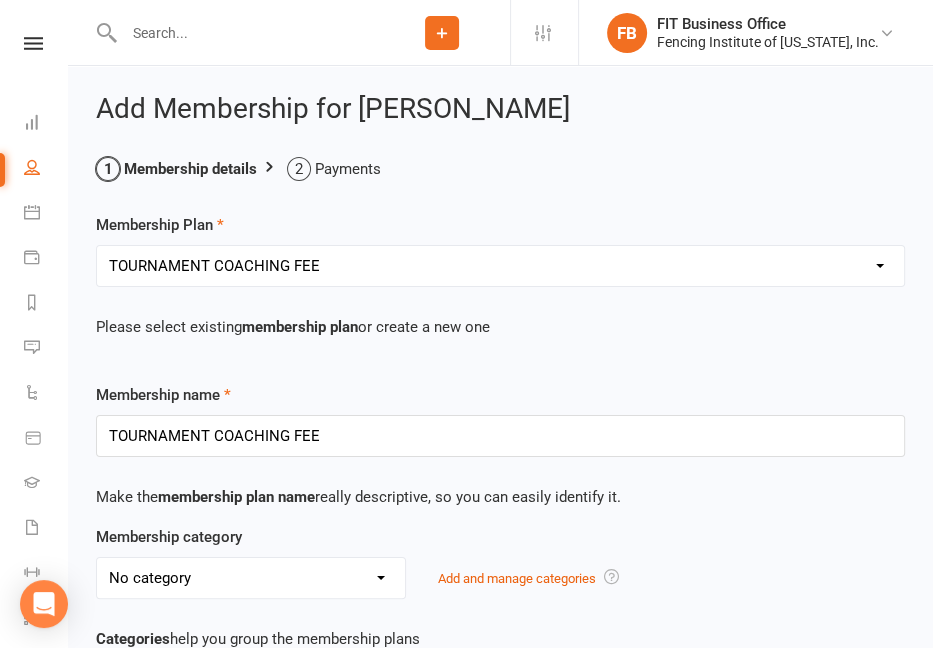 select on "13" 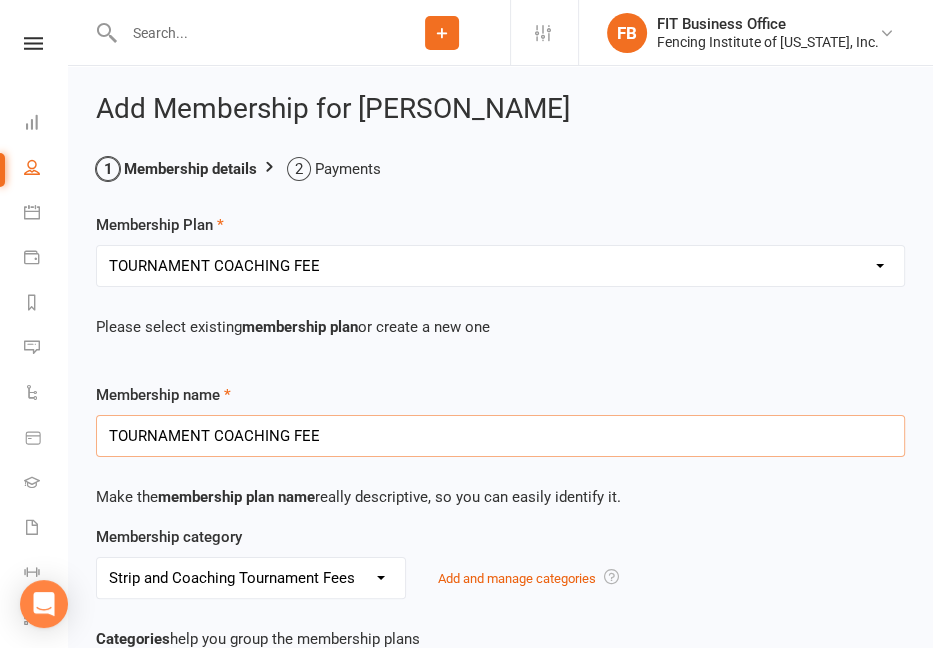click on "TOURNAMENT COACHING FEE" at bounding box center [500, 436] 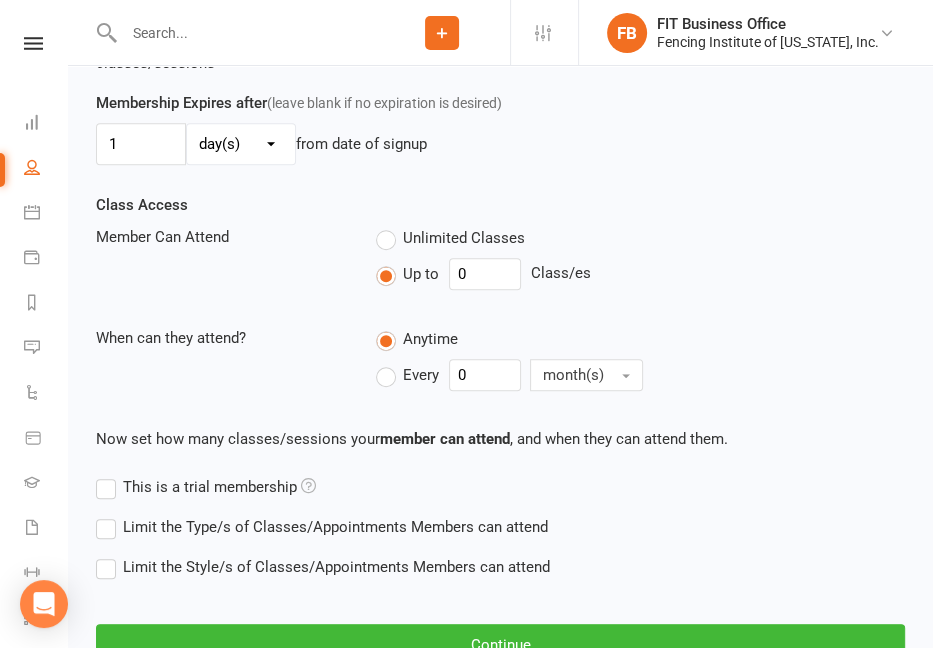 scroll, scrollTop: 894, scrollLeft: 0, axis: vertical 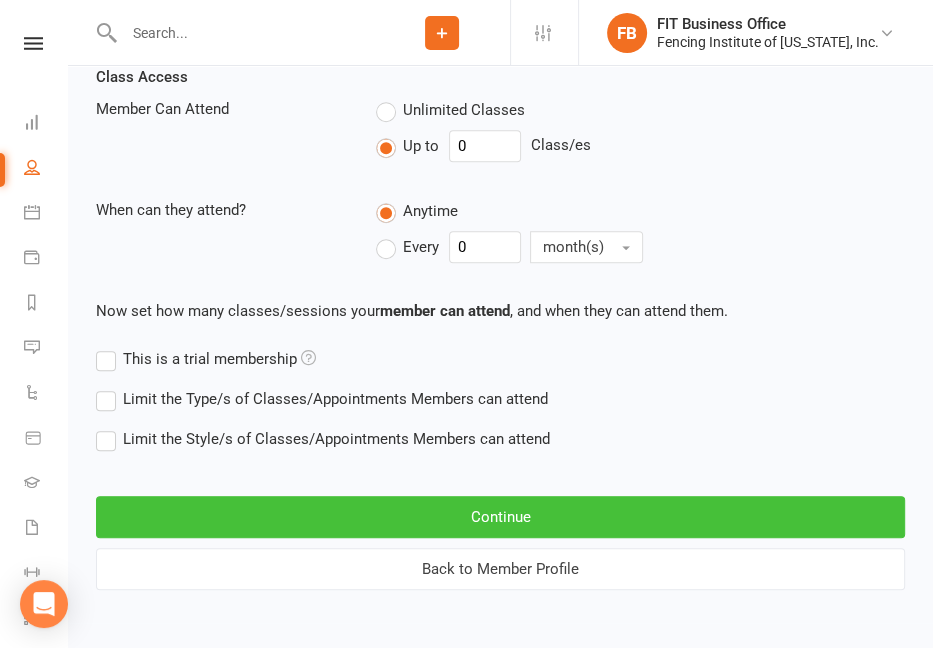 click on "Continue" at bounding box center [500, 517] 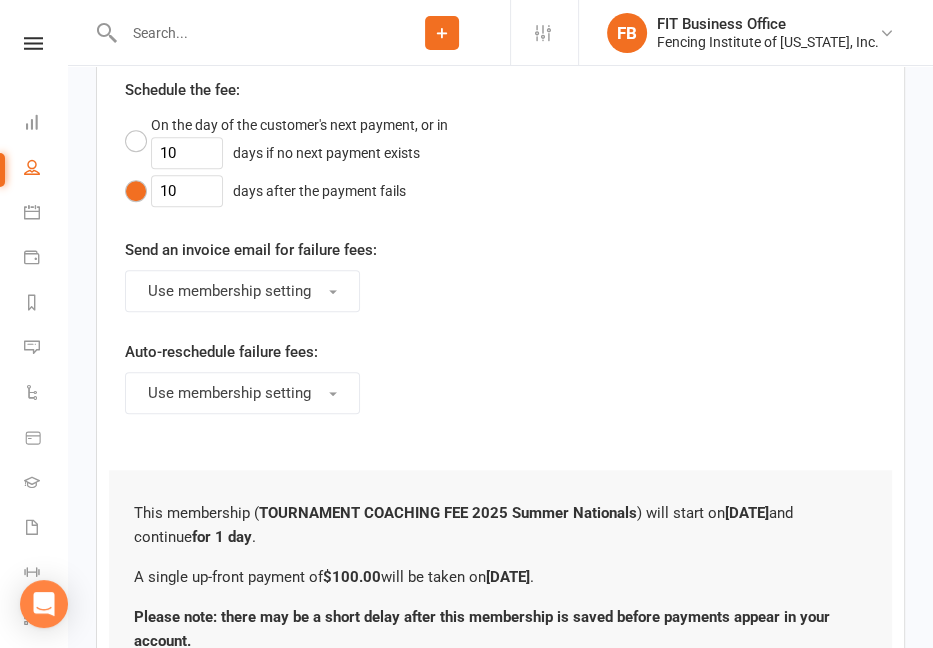 scroll, scrollTop: 0, scrollLeft: 0, axis: both 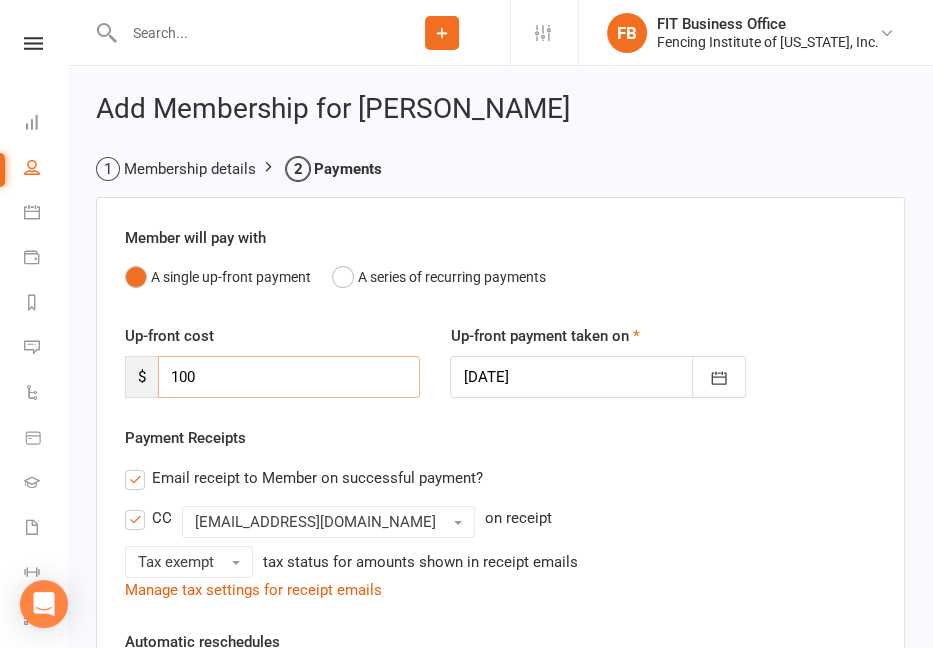 drag, startPoint x: 197, startPoint y: 368, endPoint x: 152, endPoint y: 360, distance: 45.705578 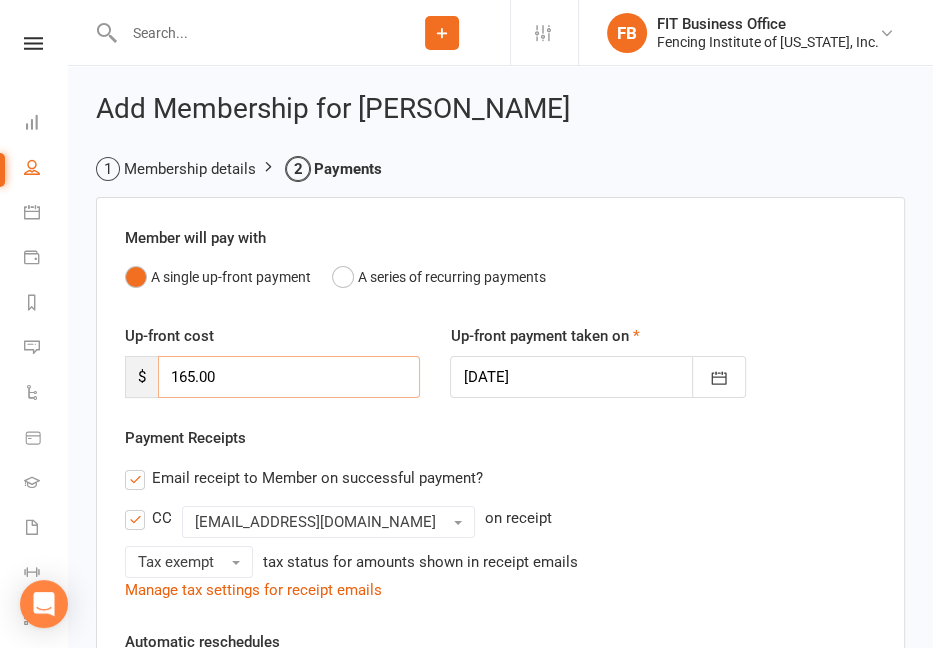 type on "165.00" 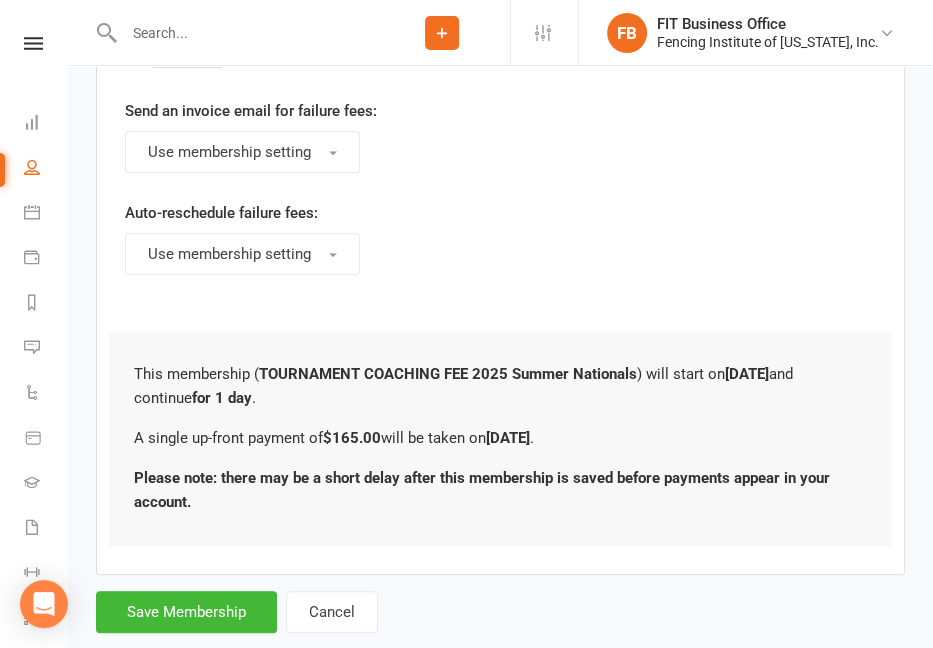 scroll, scrollTop: 1074, scrollLeft: 0, axis: vertical 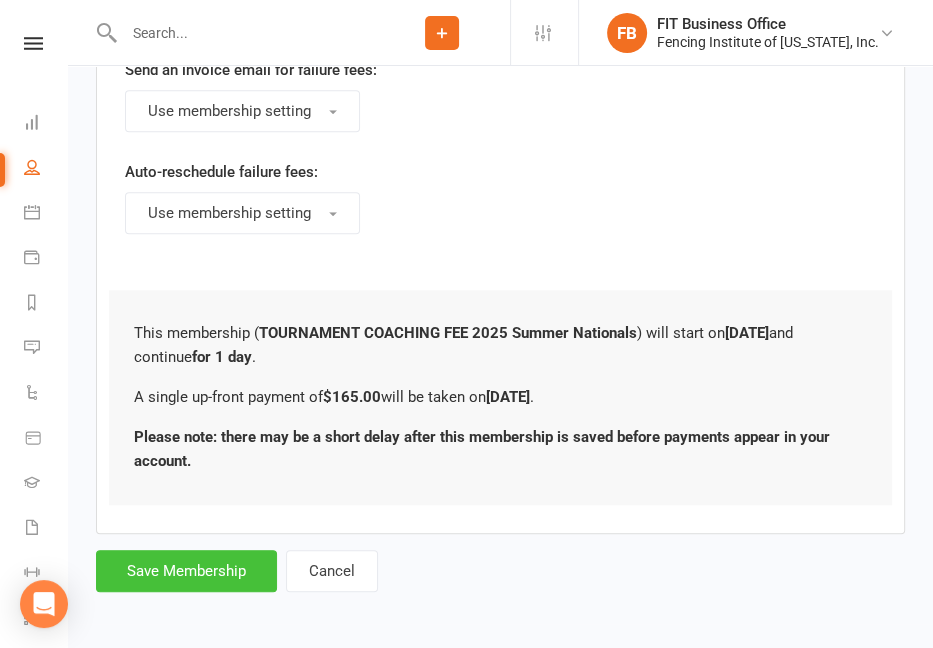 click on "Save Membership" at bounding box center [186, 571] 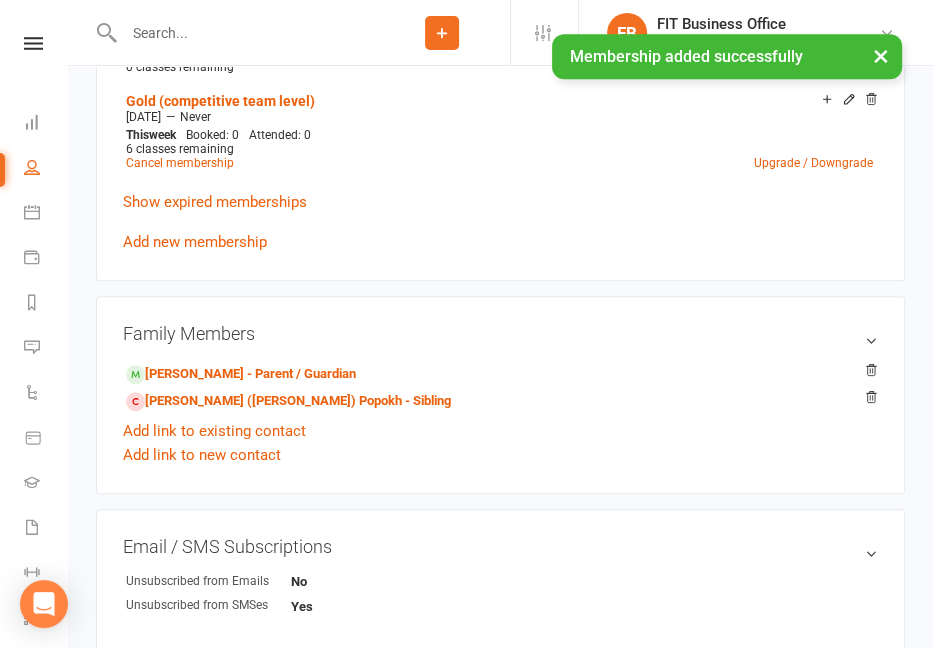 scroll, scrollTop: 0, scrollLeft: 0, axis: both 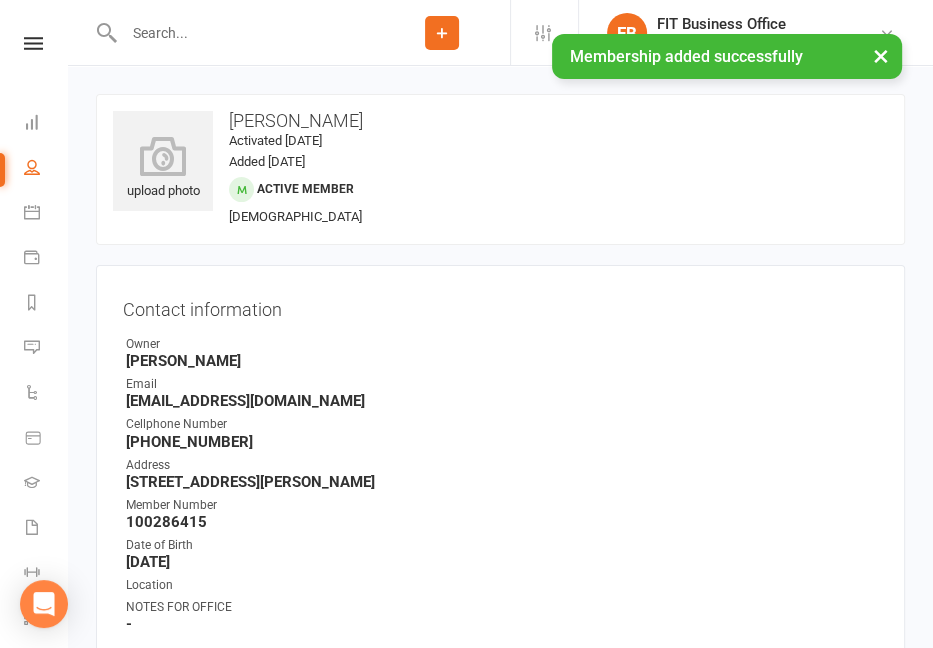click at bounding box center (246, 33) 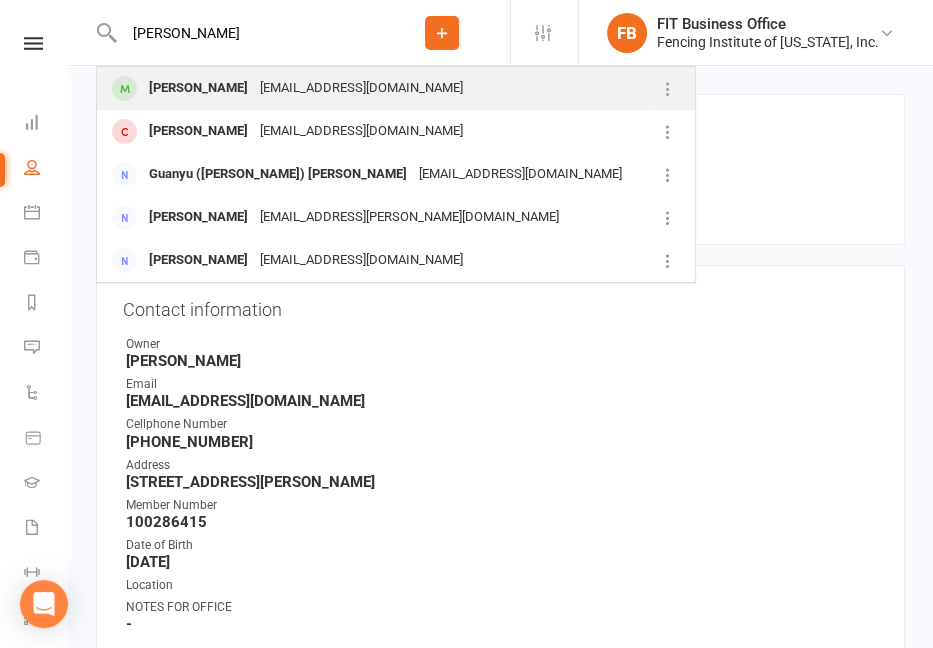 type on "[PERSON_NAME]" 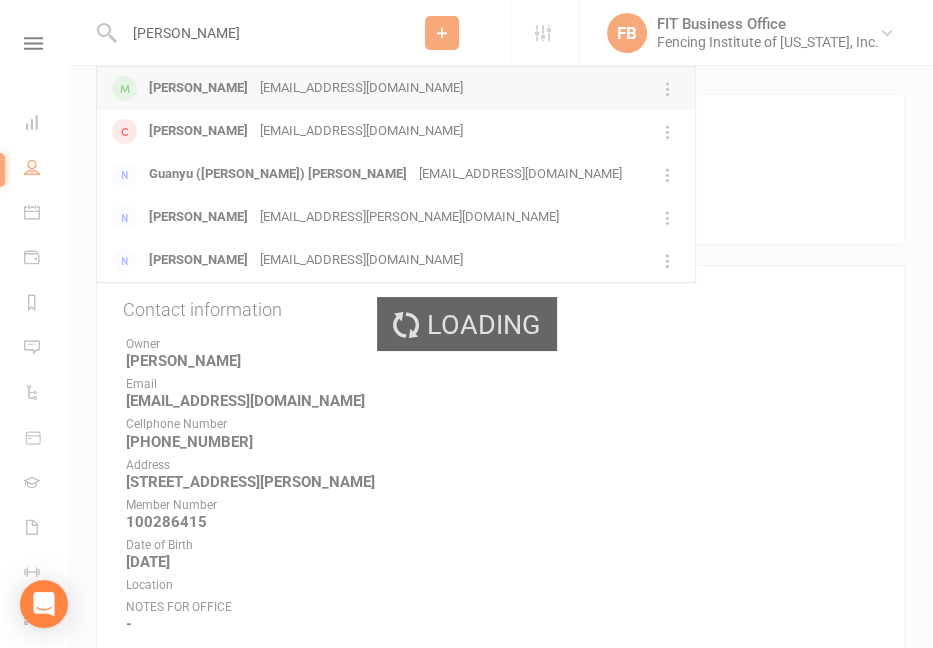 type 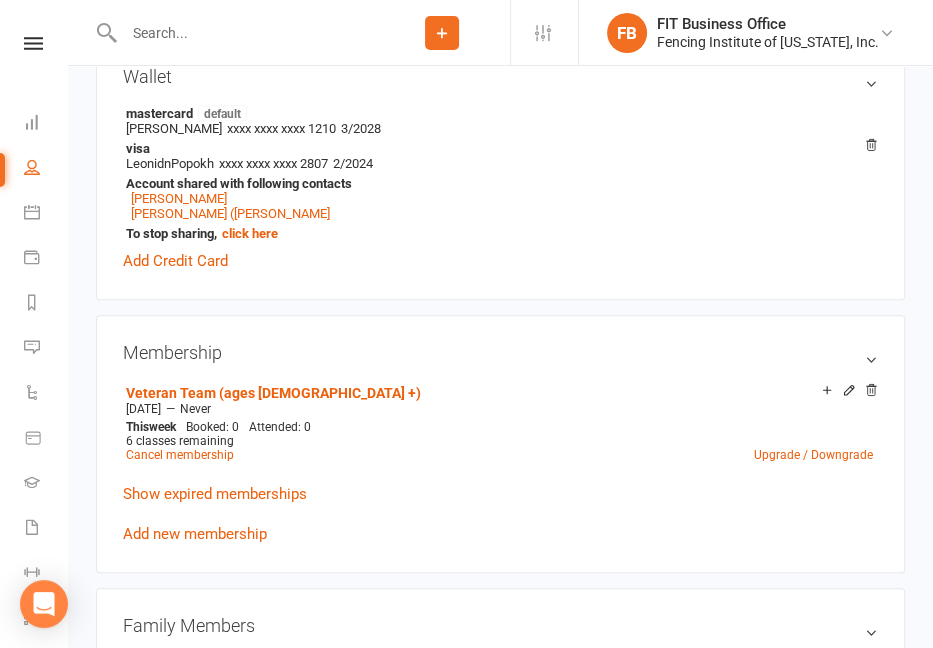scroll, scrollTop: 766, scrollLeft: 0, axis: vertical 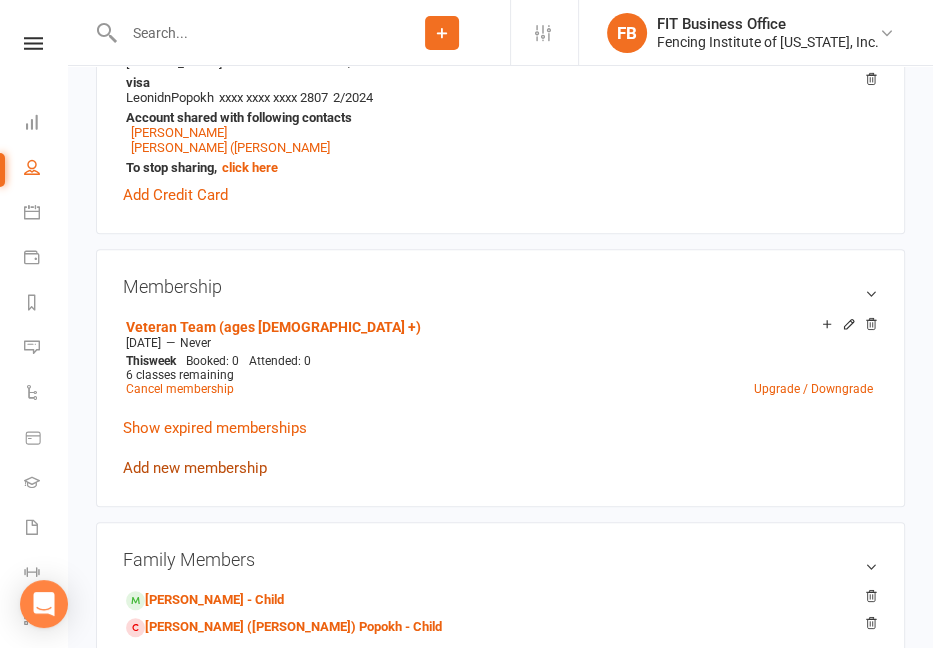 click on "Add new membership" at bounding box center (195, 468) 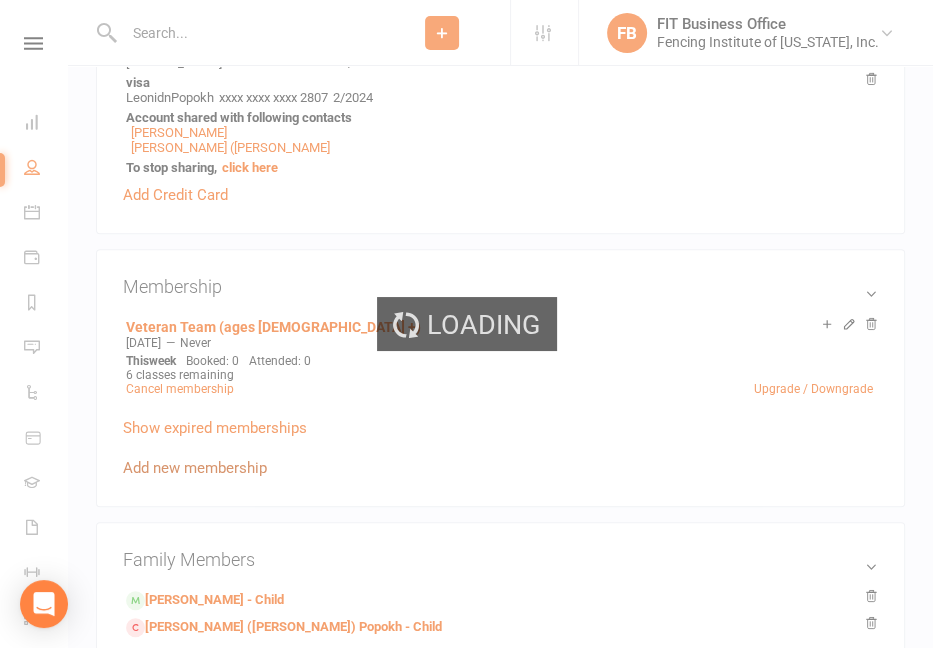 scroll, scrollTop: 0, scrollLeft: 0, axis: both 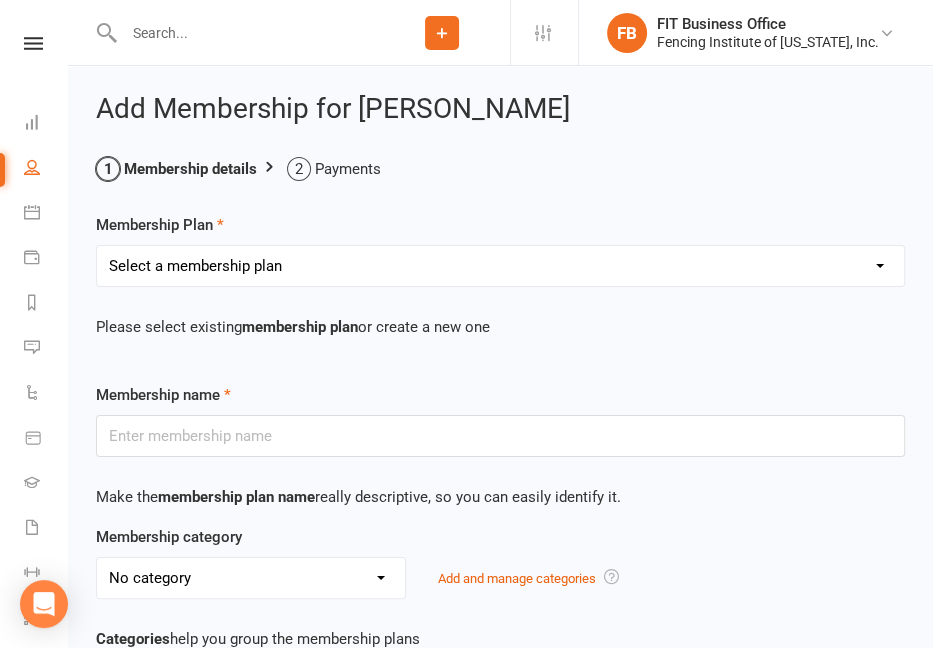 click on "Select a membership plan Create new Membership Plan Competitive Private Lesson (non-refundable) Youth/Recreational Private Lesson Book of 5 ($15 discount, non-refundable) Competitive Private Lesson Book of 5 ($15 discount, non-refundable) Youth/Recreational Private lesson book of 10 (non-refundable) Competitive Private lesson book of 10 (non-refundable) Home School Program Session I [DATE] 2:30-3:30pm Home School Program Session II [DATE] 1:30-2:30 Musketeer (ages [DEMOGRAPHIC_DATA]) Bronze (beginner ages [DEMOGRAPHIC_DATA]+) Silver (beginner to advanced) Gold (competitive team) Veteran Team (ages [DEMOGRAPHIC_DATA] +) Adult Fitness (ages [DEMOGRAPHIC_DATA]+) Paralympian Wheelchair Administrative Fee Strength & Conditioning (Coach [PERSON_NAME]) Open Fencing (no class, fencing only) Victorian Introductory Lesson (Non-Students Only, non-refundable) Visitor Group Class & Open Fencing Only (without lesson) *may re-purchase and attend maximum 2X each month* Visitor Private Lesson Only (without Group Class or Open Fencing) Seminar (Mini Camp) TOURNAMENT COACHING FEE" at bounding box center (500, 266) 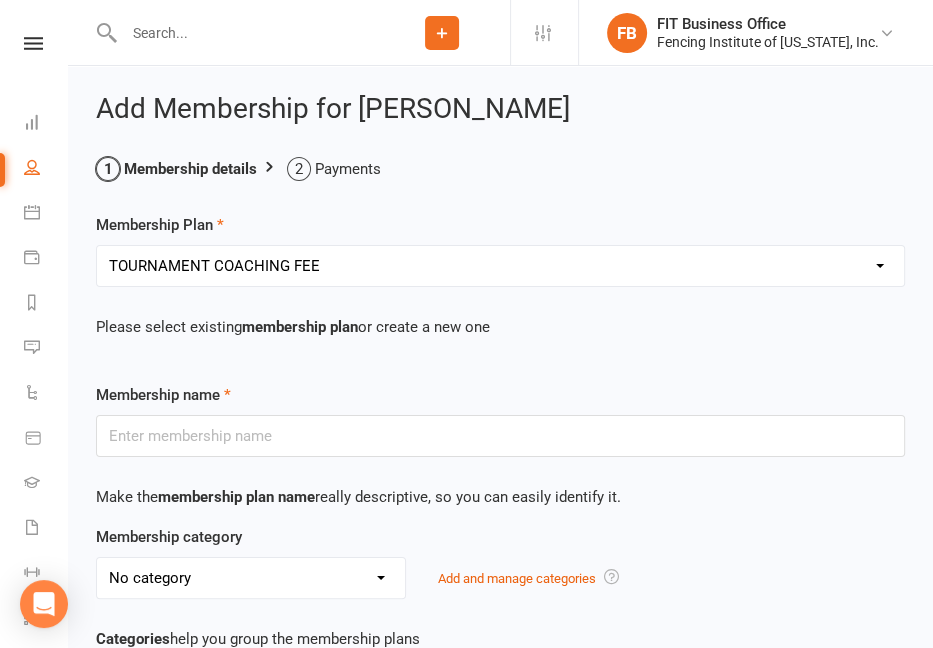 click on "Select a membership plan Create new Membership Plan Competitive Private Lesson (non-refundable) Youth/Recreational Private Lesson Book of 5 ($15 discount, non-refundable) Competitive Private Lesson Book of 5 ($15 discount, non-refundable) Youth/Recreational Private lesson book of 10 (non-refundable) Competitive Private lesson book of 10 (non-refundable) Home School Program Session I [DATE] 2:30-3:30pm Home School Program Session II [DATE] 1:30-2:30 Musketeer (ages [DEMOGRAPHIC_DATA]) Bronze (beginner ages [DEMOGRAPHIC_DATA]+) Silver (beginner to advanced) Gold (competitive team) Veteran Team (ages [DEMOGRAPHIC_DATA] +) Adult Fitness (ages [DEMOGRAPHIC_DATA]+) Paralympian Wheelchair Administrative Fee Strength & Conditioning (Coach [PERSON_NAME]) Open Fencing (no class, fencing only) Victorian Introductory Lesson (Non-Students Only, non-refundable) Visitor Group Class & Open Fencing Only (without lesson) *may re-purchase and attend maximum 2X each month* Visitor Private Lesson Only (without Group Class or Open Fencing) Seminar (Mini Camp) TOURNAMENT COACHING FEE" at bounding box center [500, 266] 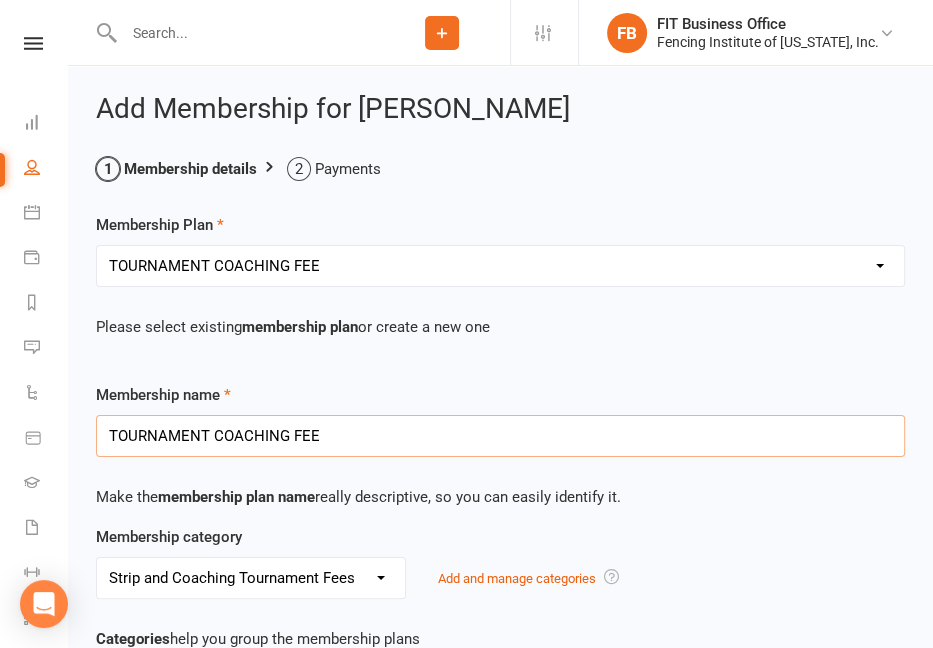 click on "TOURNAMENT COACHING FEE" at bounding box center (500, 436) 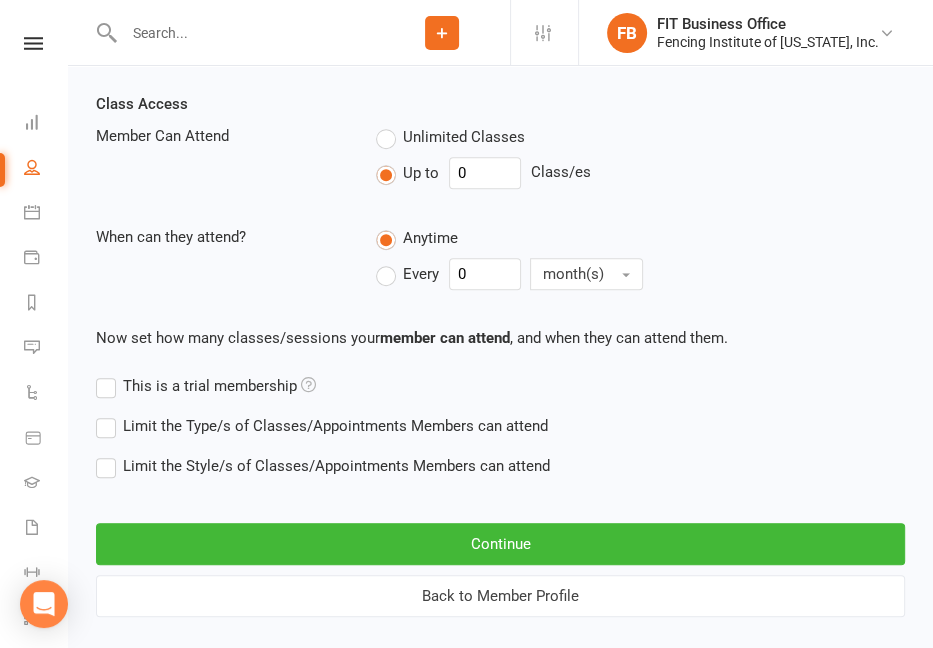 scroll, scrollTop: 894, scrollLeft: 0, axis: vertical 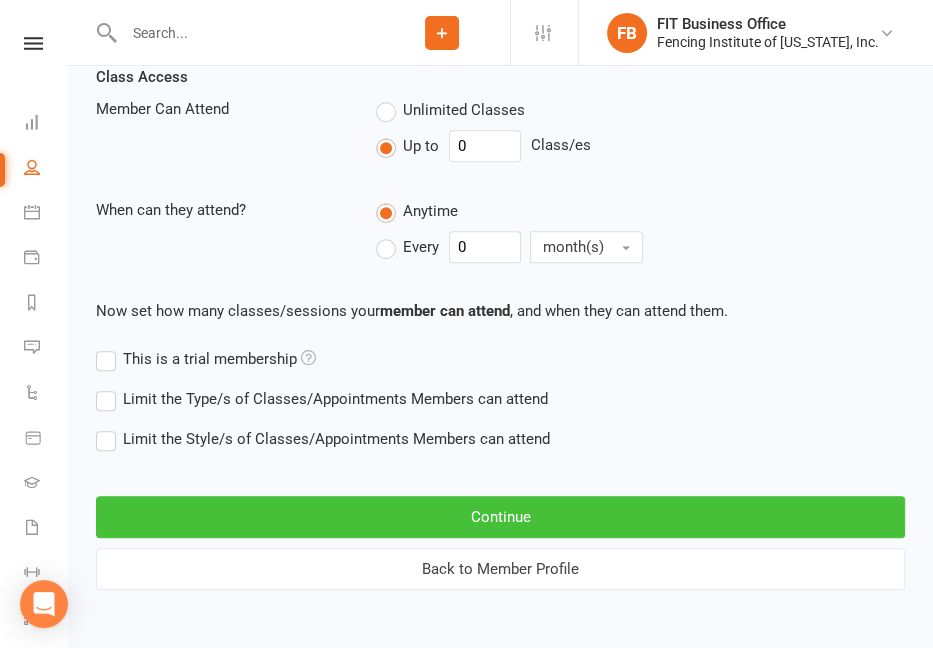 click on "Continue" at bounding box center (500, 517) 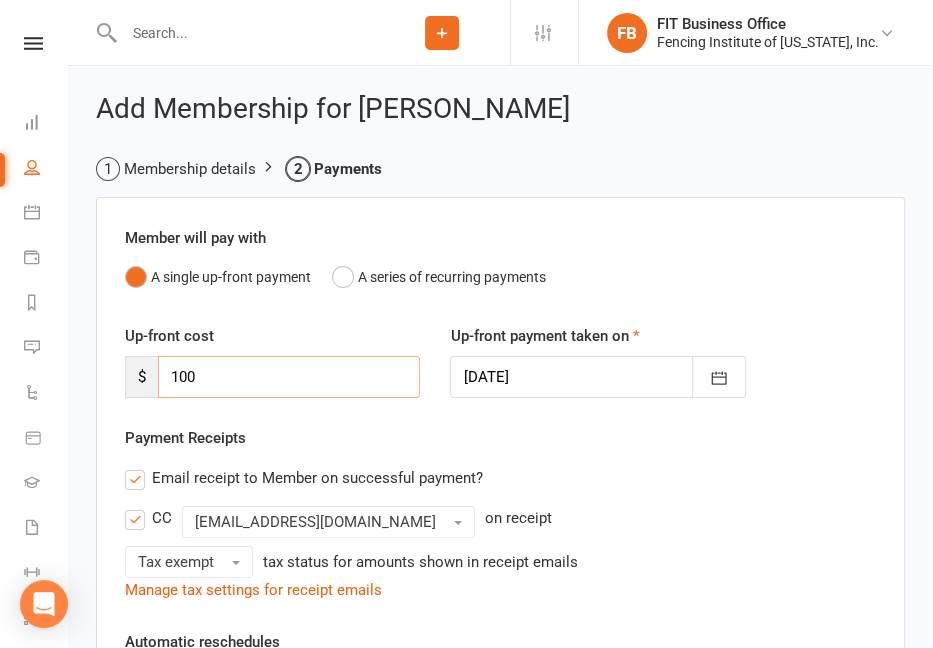 drag, startPoint x: 229, startPoint y: 370, endPoint x: 105, endPoint y: 371, distance: 124.004036 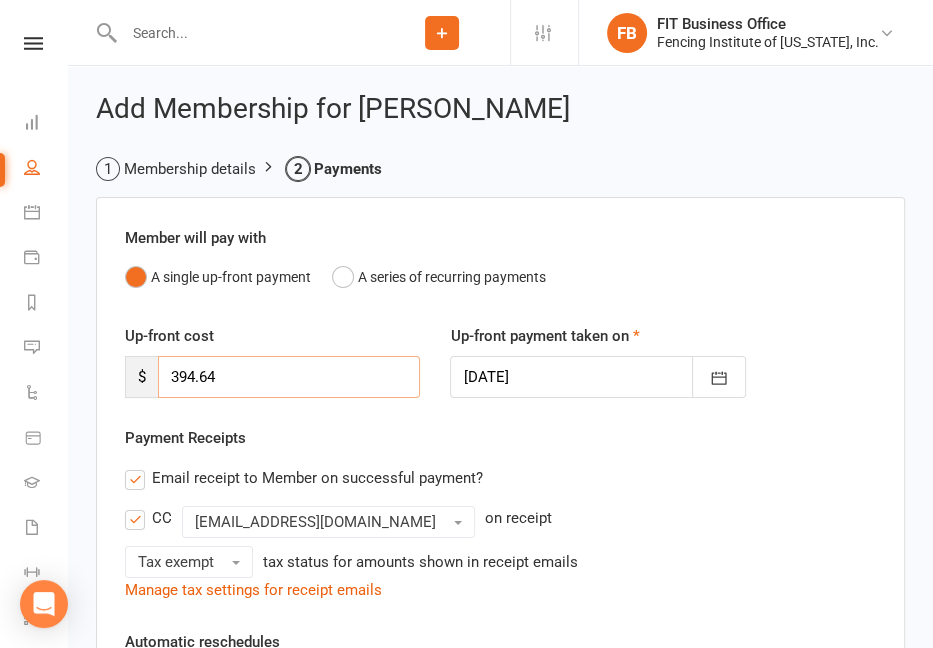 type on "394.64" 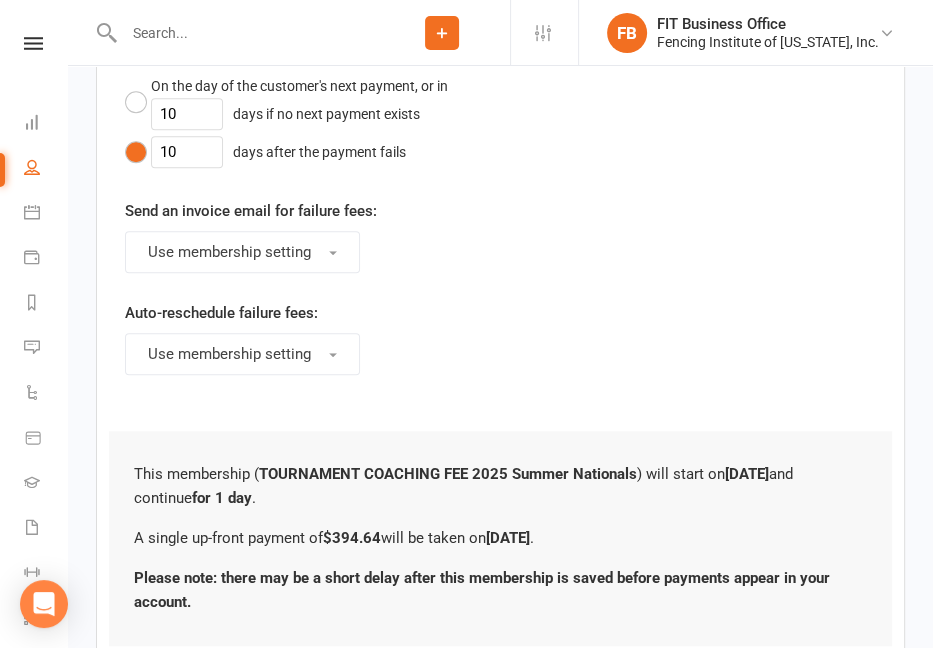 scroll, scrollTop: 1074, scrollLeft: 0, axis: vertical 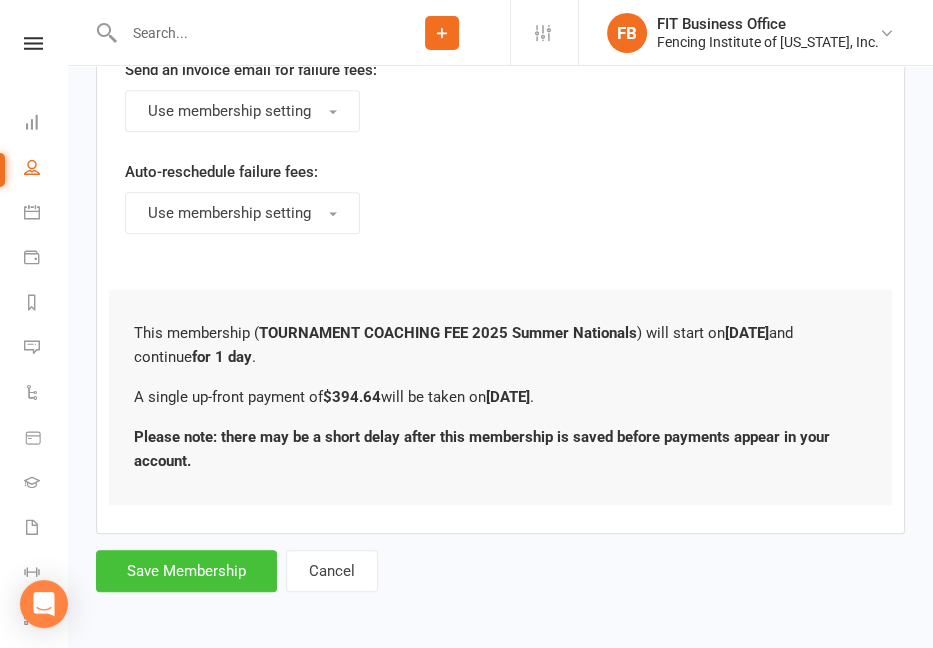 click on "Save Membership" at bounding box center (186, 571) 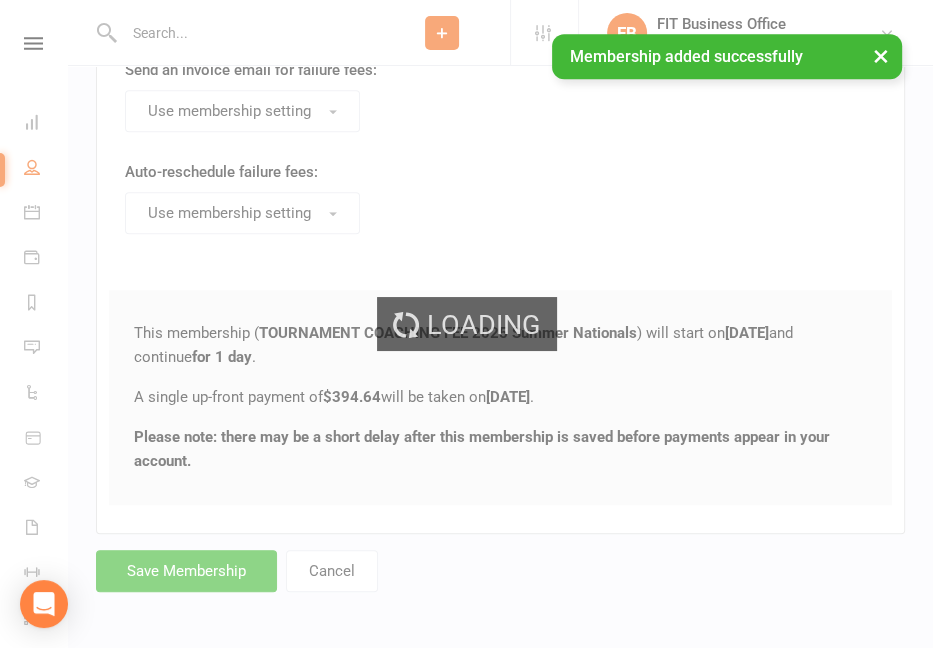 scroll, scrollTop: 0, scrollLeft: 0, axis: both 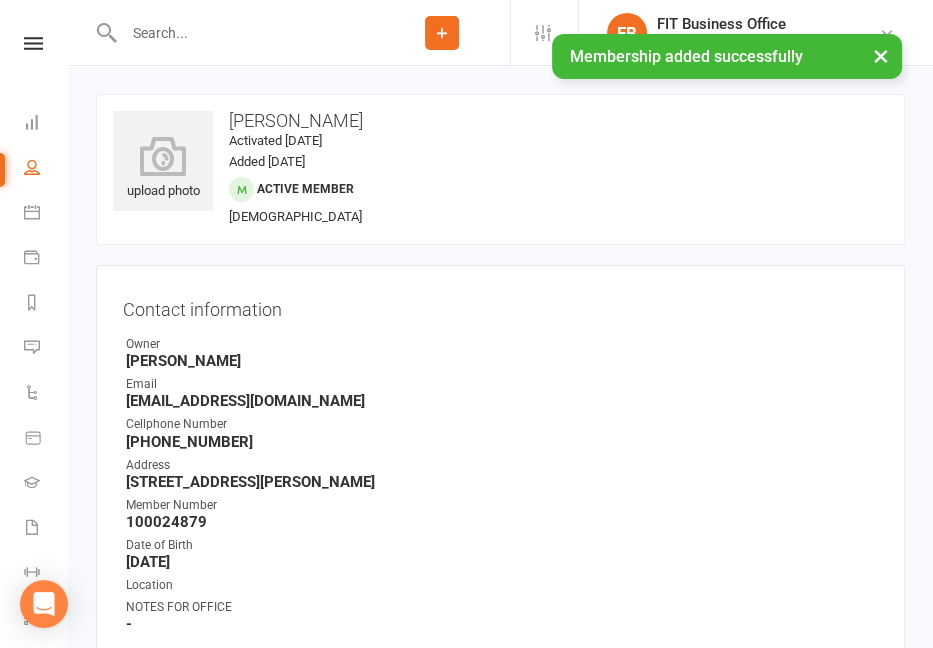 click at bounding box center (235, 32) 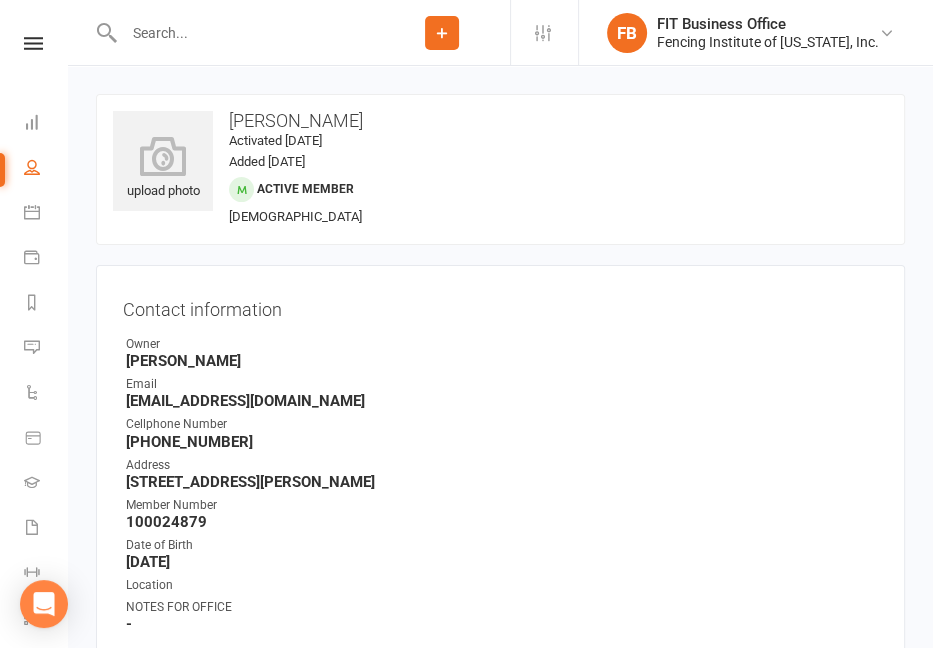 type on "a" 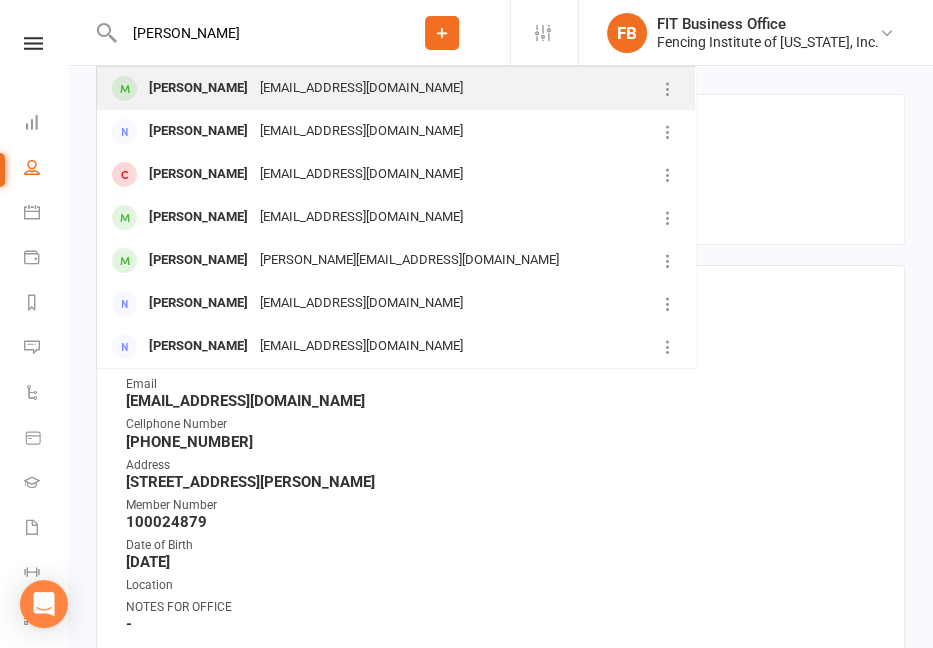 type on "[PERSON_NAME]" 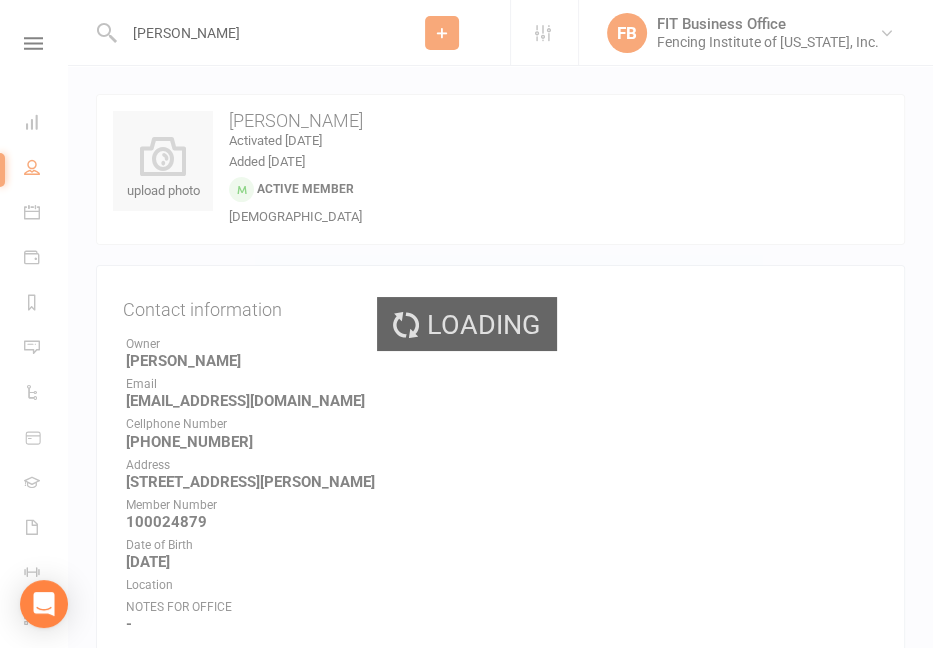 type 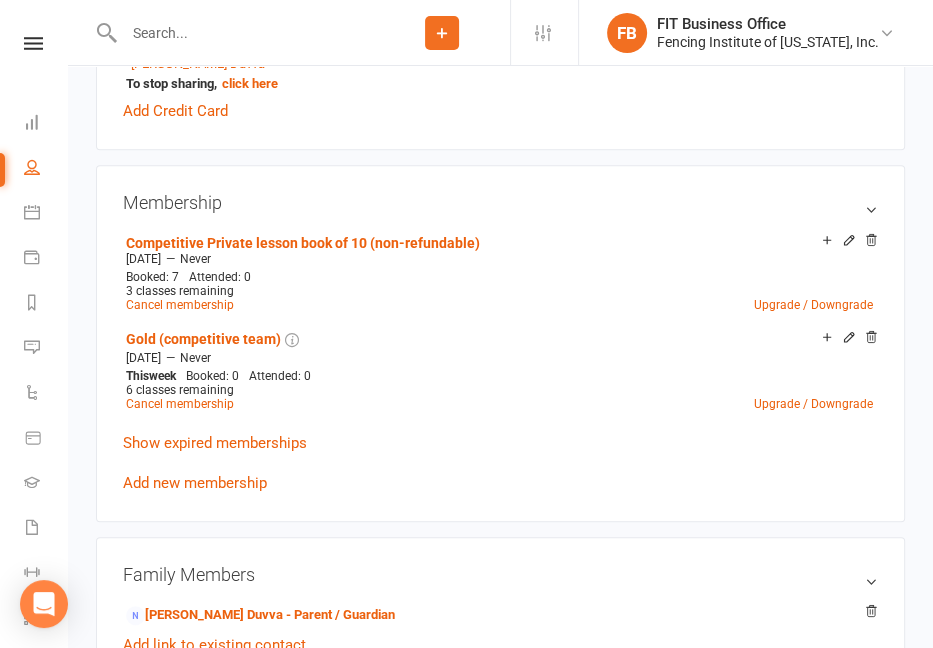 scroll, scrollTop: 900, scrollLeft: 0, axis: vertical 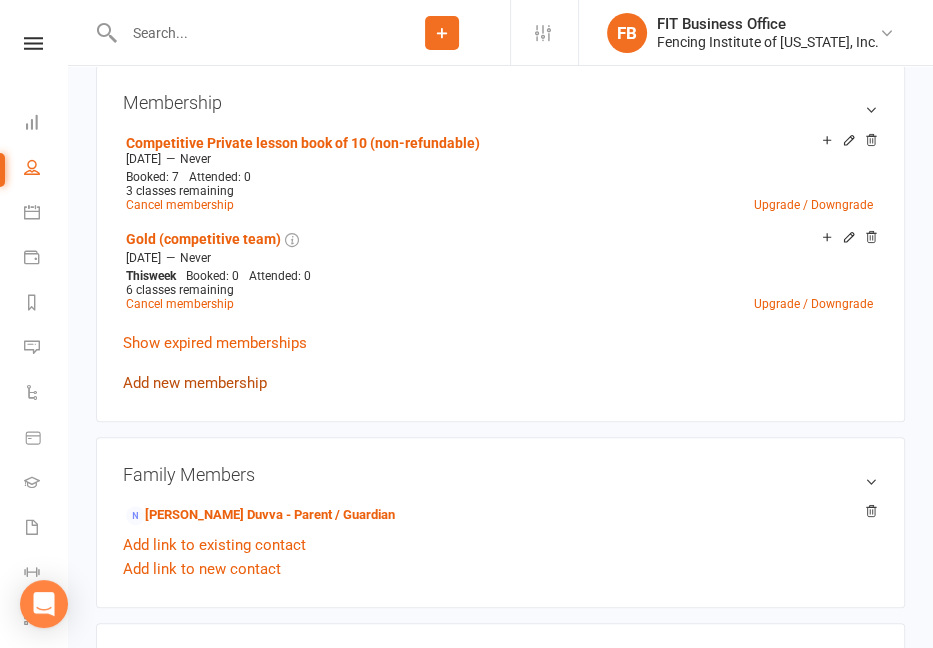 click on "Add new membership" at bounding box center (195, 383) 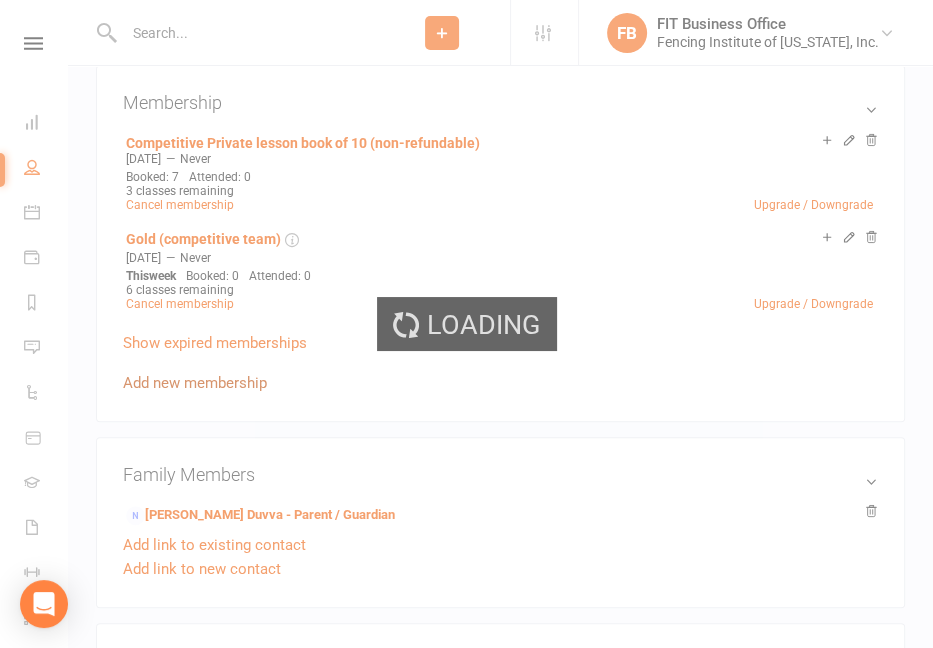 scroll, scrollTop: 0, scrollLeft: 0, axis: both 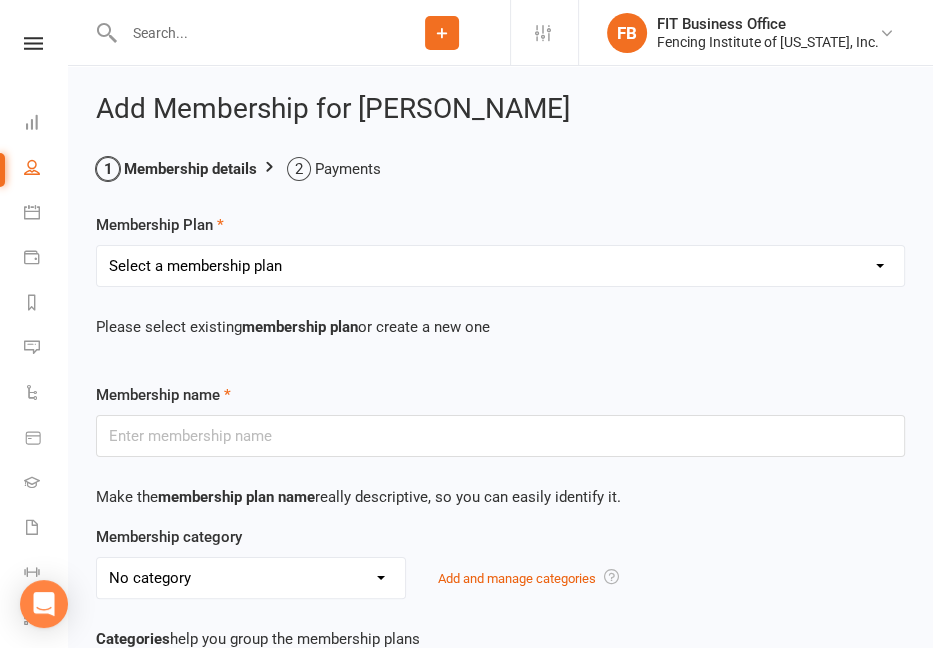 click on "Select a membership plan Create new Membership Plan Competitive Private Lesson (non-refundable) Youth/Recreational Private Lesson Book of 5 ($15 discount, non-refundable) Competitive Private Lesson Book of 5 ($15 discount, non-refundable) Youth/Recreational Private lesson book of 10 (non-refundable) Competitive Private lesson book of 10 (non-refundable) Home School Program Session I [DATE] 2:30-3:30pm Home School Program Session II [DATE] 1:30-2:30 Musketeer (ages [DEMOGRAPHIC_DATA]) Bronze (beginner ages [DEMOGRAPHIC_DATA]+) Silver (beginner to advanced) Gold (competitive team) Veteran Team (ages [DEMOGRAPHIC_DATA] +) Adult Fitness (ages [DEMOGRAPHIC_DATA]+) Paralympian Wheelchair Administrative Fee Strength & Conditioning (Coach [PERSON_NAME]) Open Fencing (no class, fencing only) Victorian Introductory Lesson (Non-Students Only, non-refundable) Visitor Group Class & Open Fencing Only (without lesson) *may re-purchase and attend maximum 2X each month* Visitor Private Lesson Only (without Group Class or Open Fencing) Seminar (Mini Camp) TOURNAMENT COACHING FEE" at bounding box center [500, 266] 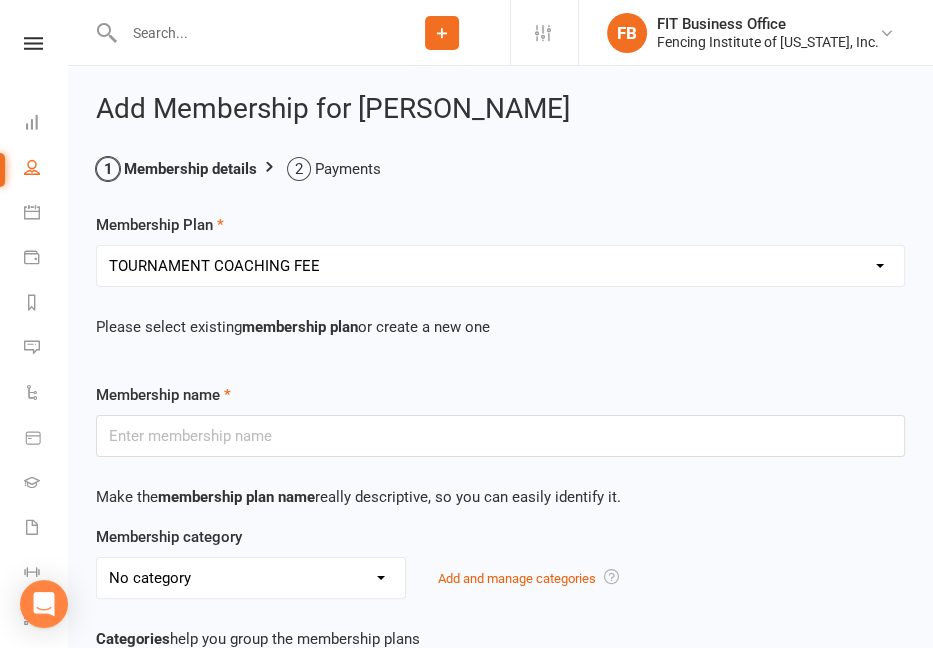 click on "Select a membership plan Create new Membership Plan Competitive Private Lesson (non-refundable) Youth/Recreational Private Lesson Book of 5 ($15 discount, non-refundable) Competitive Private Lesson Book of 5 ($15 discount, non-refundable) Youth/Recreational Private lesson book of 10 (non-refundable) Competitive Private lesson book of 10 (non-refundable) Home School Program Session I [DATE] 2:30-3:30pm Home School Program Session II [DATE] 1:30-2:30 Musketeer (ages [DEMOGRAPHIC_DATA]) Bronze (beginner ages [DEMOGRAPHIC_DATA]+) Silver (beginner to advanced) Gold (competitive team) Veteran Team (ages [DEMOGRAPHIC_DATA] +) Adult Fitness (ages [DEMOGRAPHIC_DATA]+) Paralympian Wheelchair Administrative Fee Strength & Conditioning (Coach [PERSON_NAME]) Open Fencing (no class, fencing only) Victorian Introductory Lesson (Non-Students Only, non-refundable) Visitor Group Class & Open Fencing Only (without lesson) *may re-purchase and attend maximum 2X each month* Visitor Private Lesson Only (without Group Class or Open Fencing) Seminar (Mini Camp) TOURNAMENT COACHING FEE" at bounding box center (500, 266) 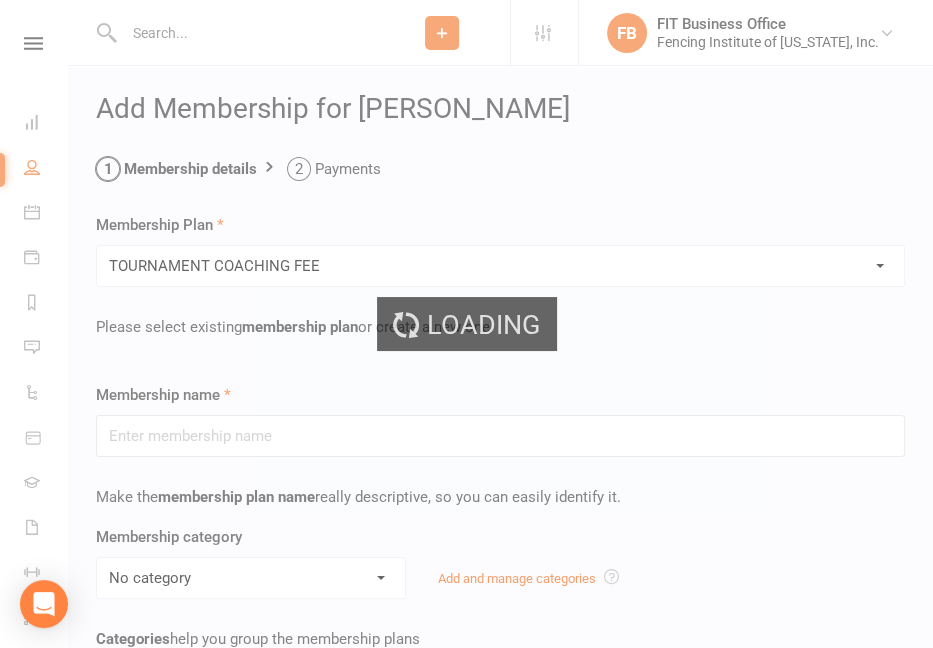 type on "TOURNAMENT COACHING FEE" 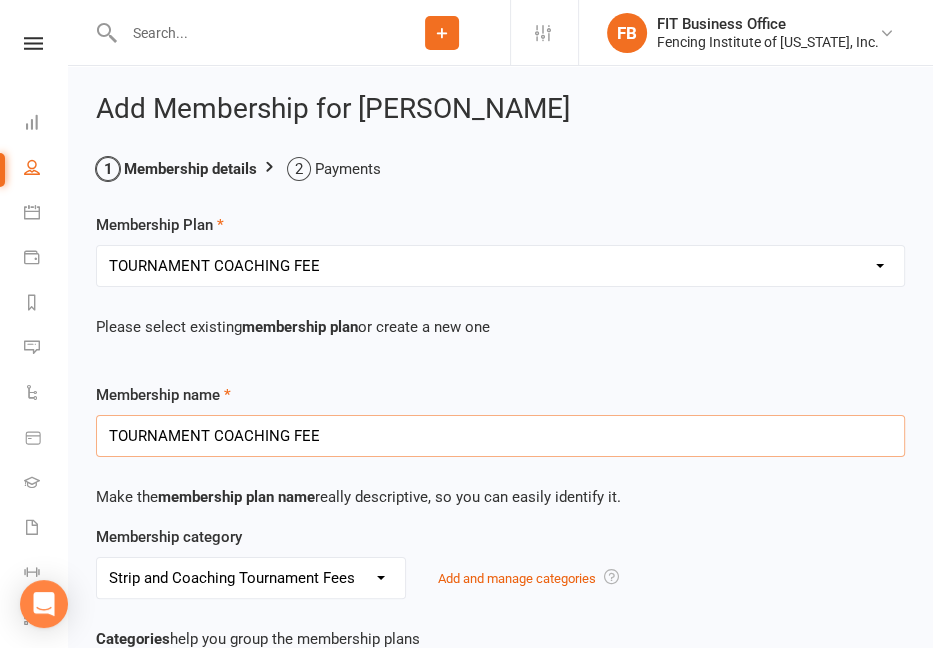 click on "TOURNAMENT COACHING FEE" at bounding box center (500, 436) 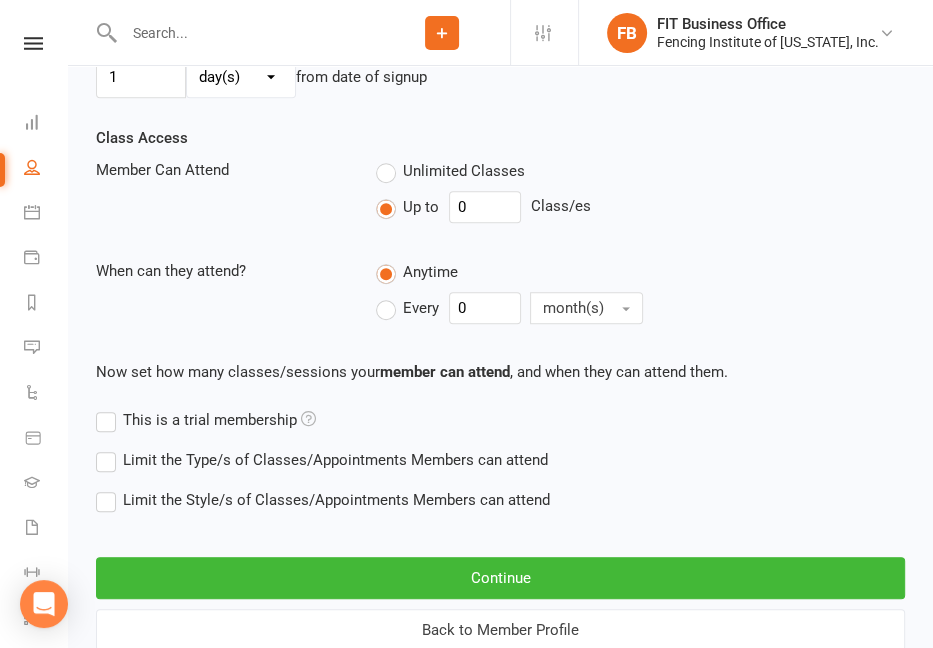 scroll, scrollTop: 866, scrollLeft: 0, axis: vertical 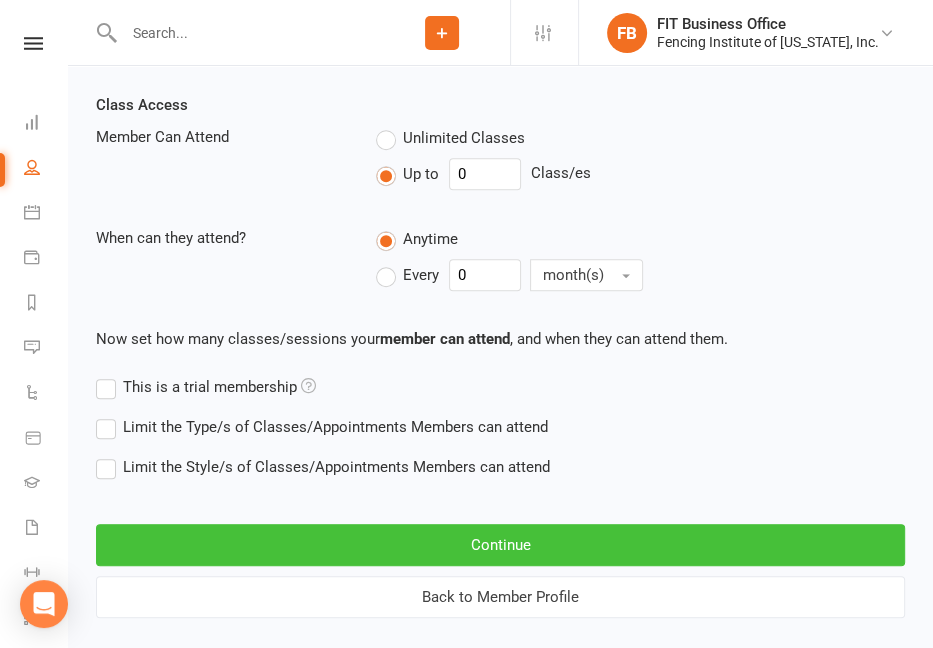 click on "Continue" at bounding box center (500, 545) 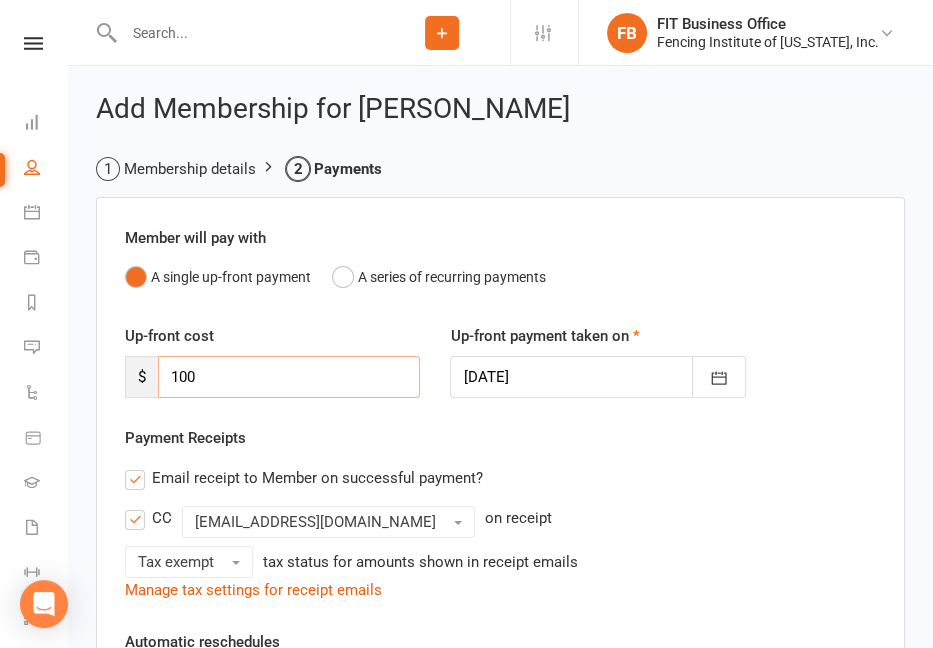 drag, startPoint x: 205, startPoint y: 373, endPoint x: 78, endPoint y: 363, distance: 127.39309 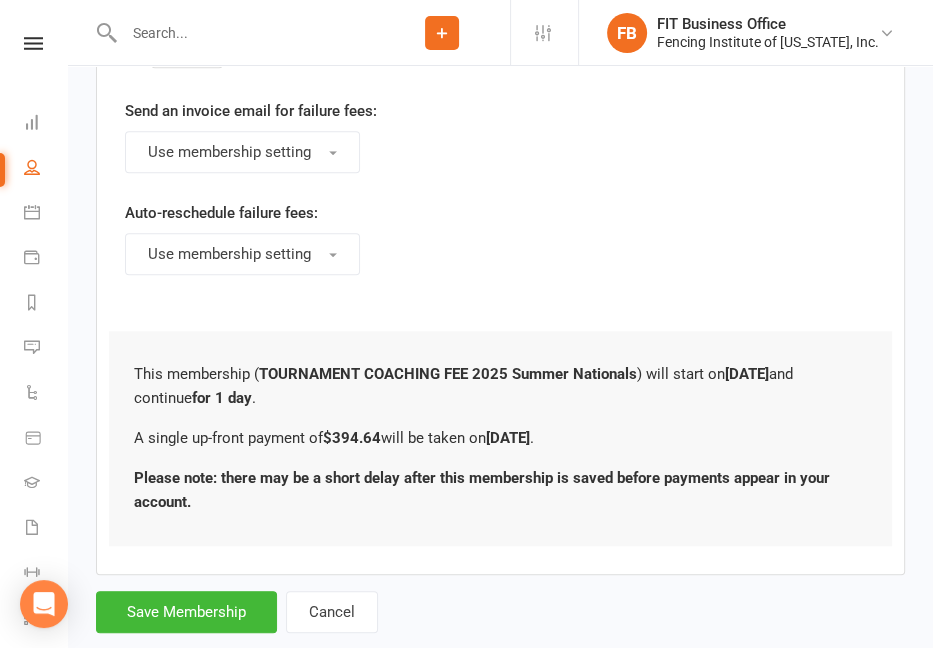 scroll, scrollTop: 1074, scrollLeft: 0, axis: vertical 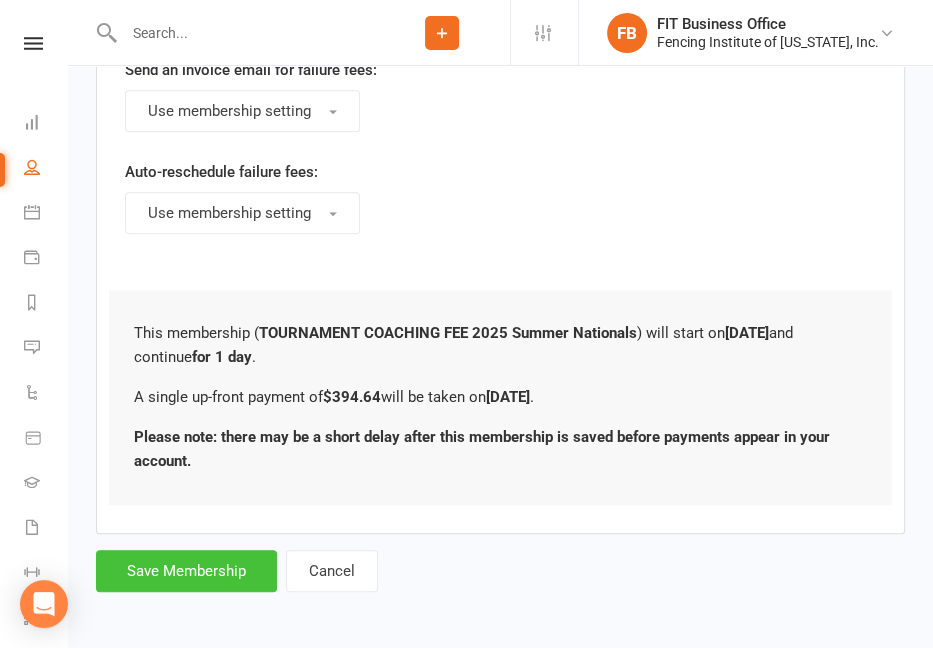 type on "394.64" 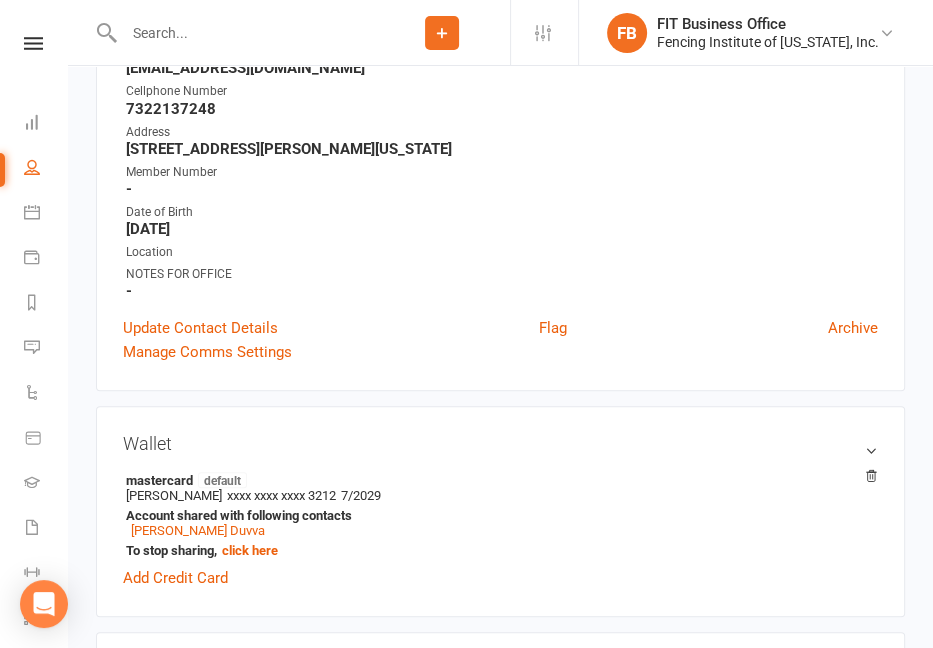 scroll, scrollTop: 0, scrollLeft: 0, axis: both 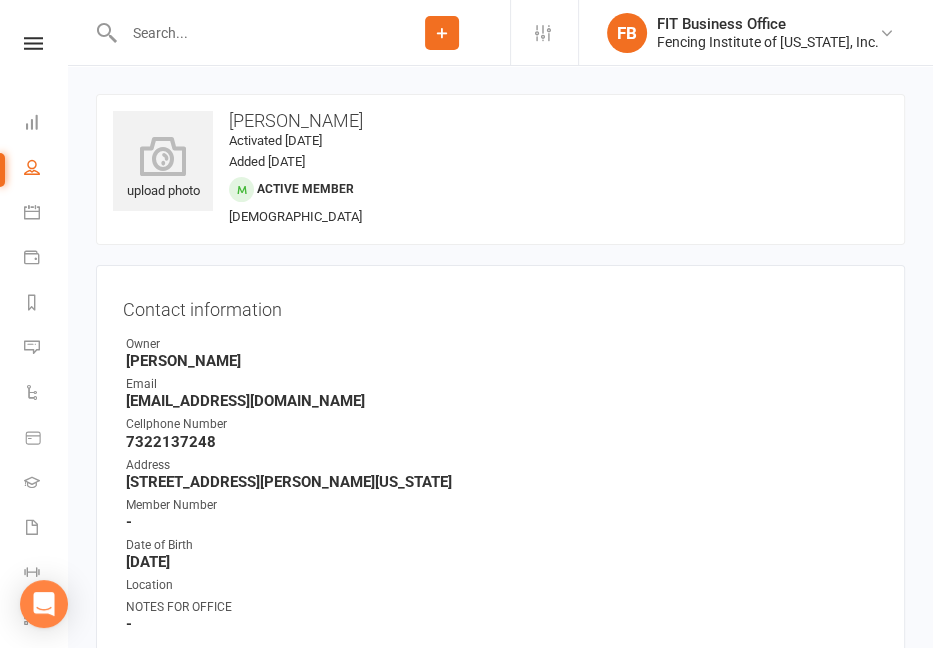 click at bounding box center (246, 33) 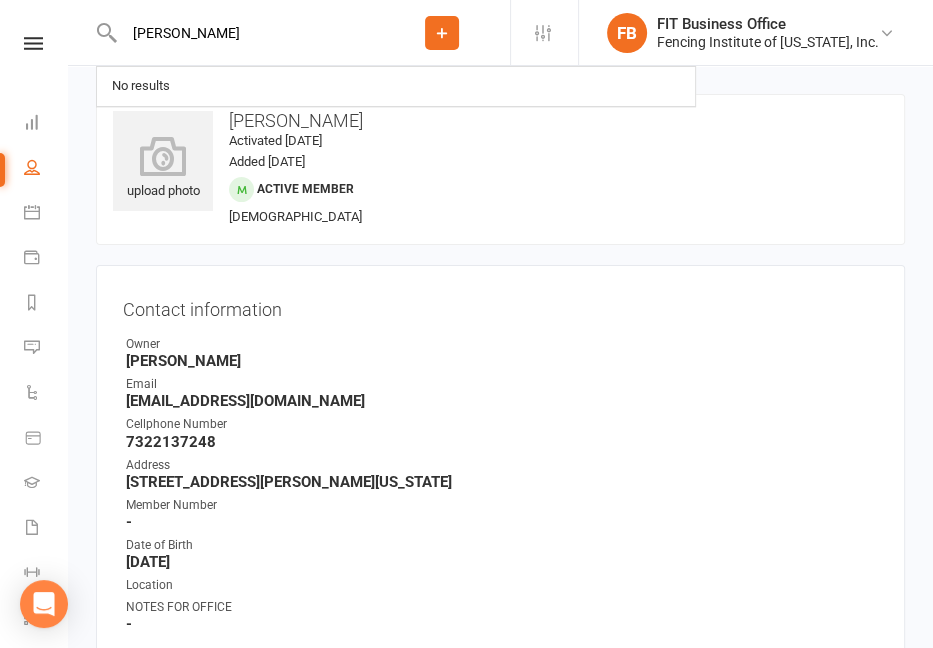 type on "[PERSON_NAME]" 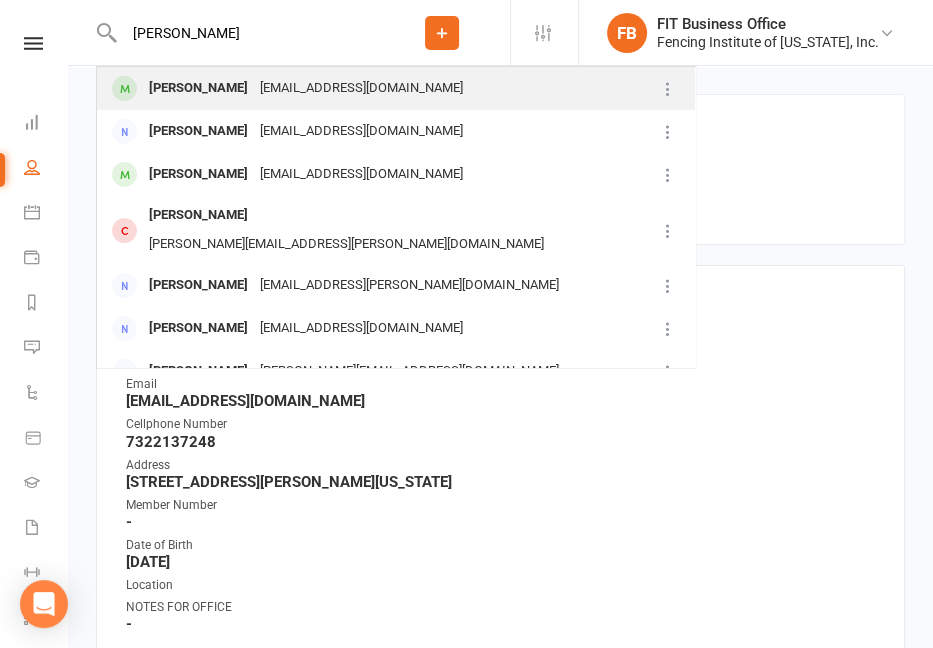 click on "[EMAIL_ADDRESS][DOMAIN_NAME]" at bounding box center (361, 88) 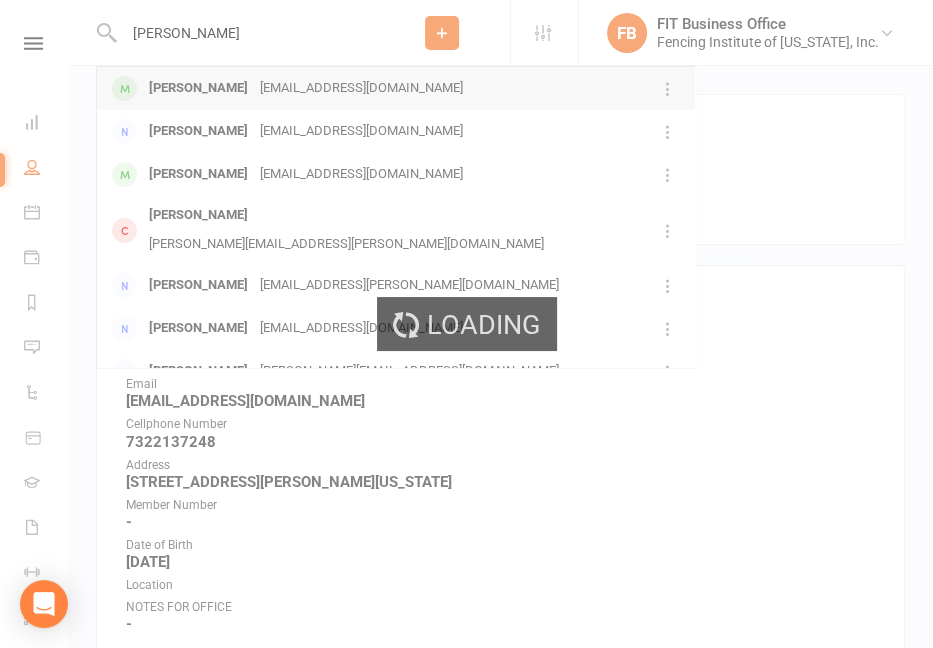 type 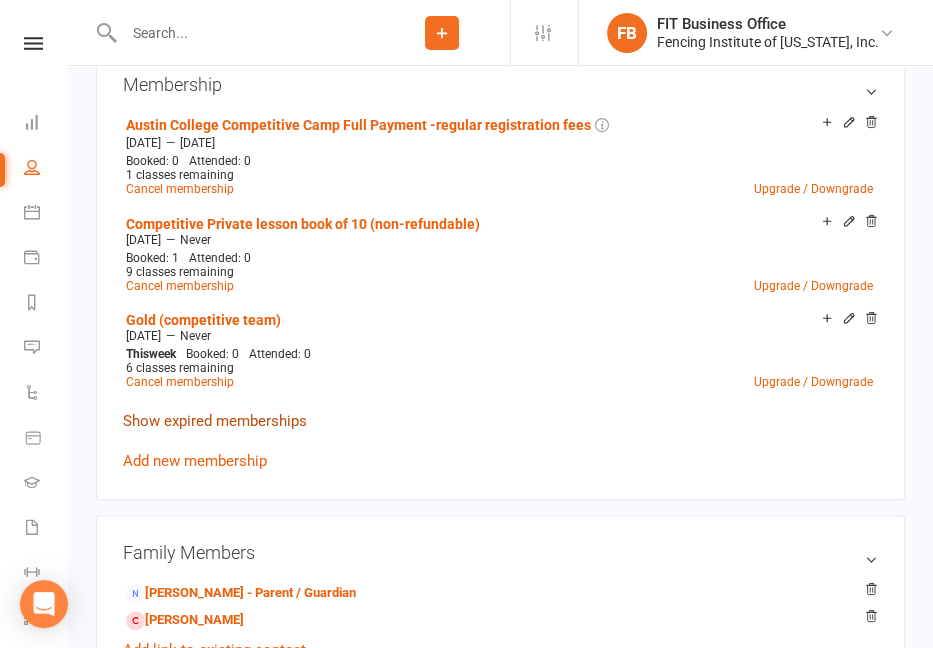 scroll, scrollTop: 966, scrollLeft: 0, axis: vertical 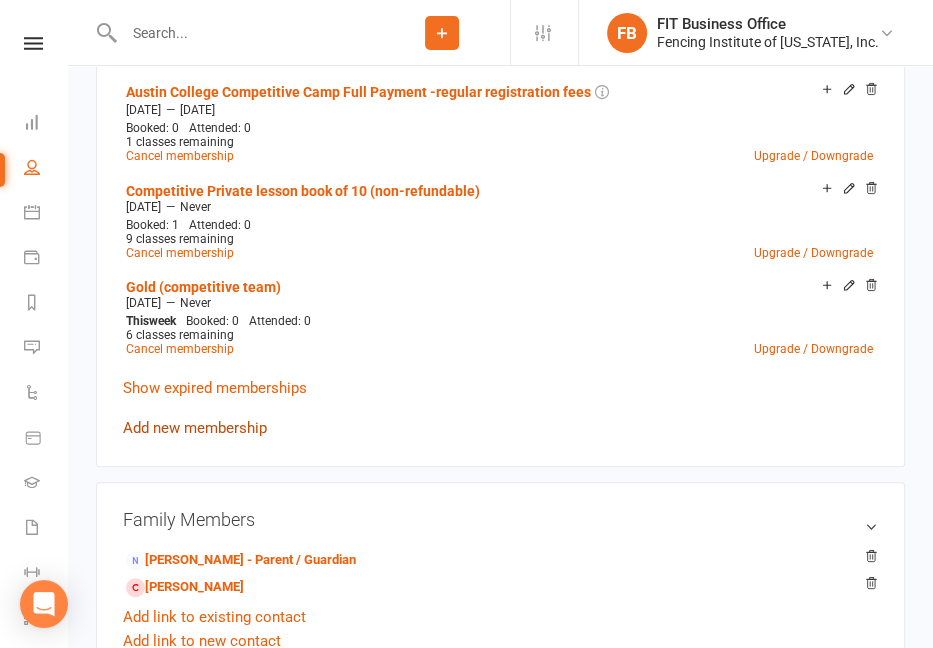 click on "Add new membership" at bounding box center (195, 428) 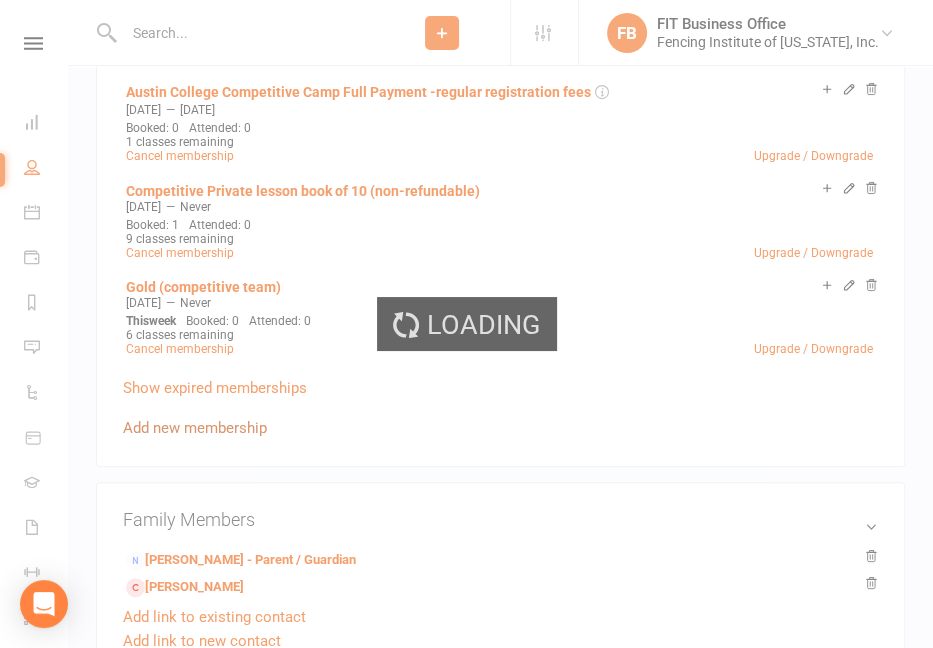 scroll, scrollTop: 0, scrollLeft: 0, axis: both 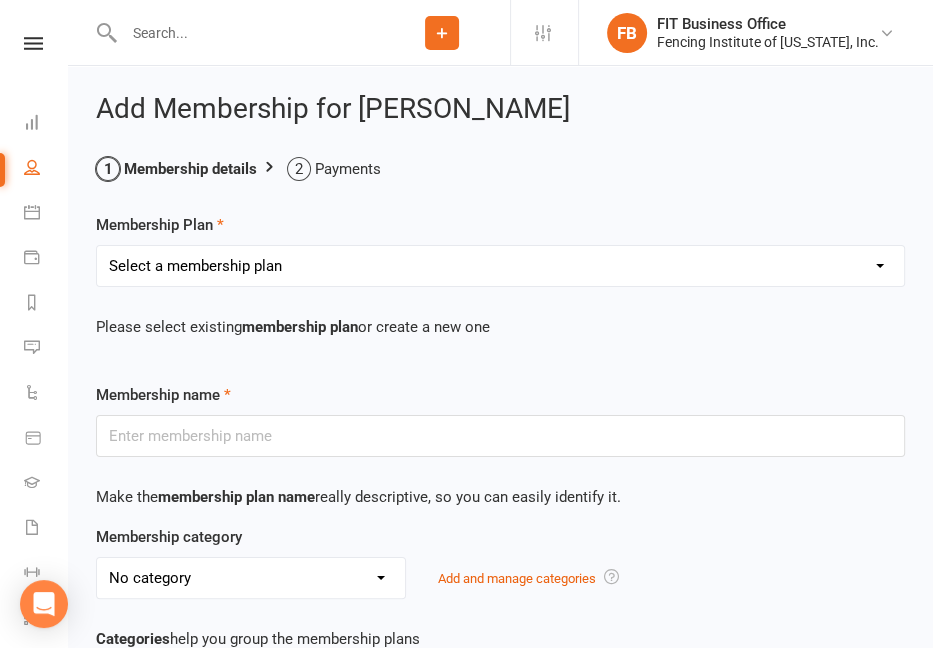click on "Select a membership plan Create new Membership Plan Competitive Private Lesson (non-refundable) Youth/Recreational Private Lesson Book of 5 ($15 discount, non-refundable) Competitive Private Lesson Book of 5 ($15 discount, non-refundable) Youth/Recreational Private lesson book of 10 (non-refundable) Competitive Private lesson book of 10 (non-refundable) Home School Program Session I [DATE] 2:30-3:30pm Home School Program Session II [DATE] 1:30-2:30 Musketeer (ages [DEMOGRAPHIC_DATA]) Bronze (beginner ages [DEMOGRAPHIC_DATA]+) Silver (beginner to advanced) Gold (competitive team) Veteran Team (ages [DEMOGRAPHIC_DATA] +) Adult Fitness (ages [DEMOGRAPHIC_DATA]+) Paralympian Wheelchair Administrative Fee Strength & Conditioning (Coach [PERSON_NAME]) Open Fencing (no class, fencing only) Victorian Introductory Lesson (Non-Students Only, non-refundable) Visitor Group Class & Open Fencing Only (without lesson) *may re-purchase and attend maximum 2X each month* Visitor Private Lesson Only (without Group Class or Open Fencing) Seminar (Mini Camp) TOURNAMENT COACHING FEE" at bounding box center (500, 266) 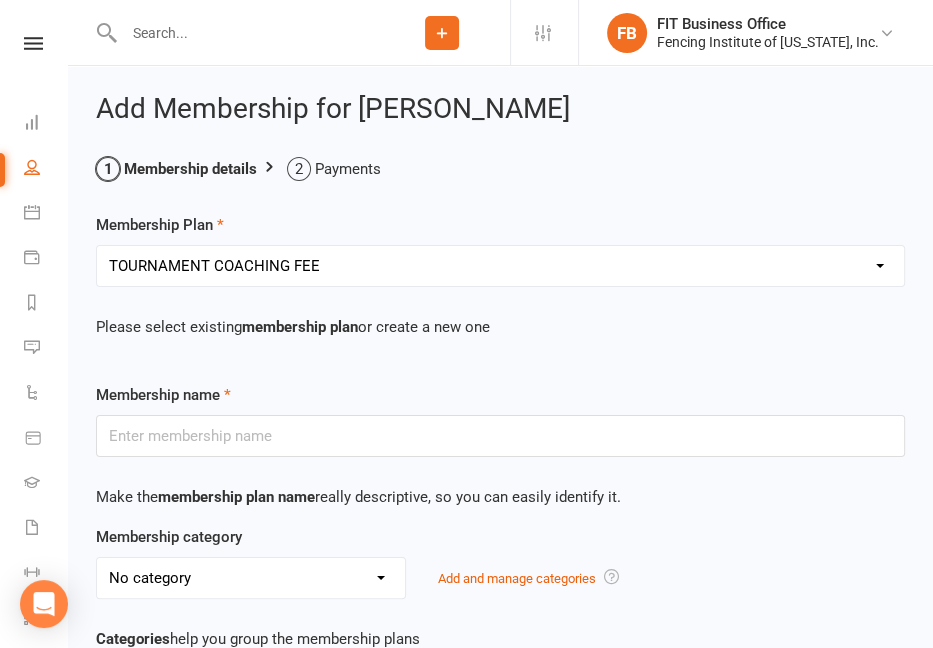 click on "Select a membership plan Create new Membership Plan Competitive Private Lesson (non-refundable) Youth/Recreational Private Lesson Book of 5 ($15 discount, non-refundable) Competitive Private Lesson Book of 5 ($15 discount, non-refundable) Youth/Recreational Private lesson book of 10 (non-refundable) Competitive Private lesson book of 10 (non-refundable) Home School Program Session I [DATE] 2:30-3:30pm Home School Program Session II [DATE] 1:30-2:30 Musketeer (ages [DEMOGRAPHIC_DATA]) Bronze (beginner ages [DEMOGRAPHIC_DATA]+) Silver (beginner to advanced) Gold (competitive team) Veteran Team (ages [DEMOGRAPHIC_DATA] +) Adult Fitness (ages [DEMOGRAPHIC_DATA]+) Paralympian Wheelchair Administrative Fee Strength & Conditioning (Coach [PERSON_NAME]) Open Fencing (no class, fencing only) Victorian Introductory Lesson (Non-Students Only, non-refundable) Visitor Group Class & Open Fencing Only (without lesson) *may re-purchase and attend maximum 2X each month* Visitor Private Lesson Only (without Group Class or Open Fencing) Seminar (Mini Camp) TOURNAMENT COACHING FEE" at bounding box center [500, 266] 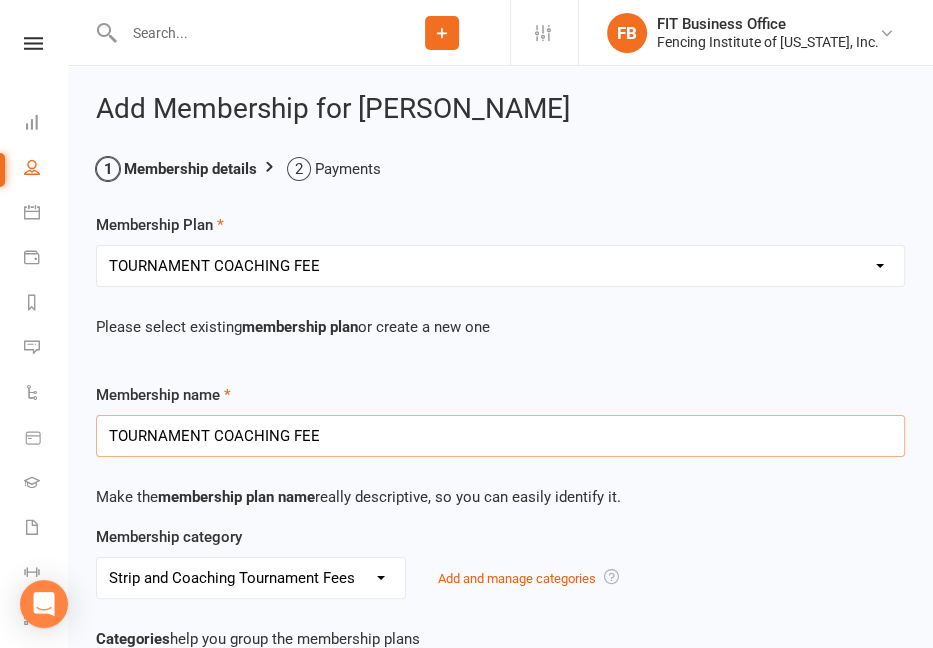 click on "TOURNAMENT COACHING FEE" at bounding box center [500, 436] 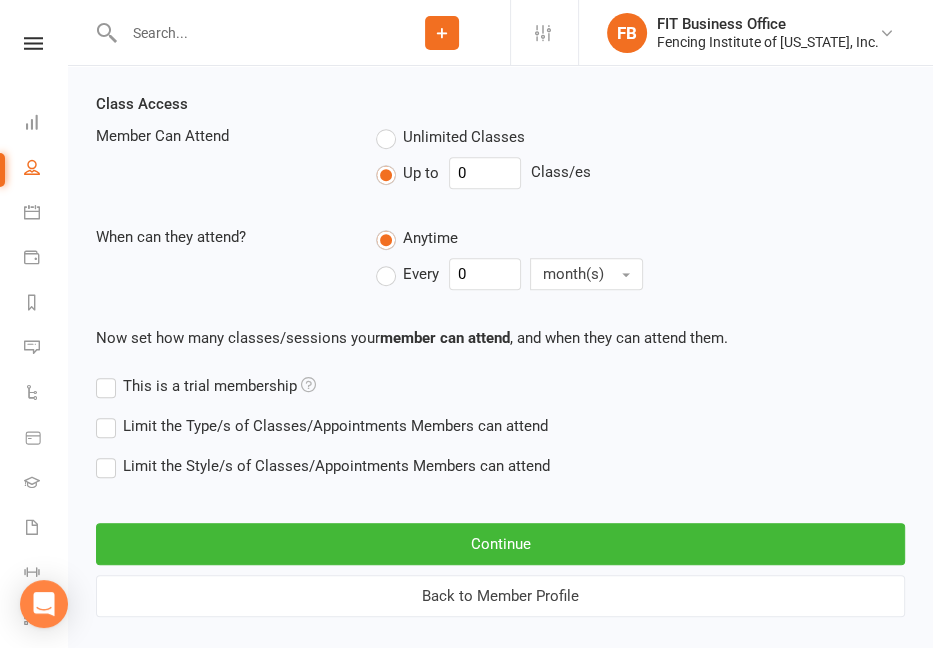 scroll, scrollTop: 894, scrollLeft: 0, axis: vertical 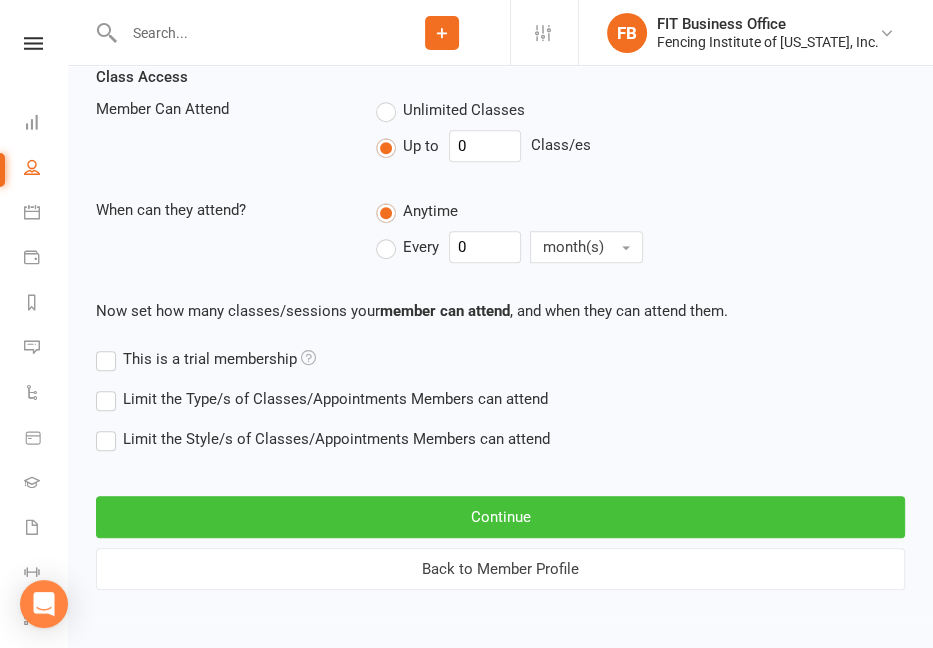 click on "Continue" at bounding box center (500, 517) 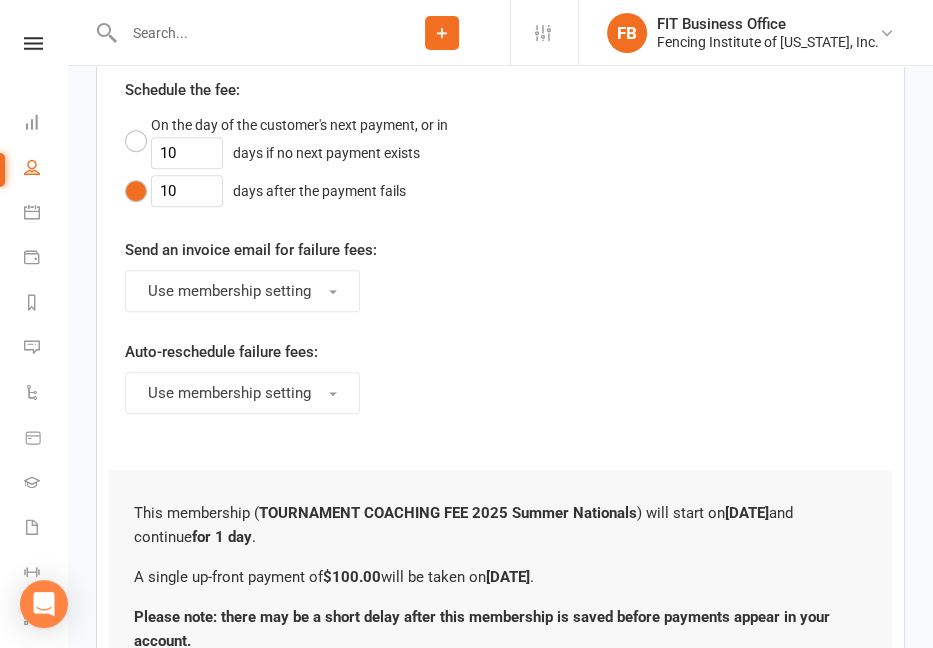scroll, scrollTop: 0, scrollLeft: 0, axis: both 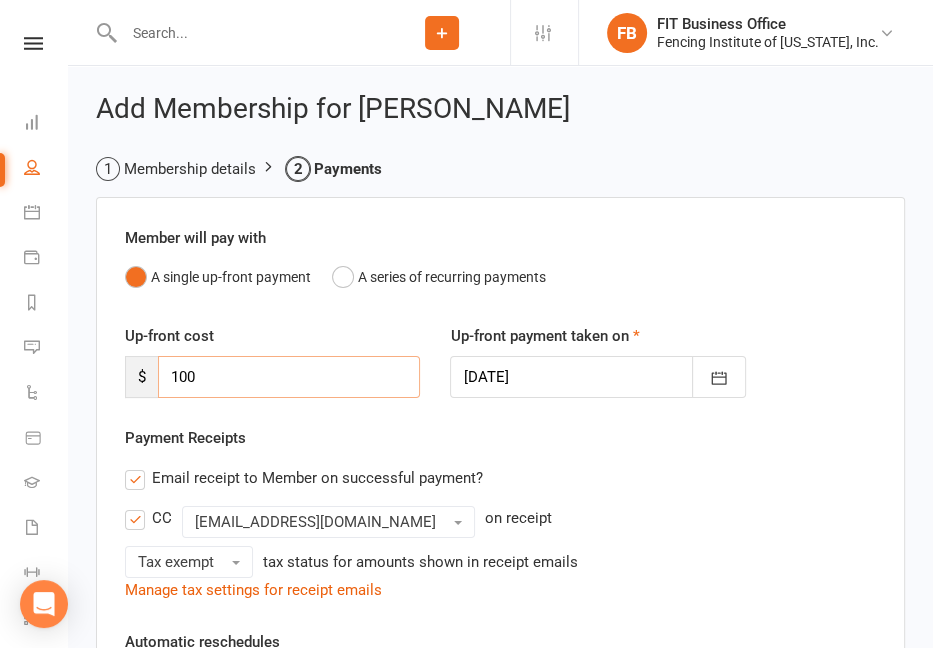 drag, startPoint x: 205, startPoint y: 378, endPoint x: 150, endPoint y: 365, distance: 56.515484 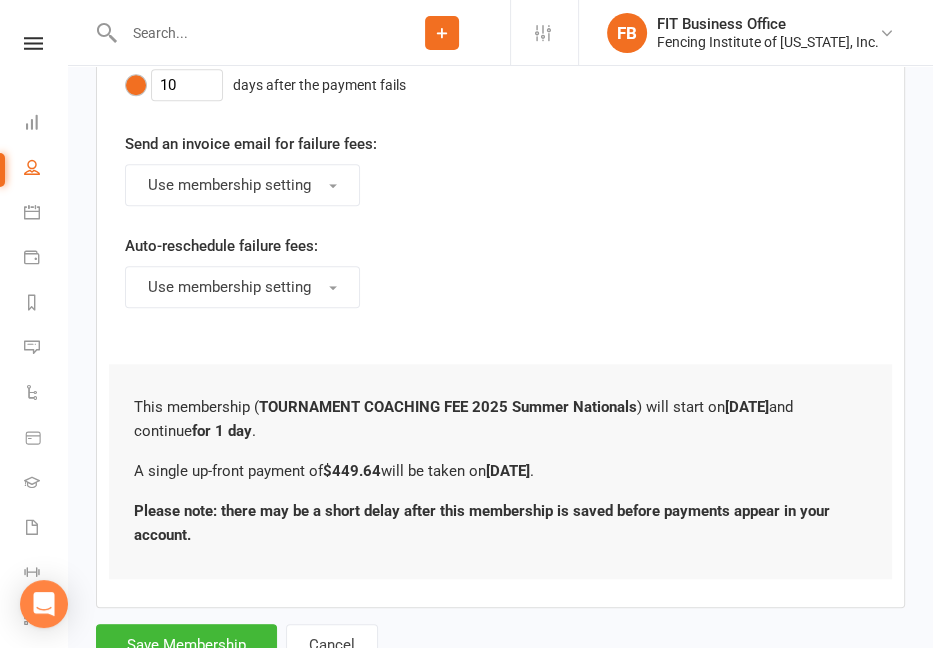 scroll, scrollTop: 1074, scrollLeft: 0, axis: vertical 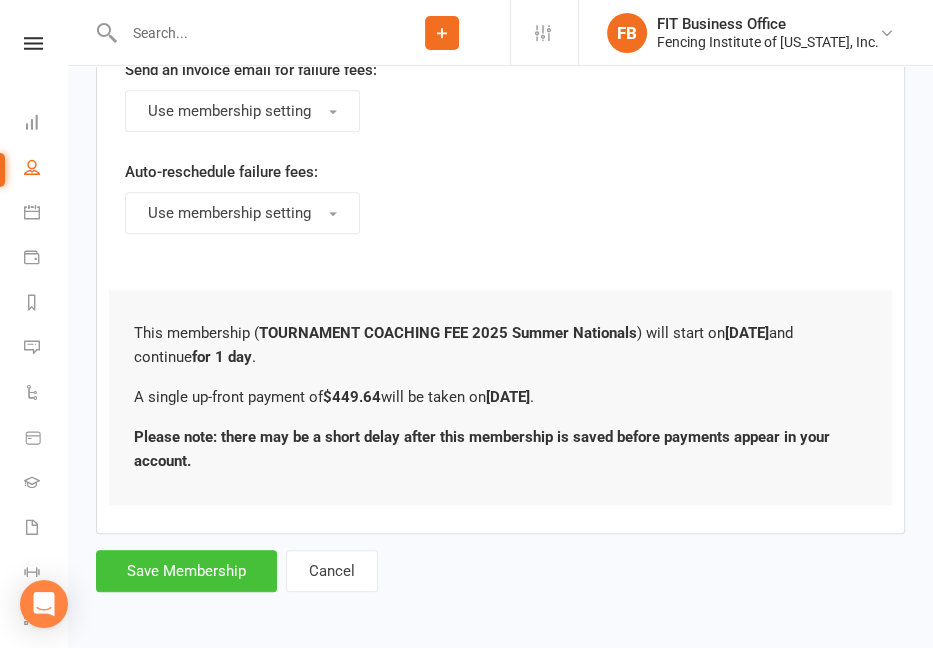 type on "449.64" 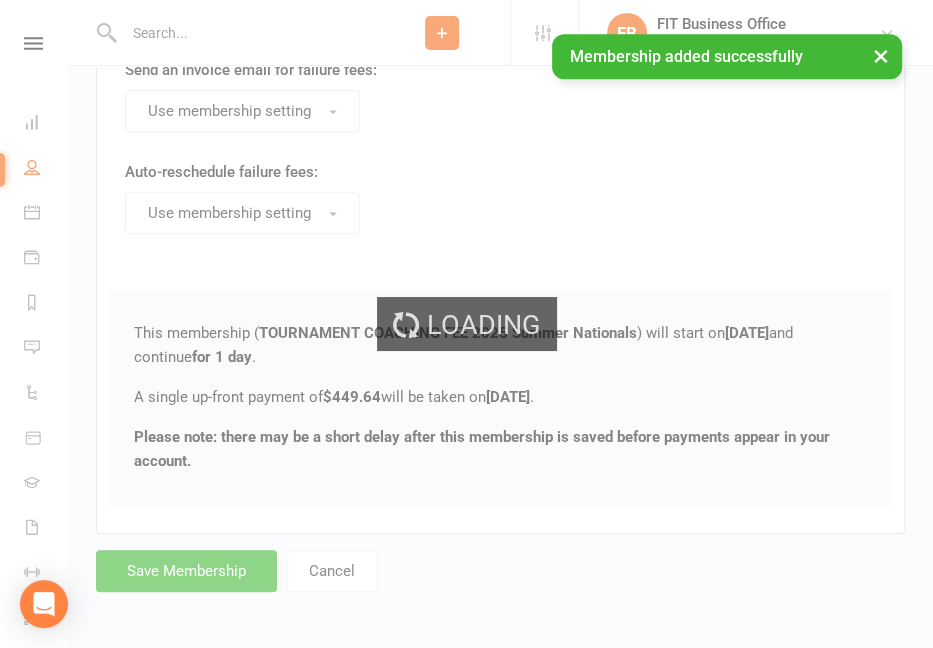 scroll, scrollTop: 0, scrollLeft: 0, axis: both 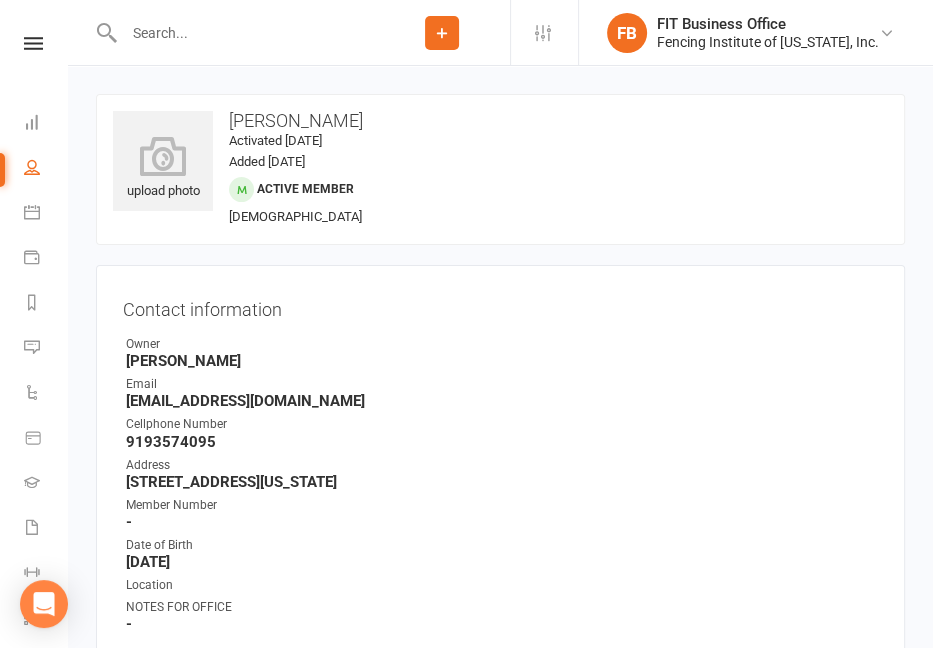 click at bounding box center [246, 33] 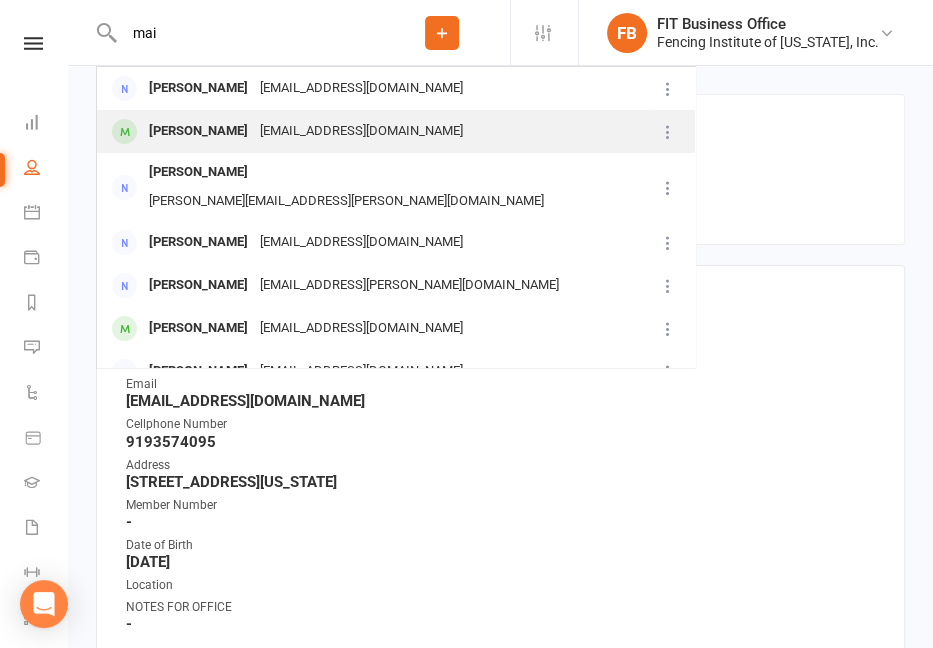 type on "mai" 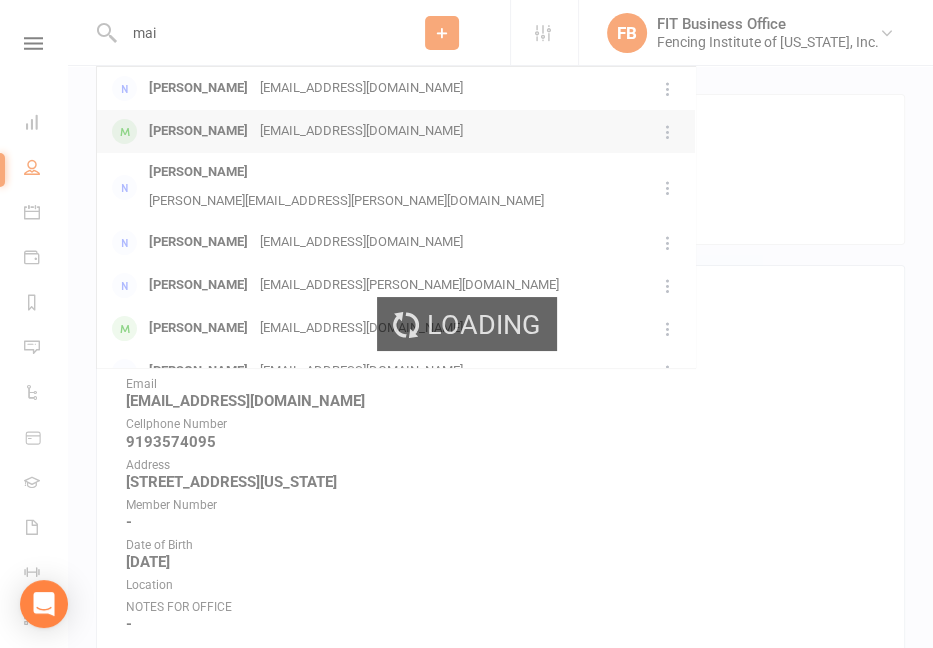 type 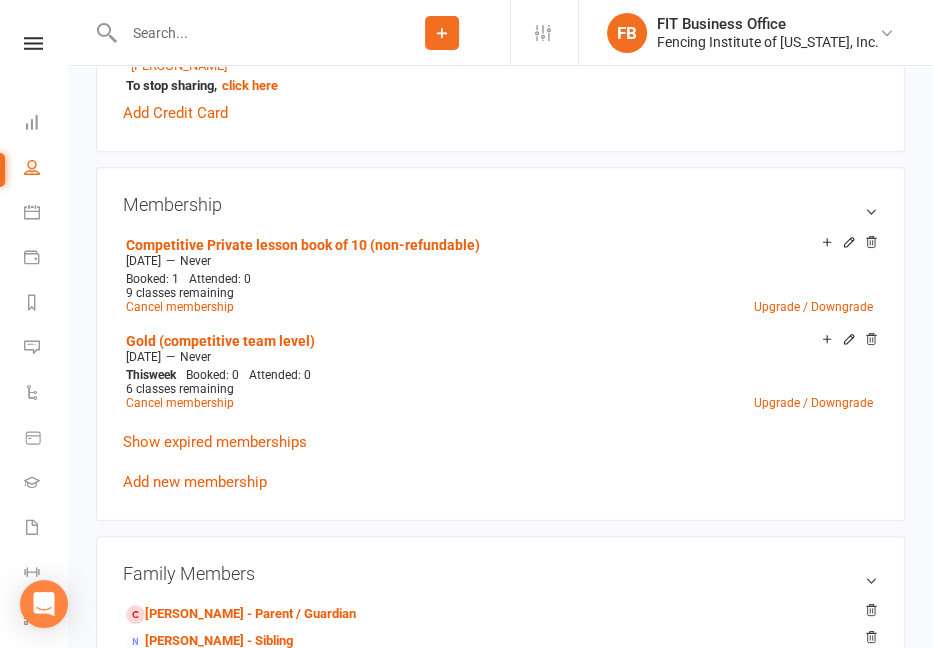scroll, scrollTop: 900, scrollLeft: 0, axis: vertical 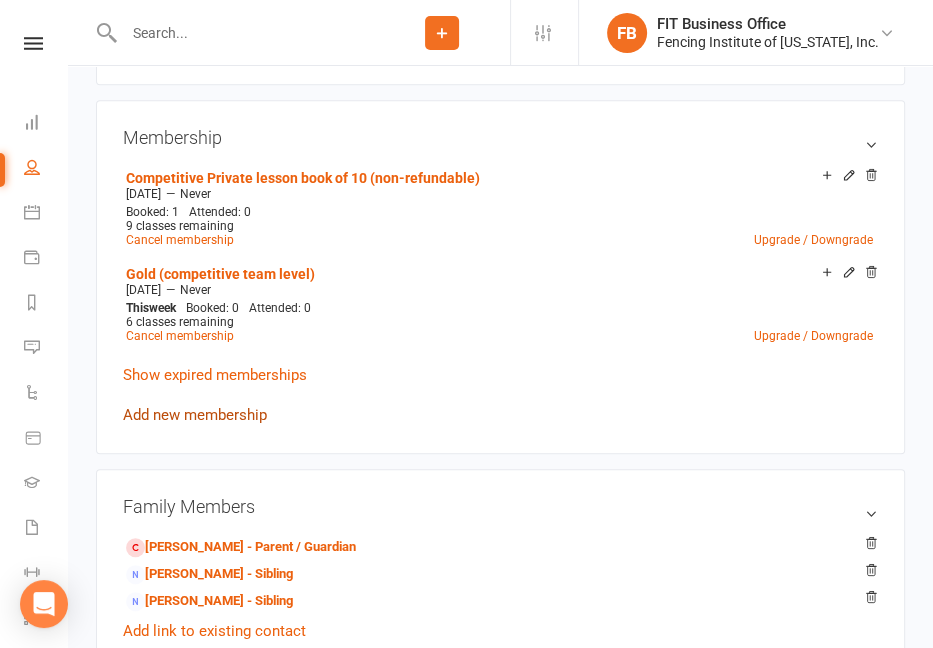 click on "Add new membership" at bounding box center (195, 415) 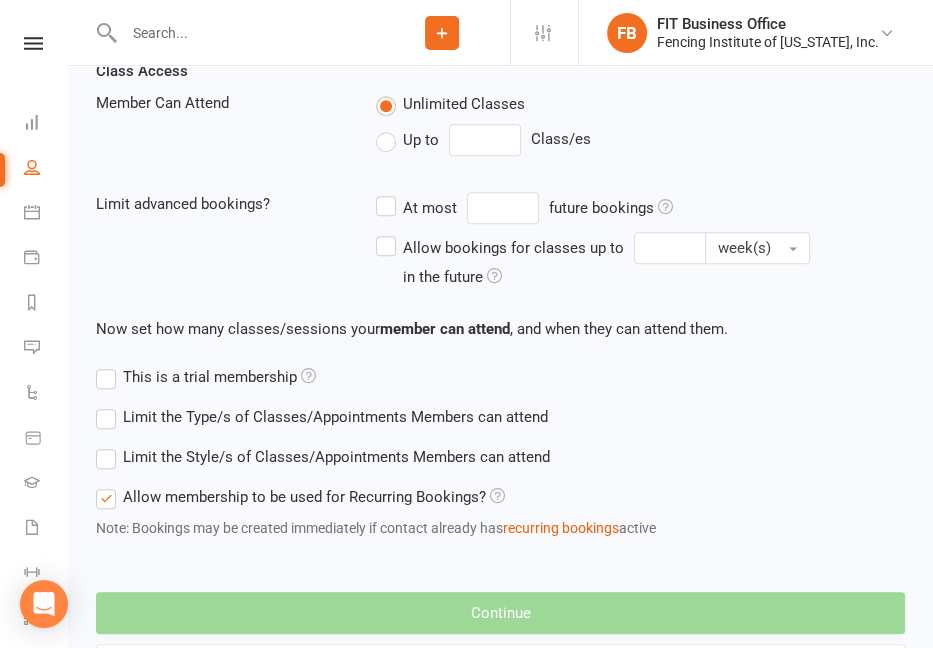 scroll, scrollTop: 0, scrollLeft: 0, axis: both 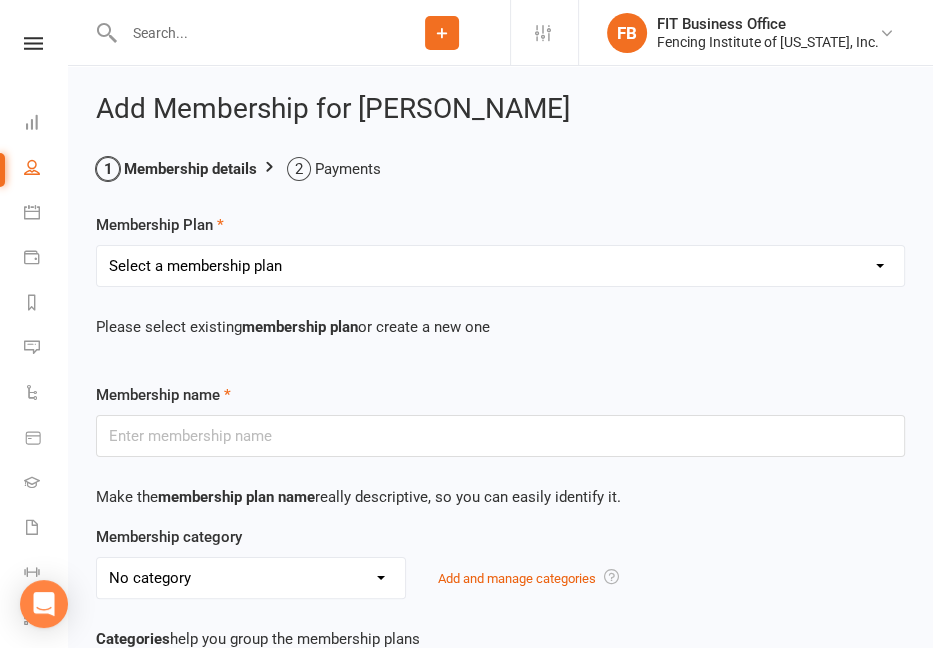 click on "Select a membership plan Create new Membership Plan Competitive Private Lesson (non-refundable) Youth/Recreational Private Lesson Book of 5 ($15 discount, non-refundable) Competitive Private Lesson Book of 5 ($15 discount, non-refundable) Youth/Recreational Private lesson book of 10 (non-refundable) Competitive Private lesson book of 10 (non-refundable) Home School Program Session I [DATE] 2:30-3:30pm Home School Program Session II [DATE] 1:30-2:30 Musketeer (ages [DEMOGRAPHIC_DATA]) Bronze (beginner ages [DEMOGRAPHIC_DATA]+) Silver (beginner to advanced) Gold (competitive team) Veteran Team (ages [DEMOGRAPHIC_DATA] +) Adult Fitness (ages [DEMOGRAPHIC_DATA]+) Paralympian Wheelchair Administrative Fee Strength & Conditioning (Coach [PERSON_NAME]) Open Fencing (no class, fencing only) Victorian Introductory Lesson (Non-Students Only, non-refundable) Visitor Group Class & Open Fencing Only (without lesson) *may re-purchase and attend maximum 2X each month* Visitor Private Lesson Only (without Group Class or Open Fencing) Seminar (Mini Camp) TOURNAMENT COACHING FEE" at bounding box center [500, 266] 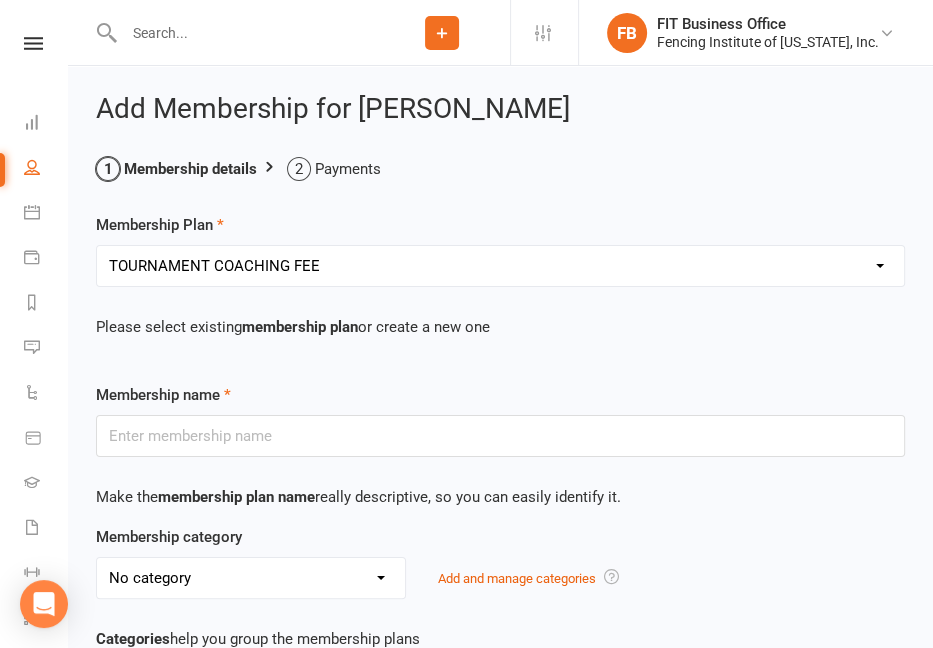 click on "Select a membership plan Create new Membership Plan Competitive Private Lesson (non-refundable) Youth/Recreational Private Lesson Book of 5 ($15 discount, non-refundable) Competitive Private Lesson Book of 5 ($15 discount, non-refundable) Youth/Recreational Private lesson book of 10 (non-refundable) Competitive Private lesson book of 10 (non-refundable) Home School Program Session I [DATE] 2:30-3:30pm Home School Program Session II [DATE] 1:30-2:30 Musketeer (ages [DEMOGRAPHIC_DATA]) Bronze (beginner ages [DEMOGRAPHIC_DATA]+) Silver (beginner to advanced) Gold (competitive team) Veteran Team (ages [DEMOGRAPHIC_DATA] +) Adult Fitness (ages [DEMOGRAPHIC_DATA]+) Paralympian Wheelchair Administrative Fee Strength & Conditioning (Coach [PERSON_NAME]) Open Fencing (no class, fencing only) Victorian Introductory Lesson (Non-Students Only, non-refundable) Visitor Group Class & Open Fencing Only (without lesson) *may re-purchase and attend maximum 2X each month* Visitor Private Lesson Only (without Group Class or Open Fencing) Seminar (Mini Camp) TOURNAMENT COACHING FEE" at bounding box center [500, 266] 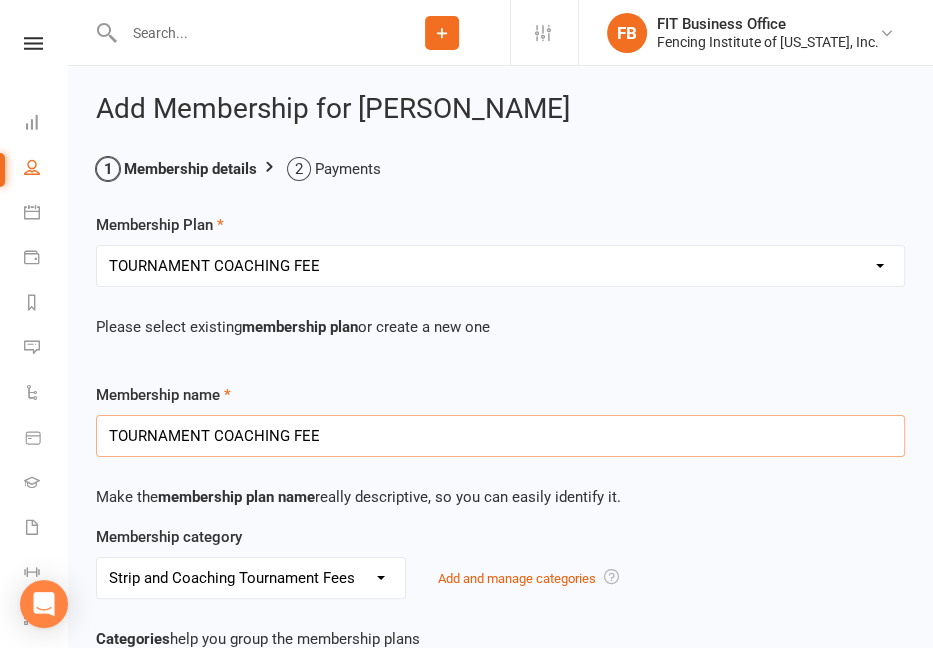 click on "TOURNAMENT COACHING FEE" at bounding box center (500, 436) 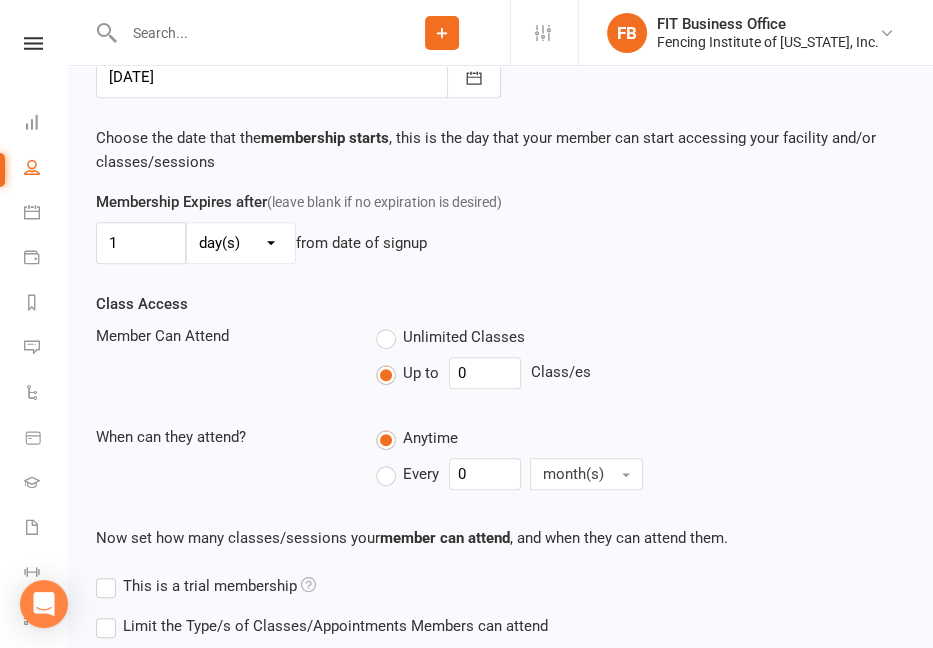 scroll, scrollTop: 894, scrollLeft: 0, axis: vertical 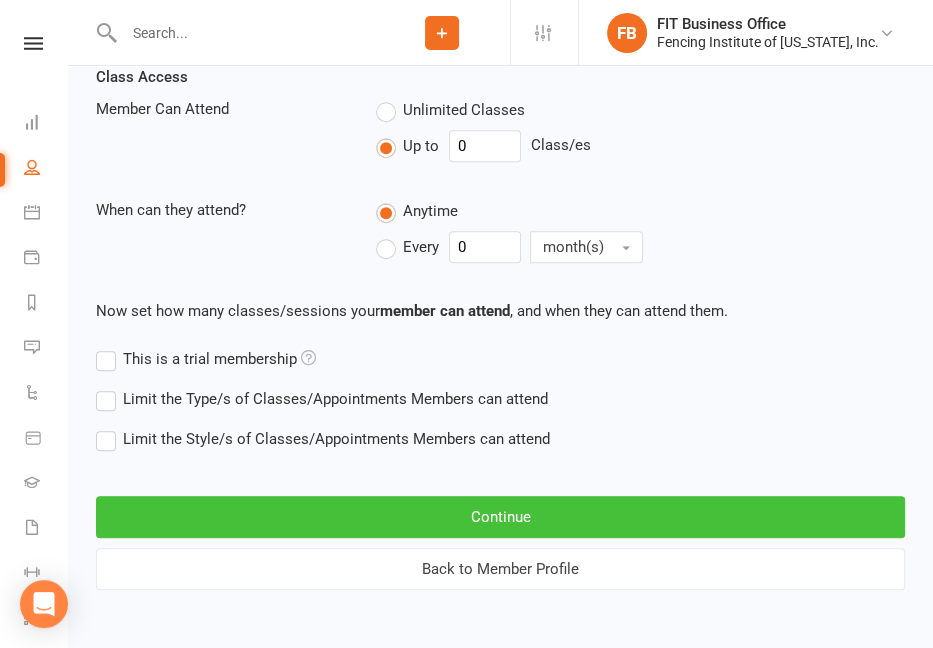 click on "Continue" at bounding box center [500, 517] 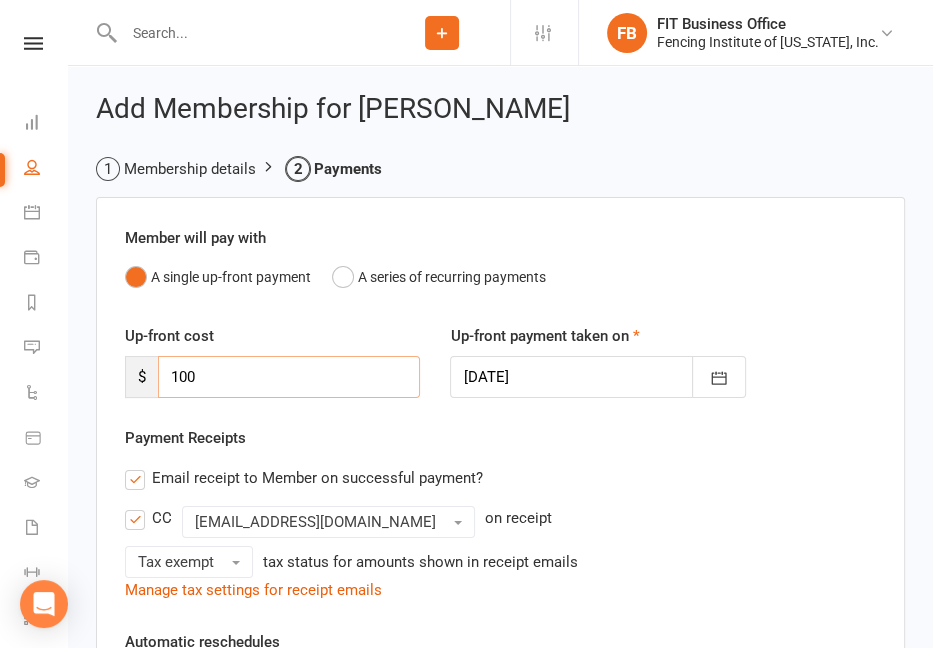 drag, startPoint x: 206, startPoint y: 373, endPoint x: 136, endPoint y: 371, distance: 70.028564 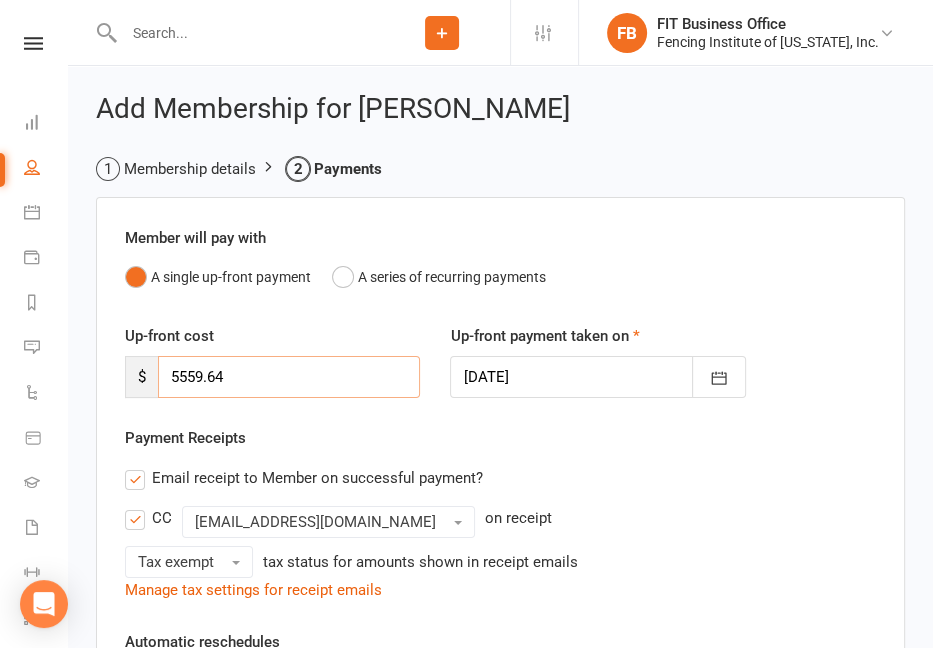 click on "5559.64" at bounding box center [289, 377] 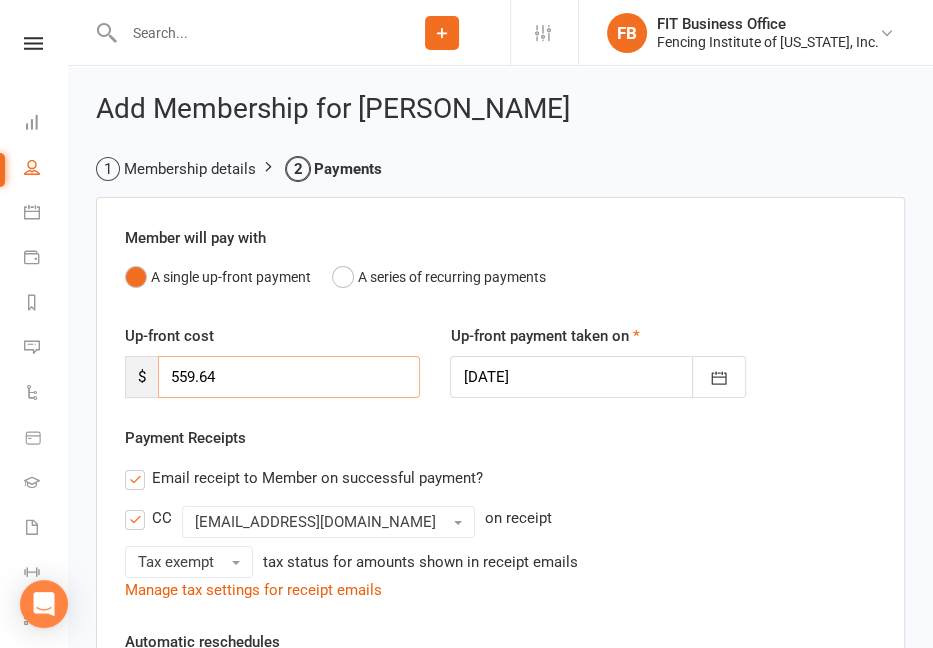 click on "559.64" at bounding box center [289, 377] 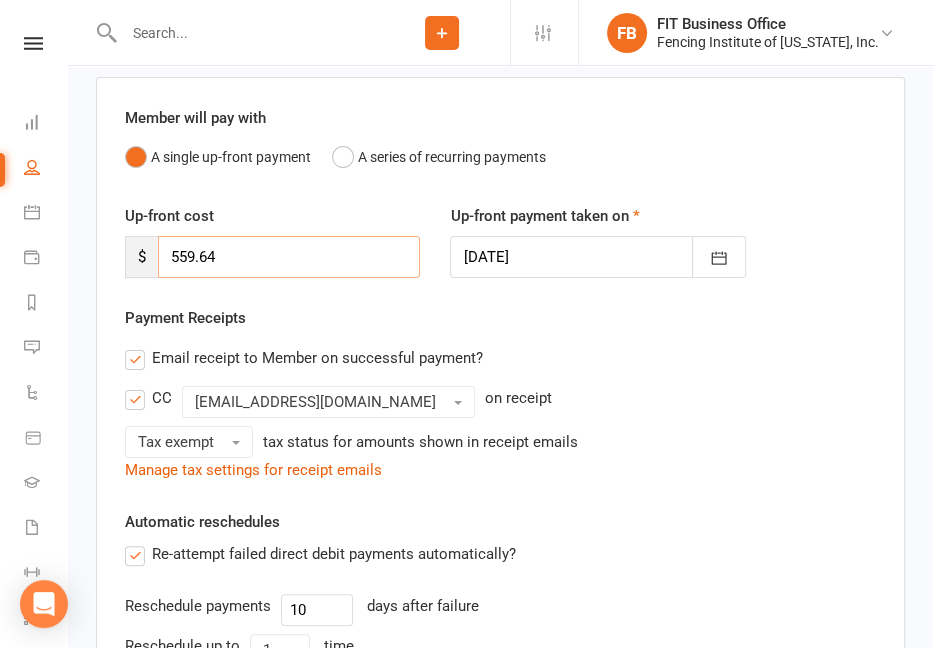 scroll, scrollTop: 186, scrollLeft: 0, axis: vertical 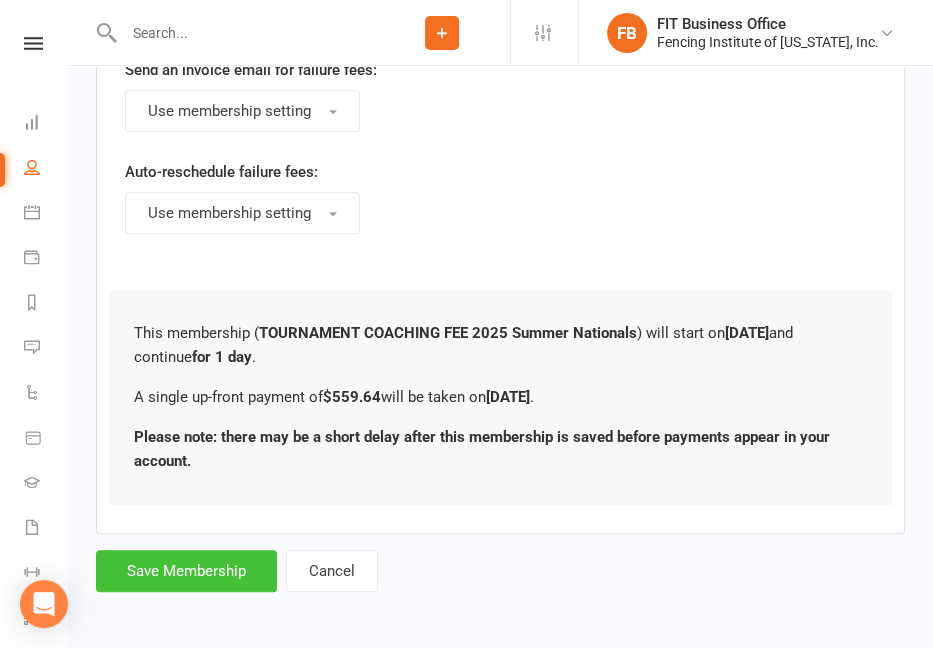 click on "Save Membership" at bounding box center (186, 571) 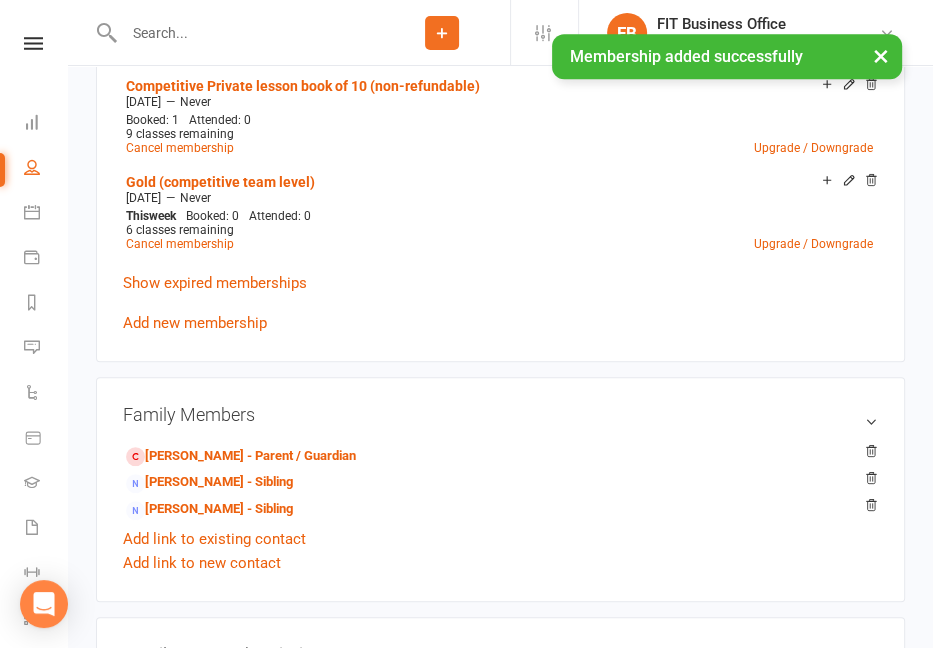 scroll, scrollTop: 0, scrollLeft: 0, axis: both 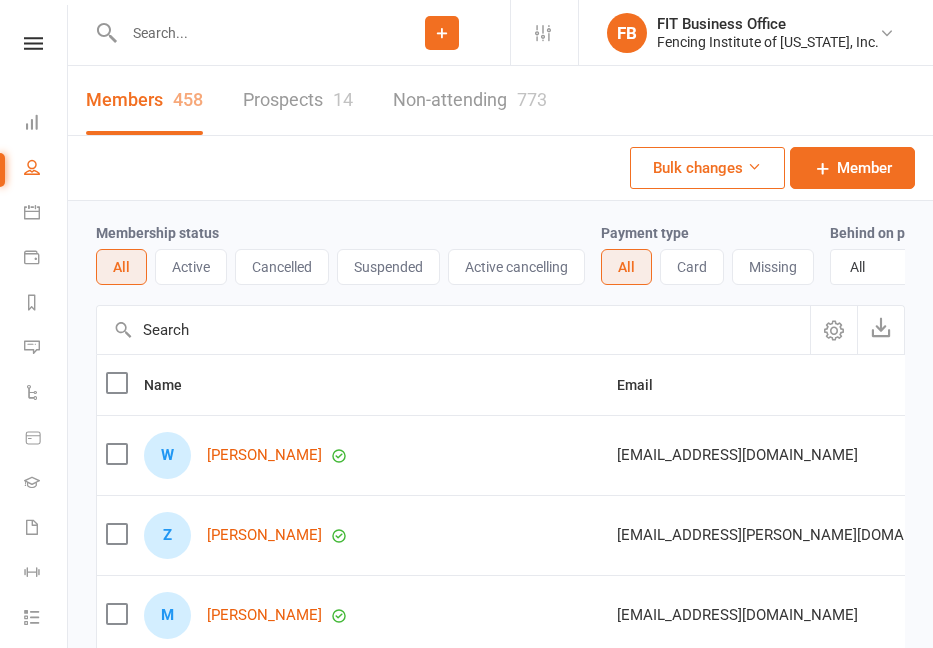 select on "100" 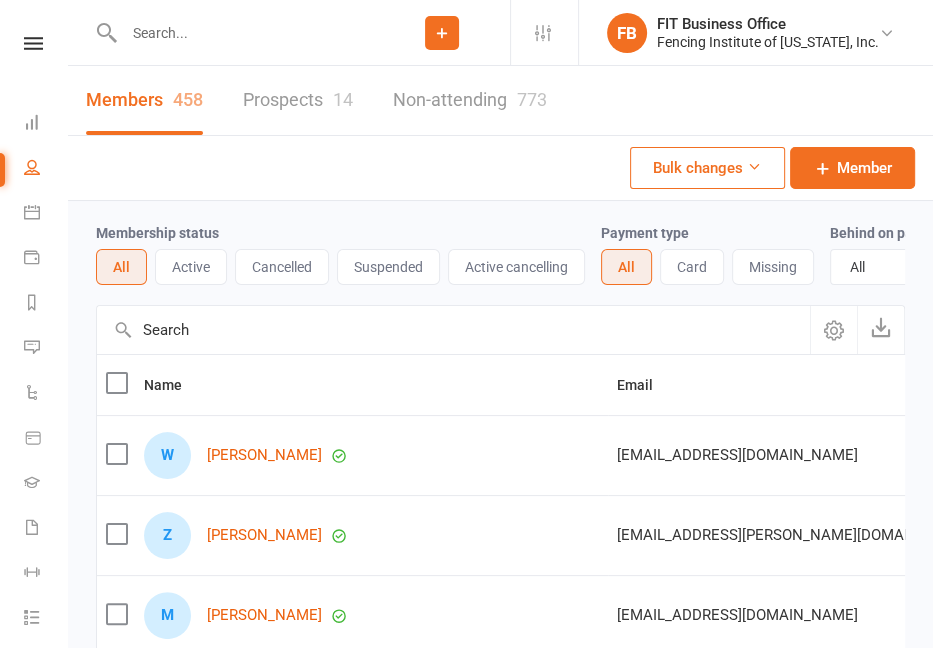 scroll, scrollTop: 0, scrollLeft: 0, axis: both 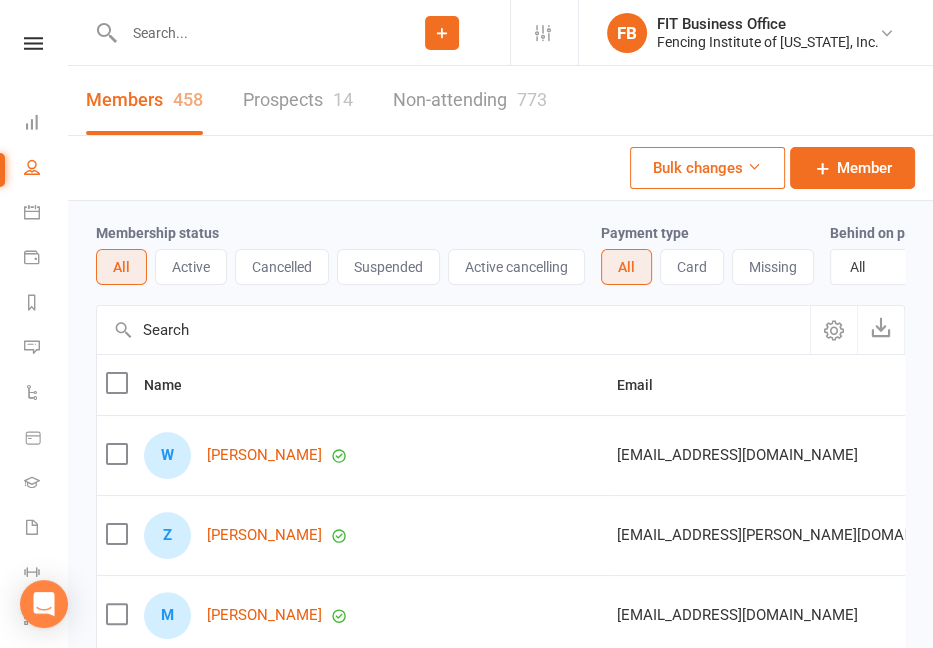 click at bounding box center [246, 33] 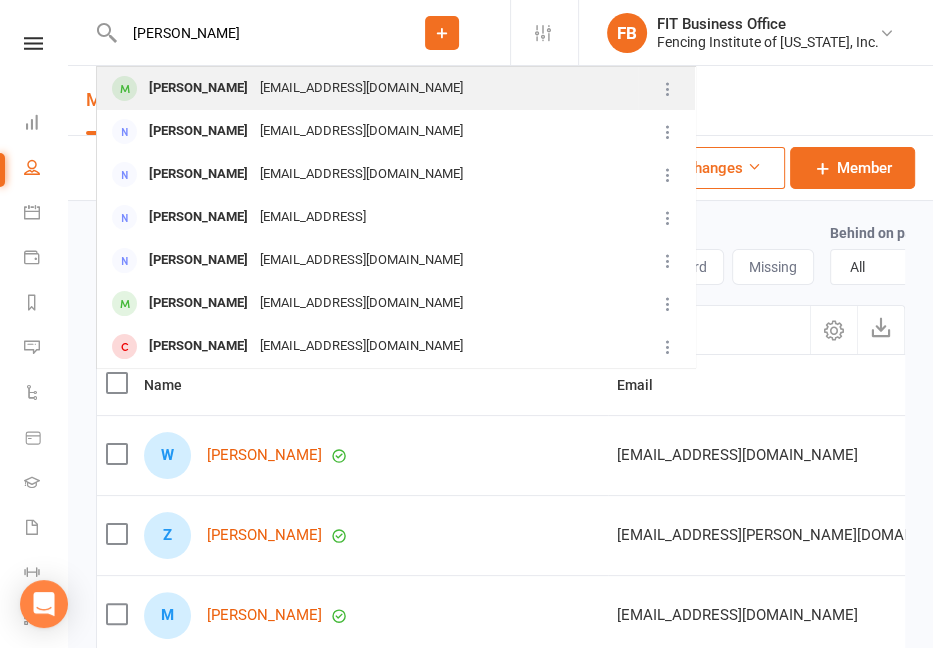 type on "joshua" 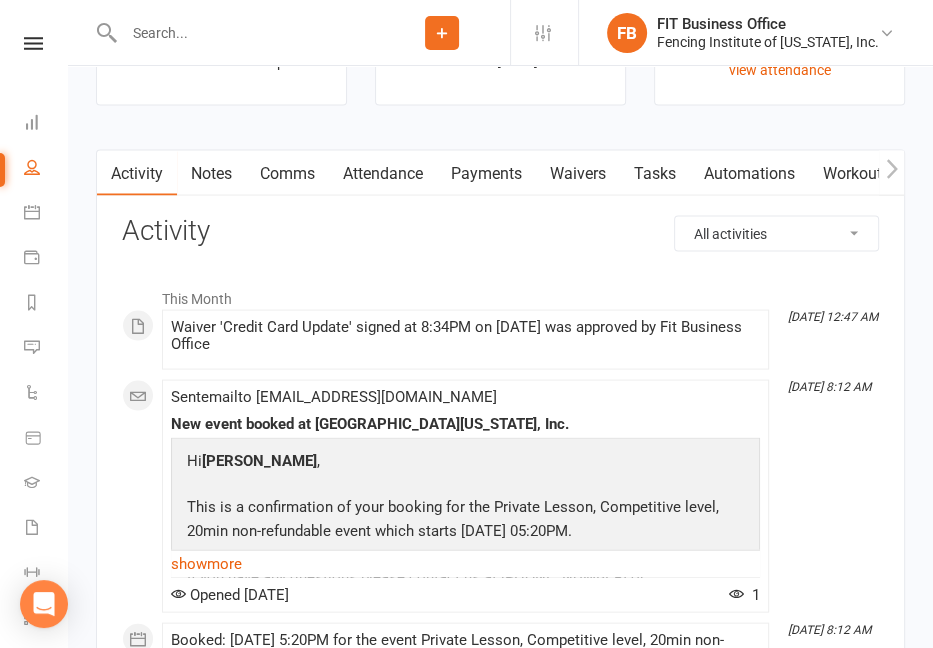 scroll, scrollTop: 2433, scrollLeft: 0, axis: vertical 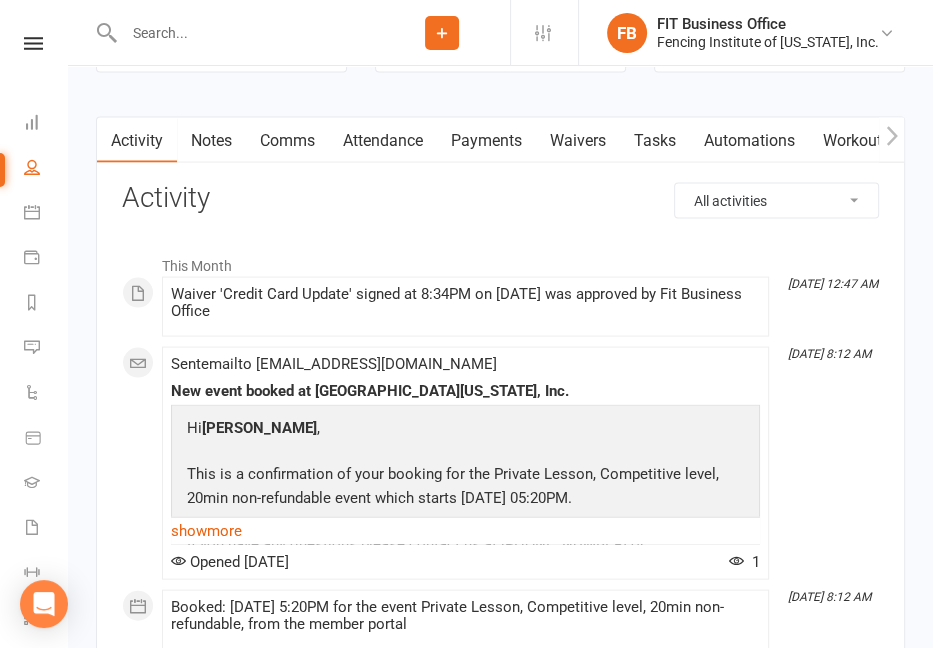 click on "Payments" at bounding box center [486, 141] 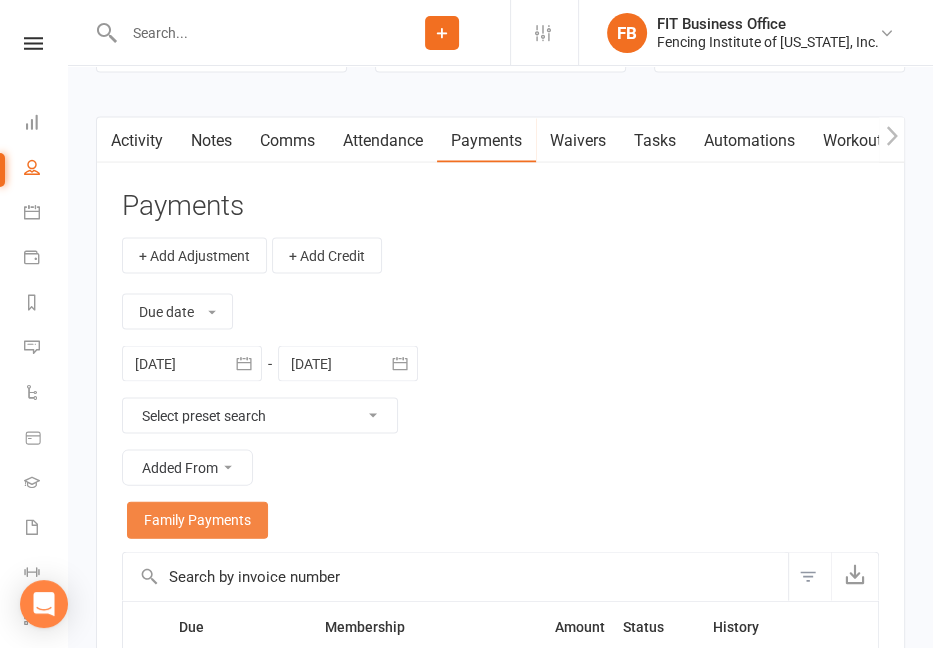 click on "Family Payments" at bounding box center (197, 520) 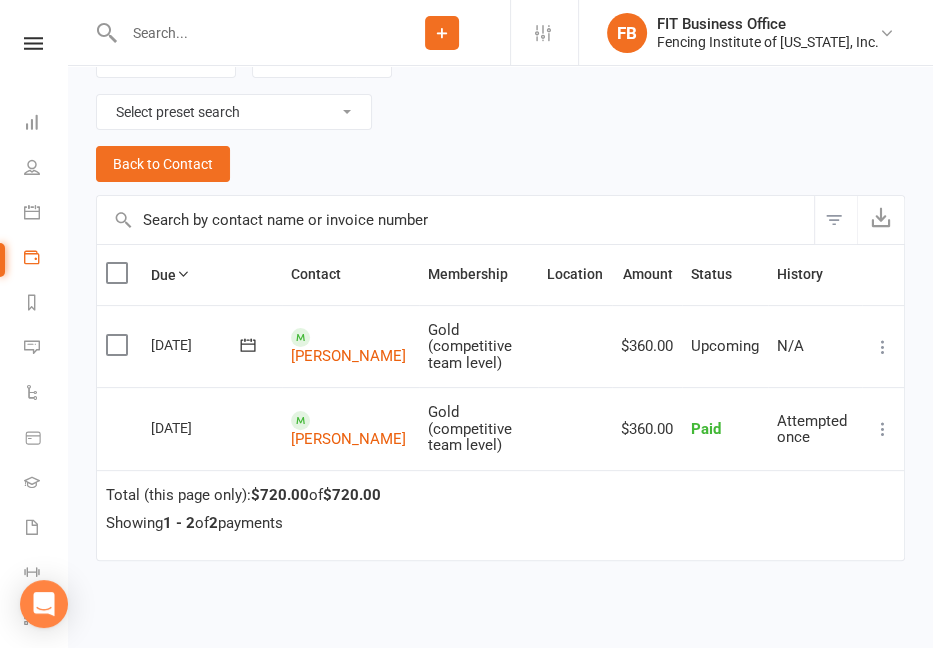 scroll, scrollTop: 0, scrollLeft: 0, axis: both 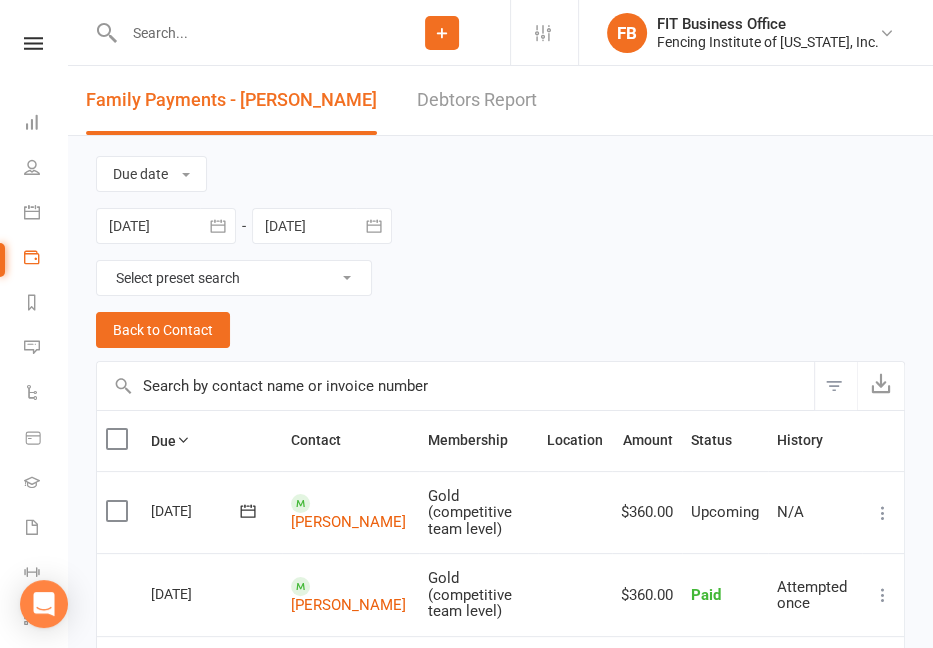 click 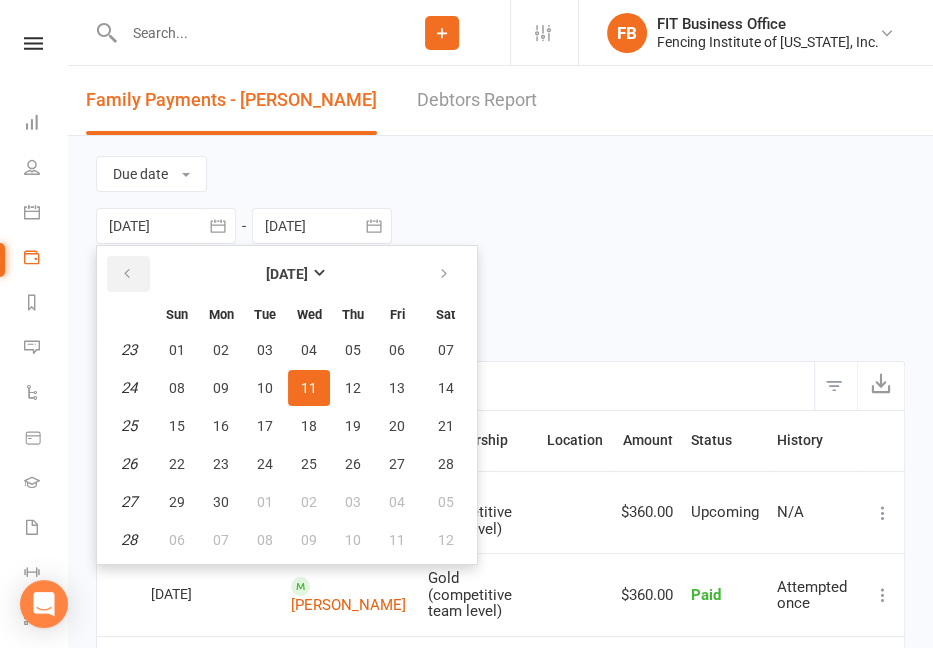 click at bounding box center (127, 274) 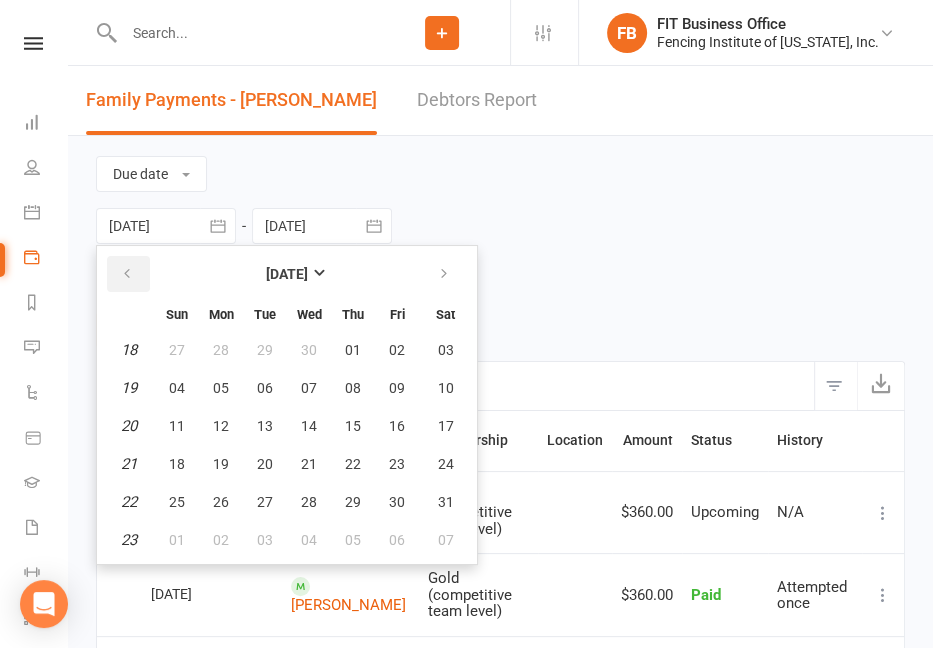 click at bounding box center [127, 274] 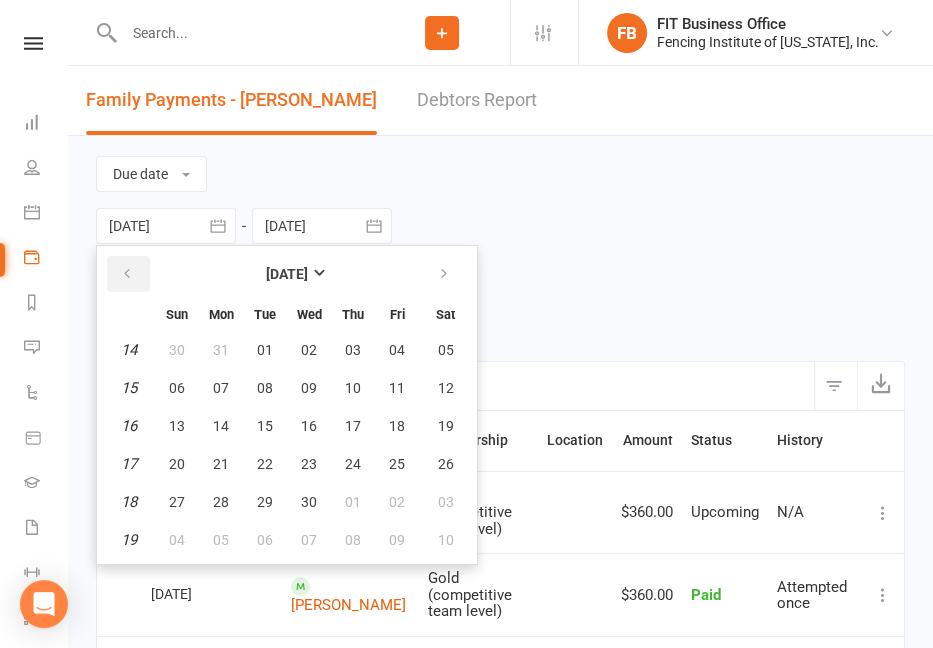 click at bounding box center [127, 274] 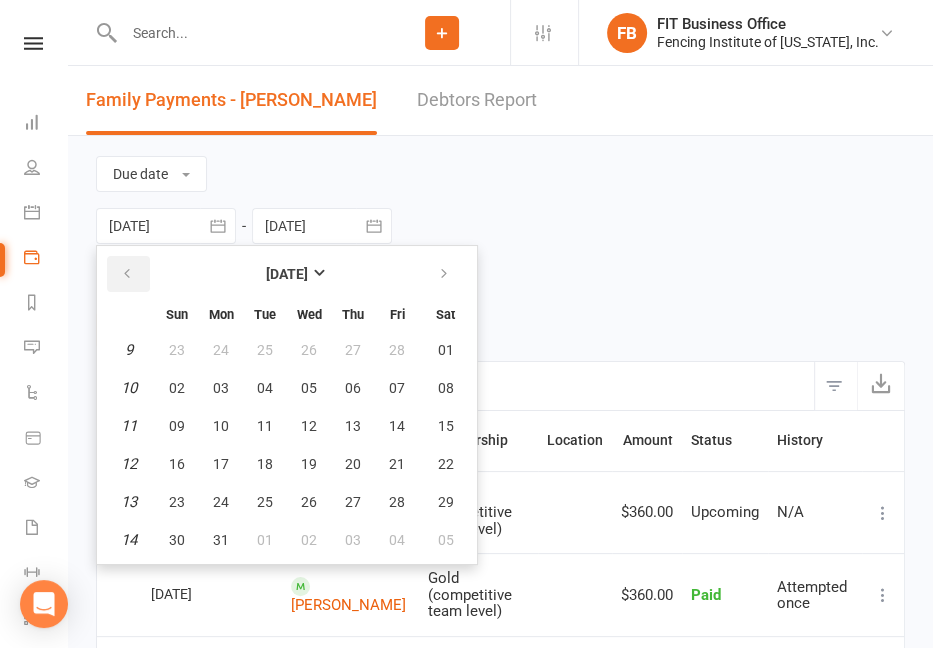 click at bounding box center (127, 274) 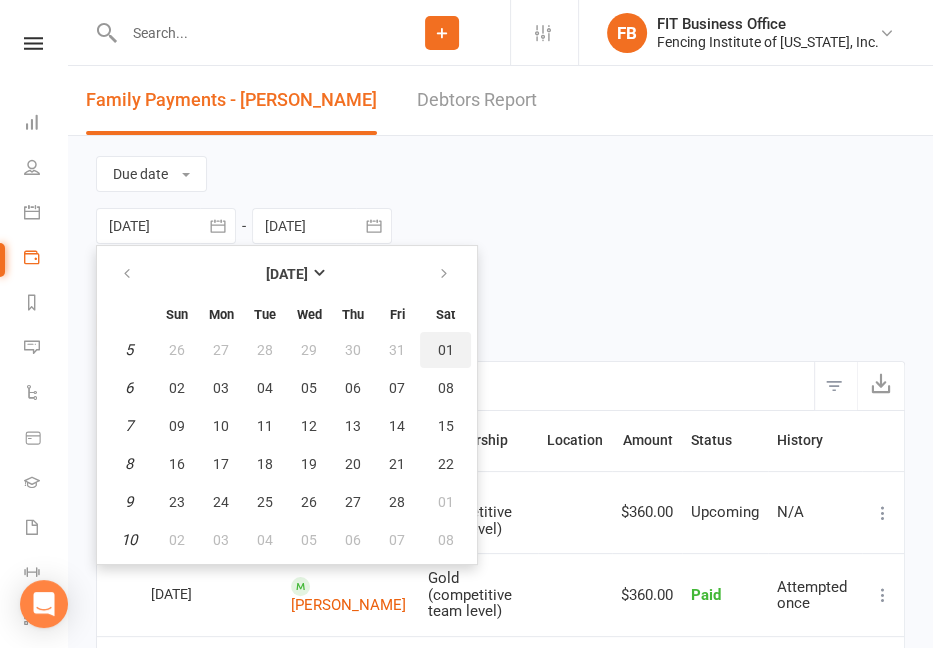 click on "01" at bounding box center (446, 350) 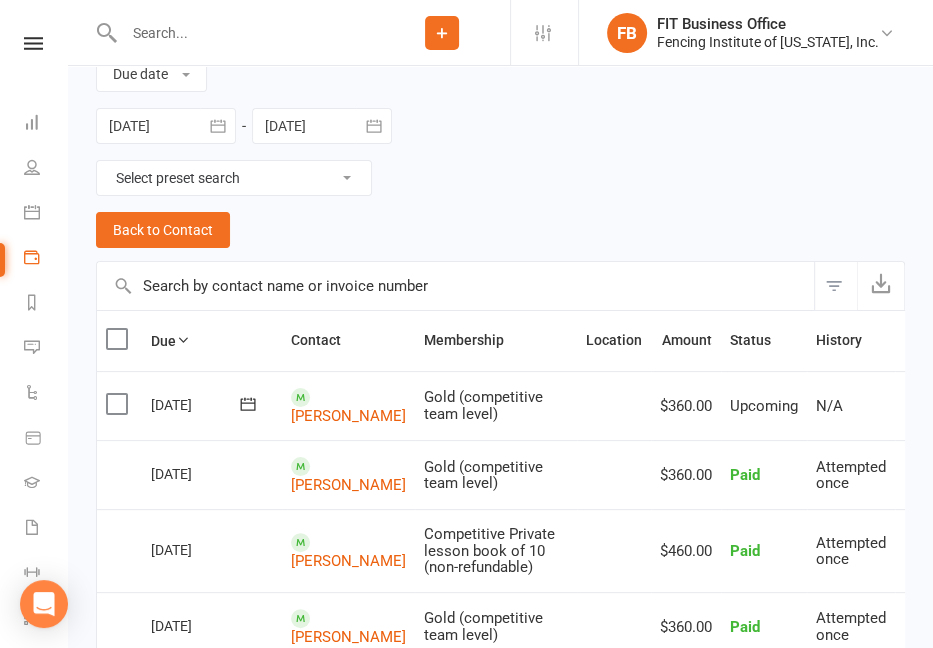 scroll, scrollTop: 0, scrollLeft: 0, axis: both 